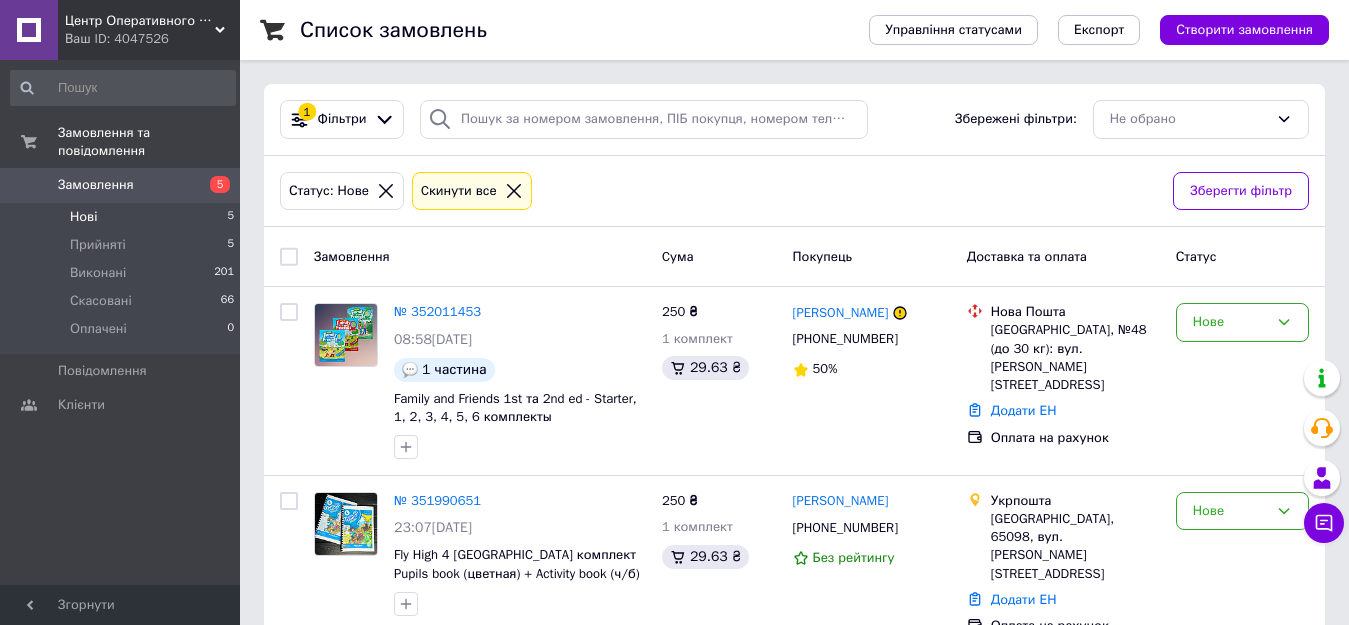 scroll, scrollTop: 0, scrollLeft: 0, axis: both 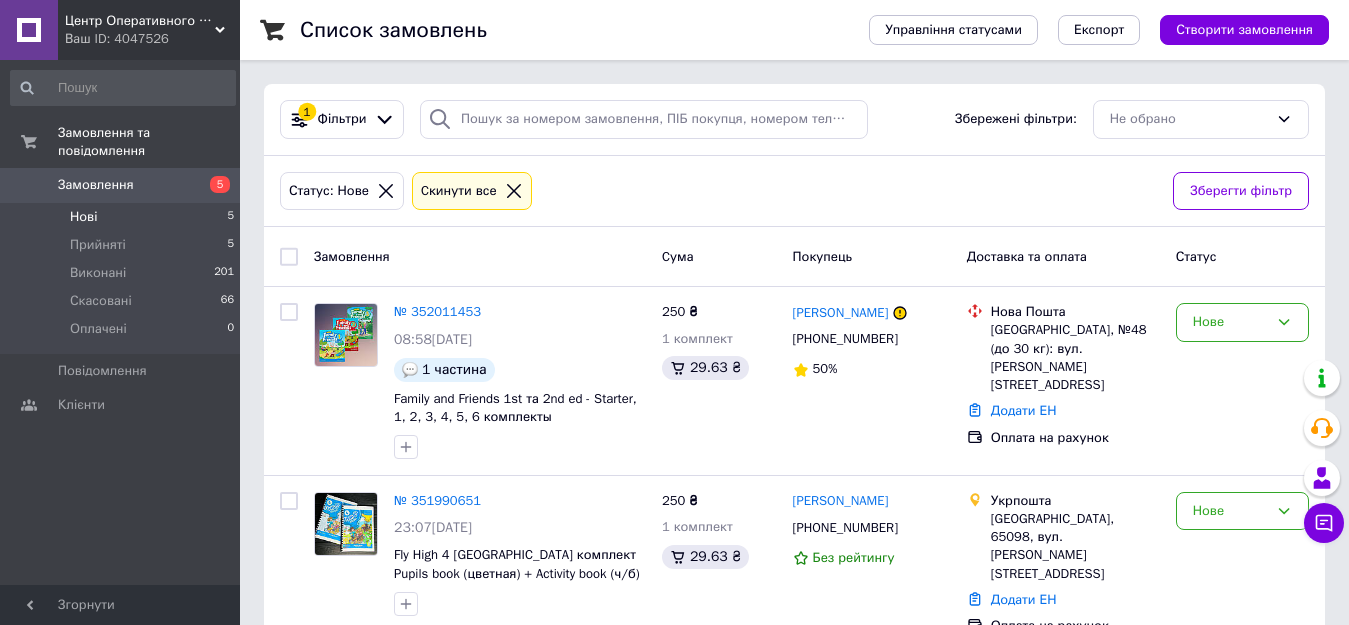 click on "Нові 5" at bounding box center [123, 217] 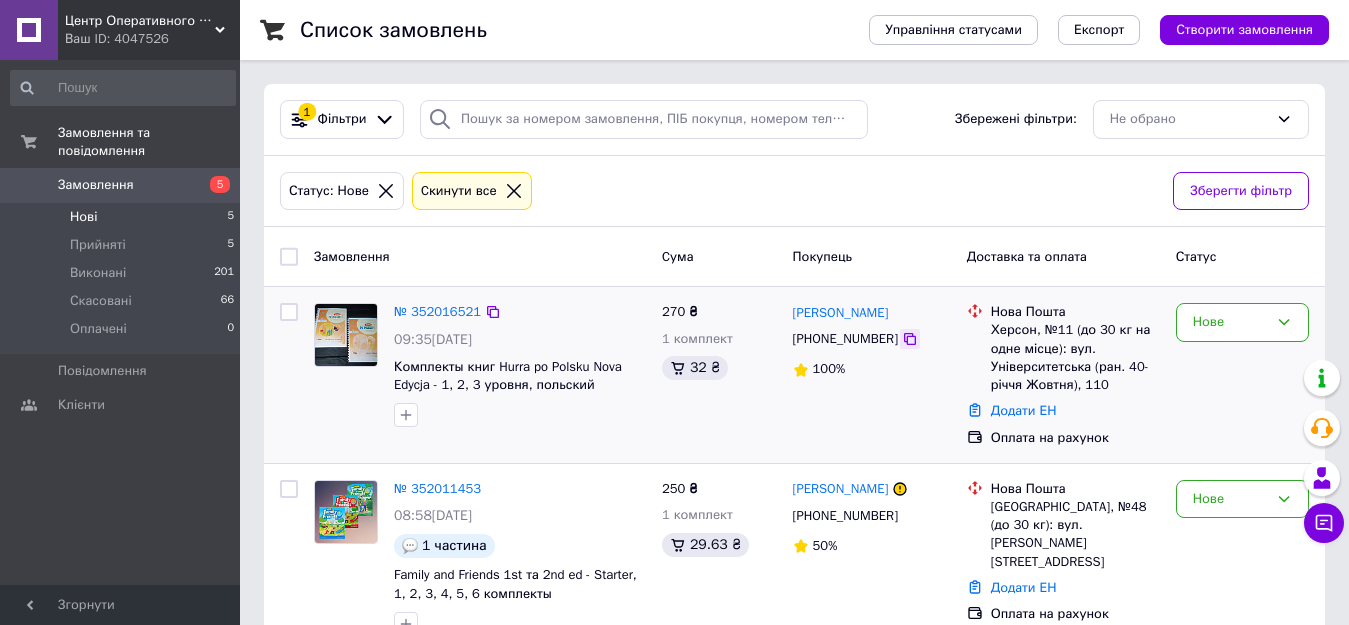 click 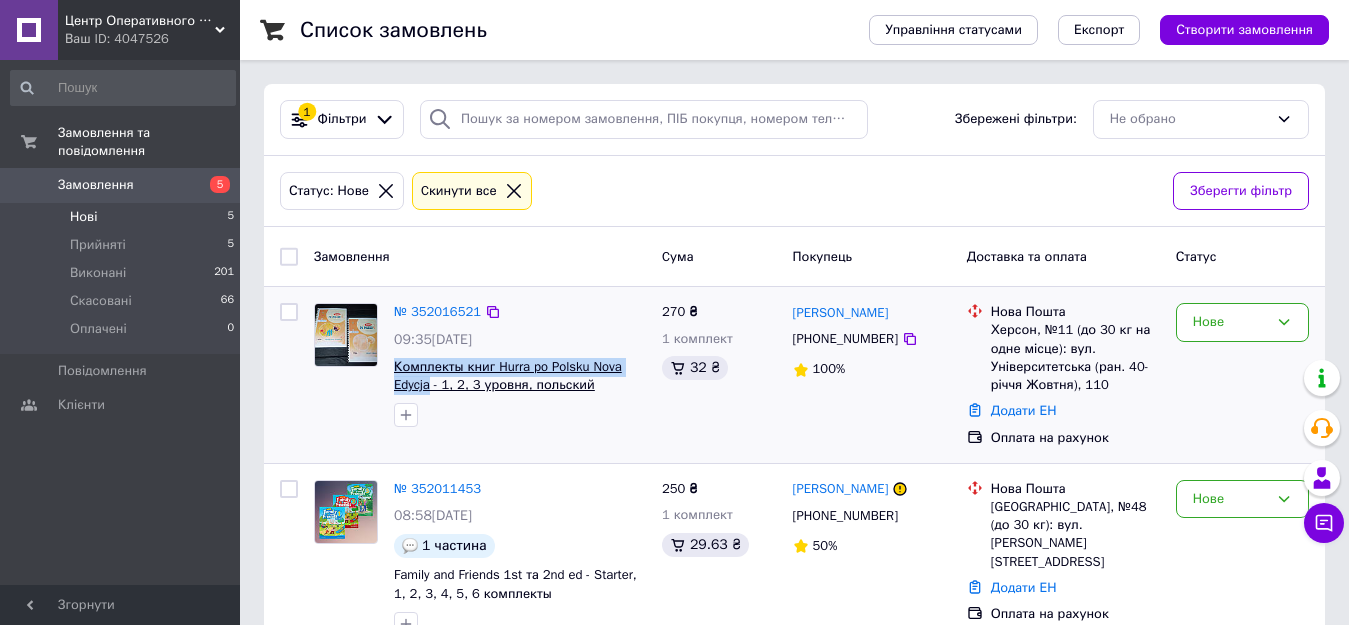 drag, startPoint x: 390, startPoint y: 356, endPoint x: 430, endPoint y: 387, distance: 50.606323 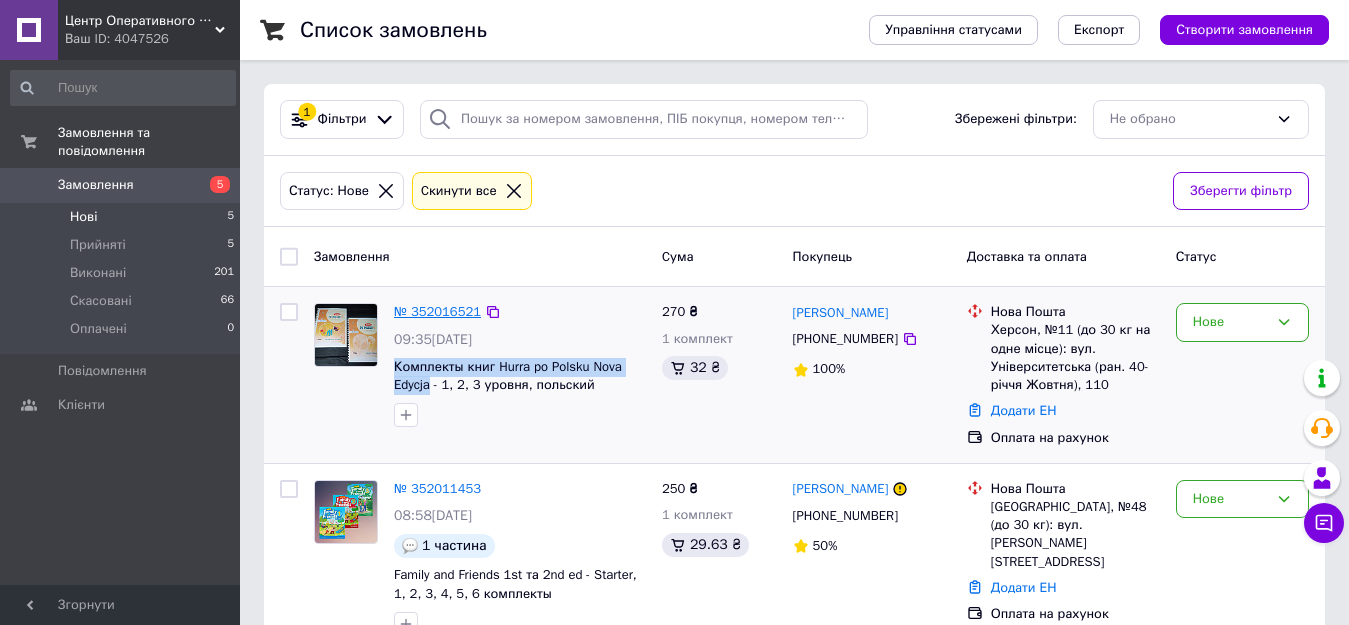 click on "№ 352016521" at bounding box center [437, 311] 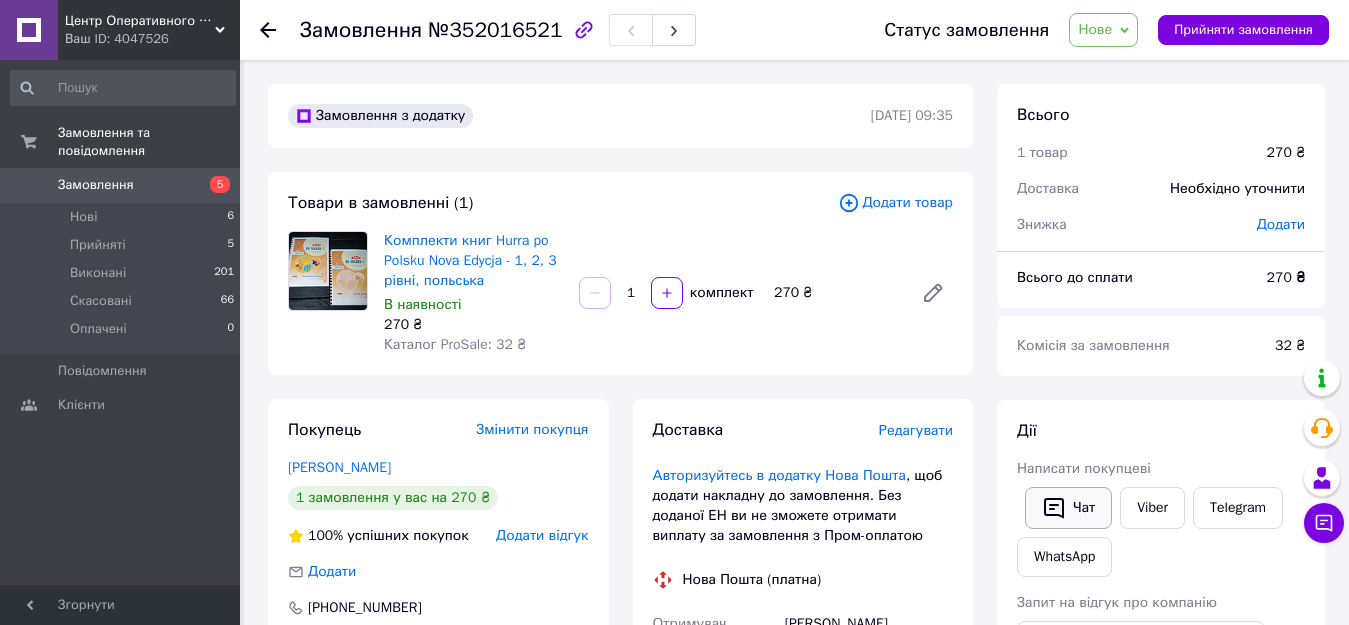 click on "Чат" at bounding box center (1068, 508) 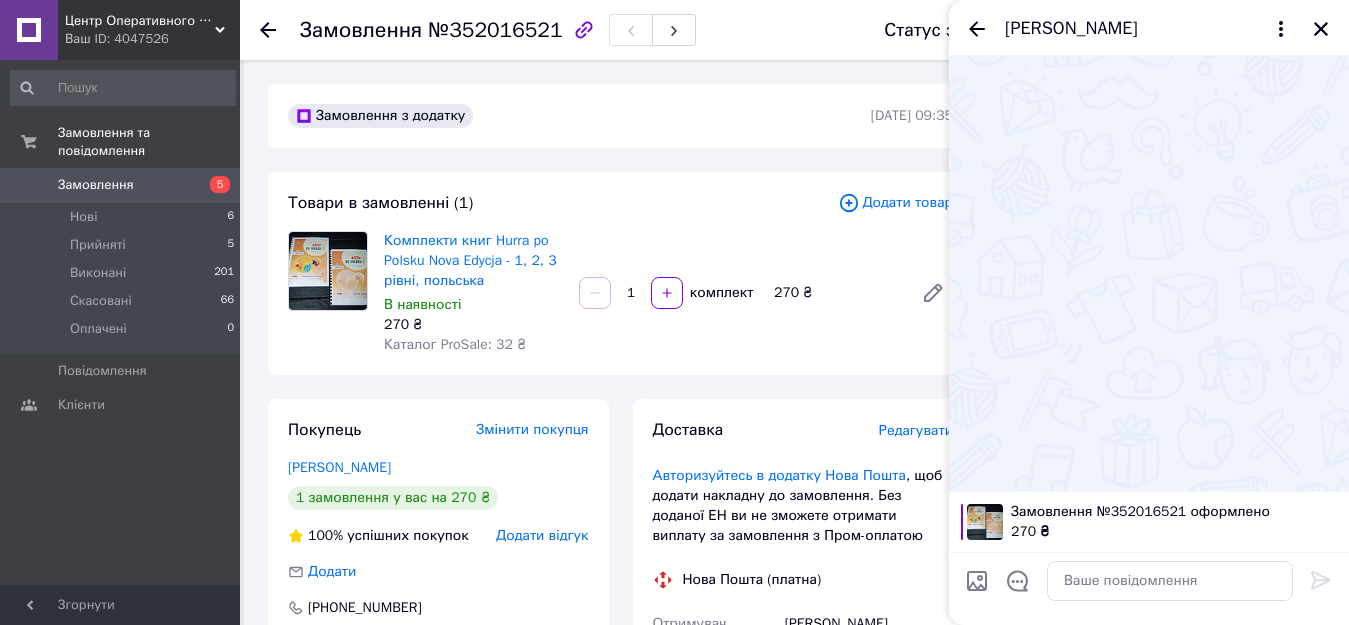 type 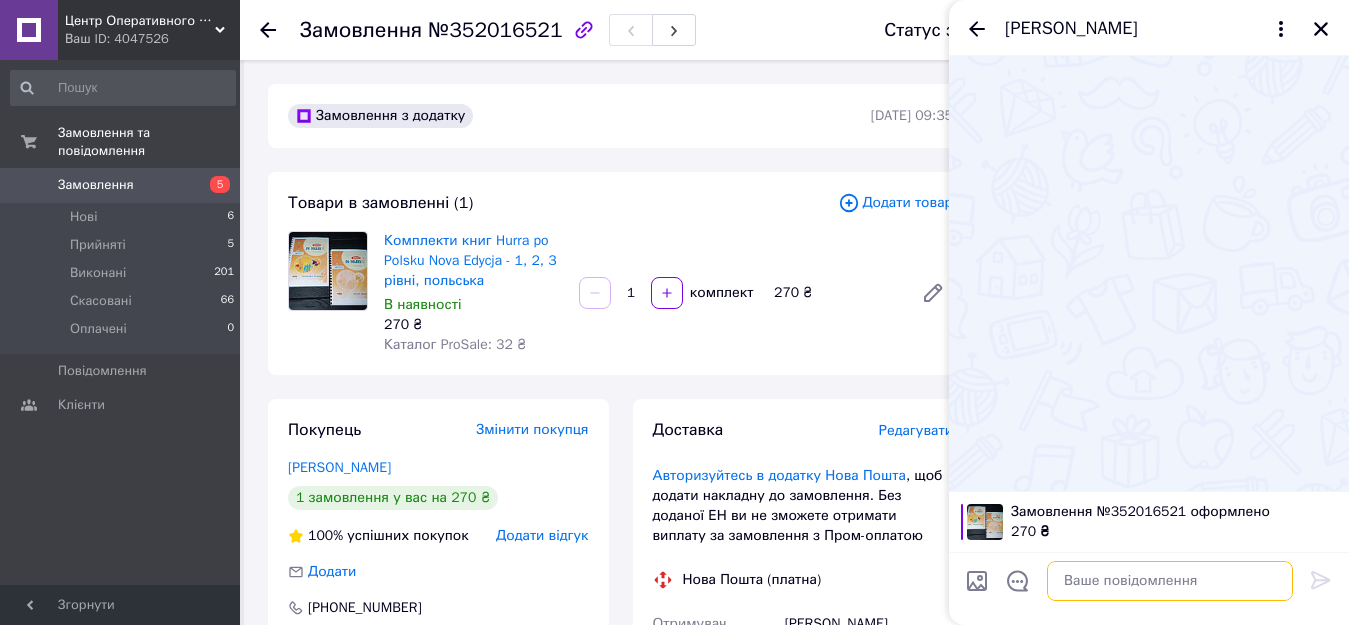 click at bounding box center [1170, 581] 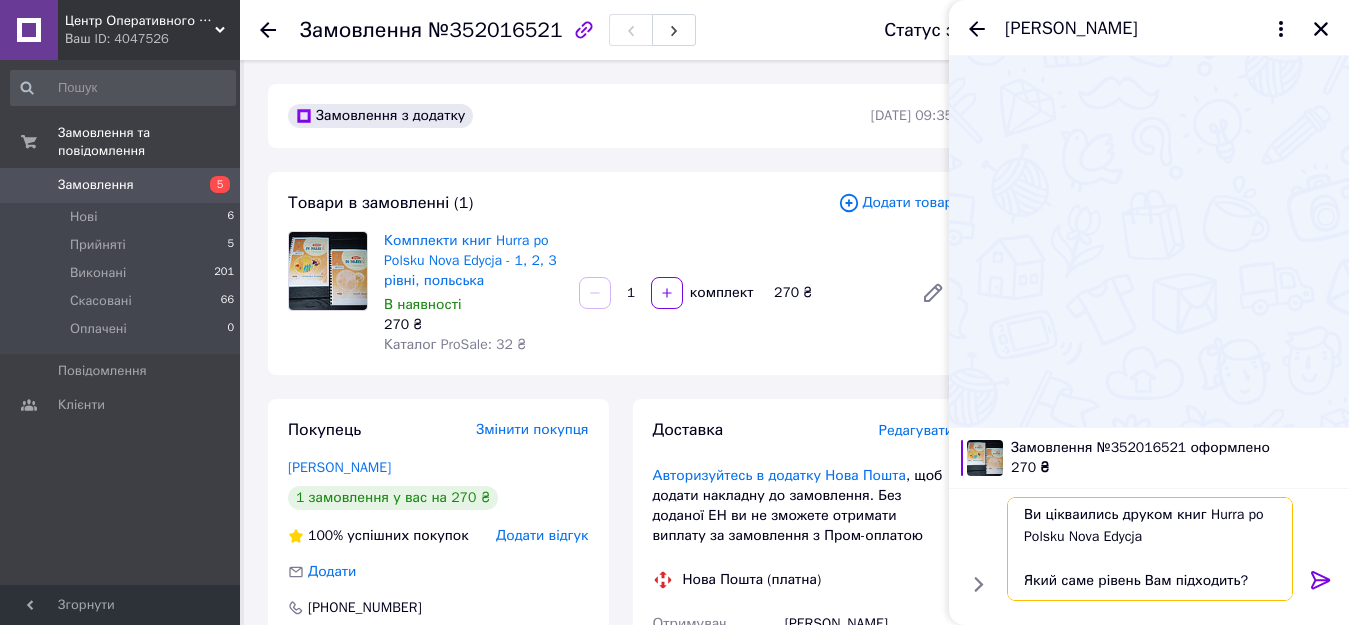 scroll, scrollTop: 0, scrollLeft: 0, axis: both 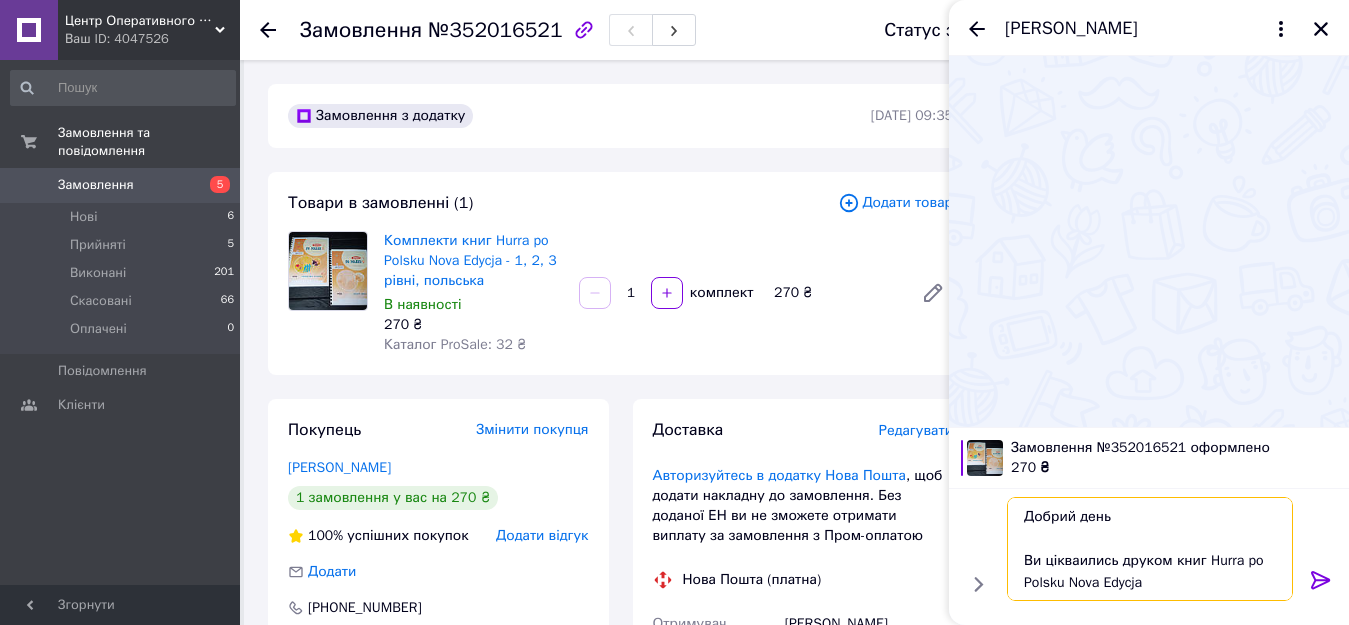 type on "Добрий день
Ви цікваились друком книг Hurra po Polsku Nova Edycja
Який саме рівень Вам підходить?" 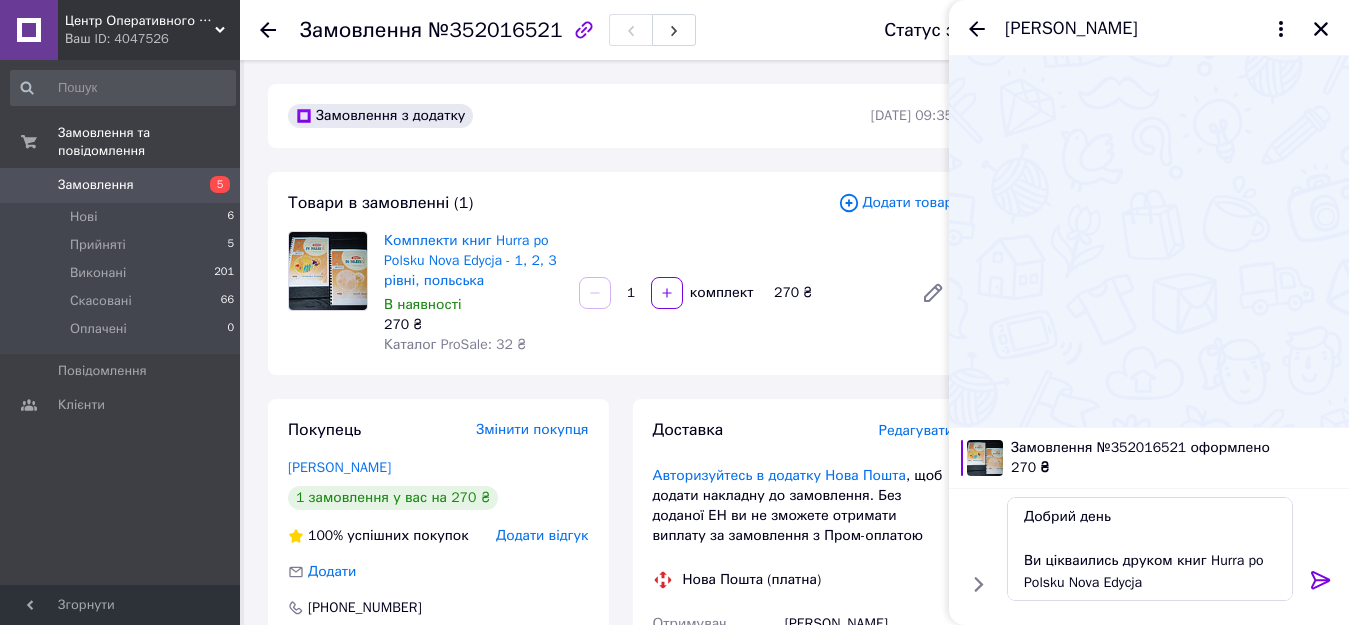 click 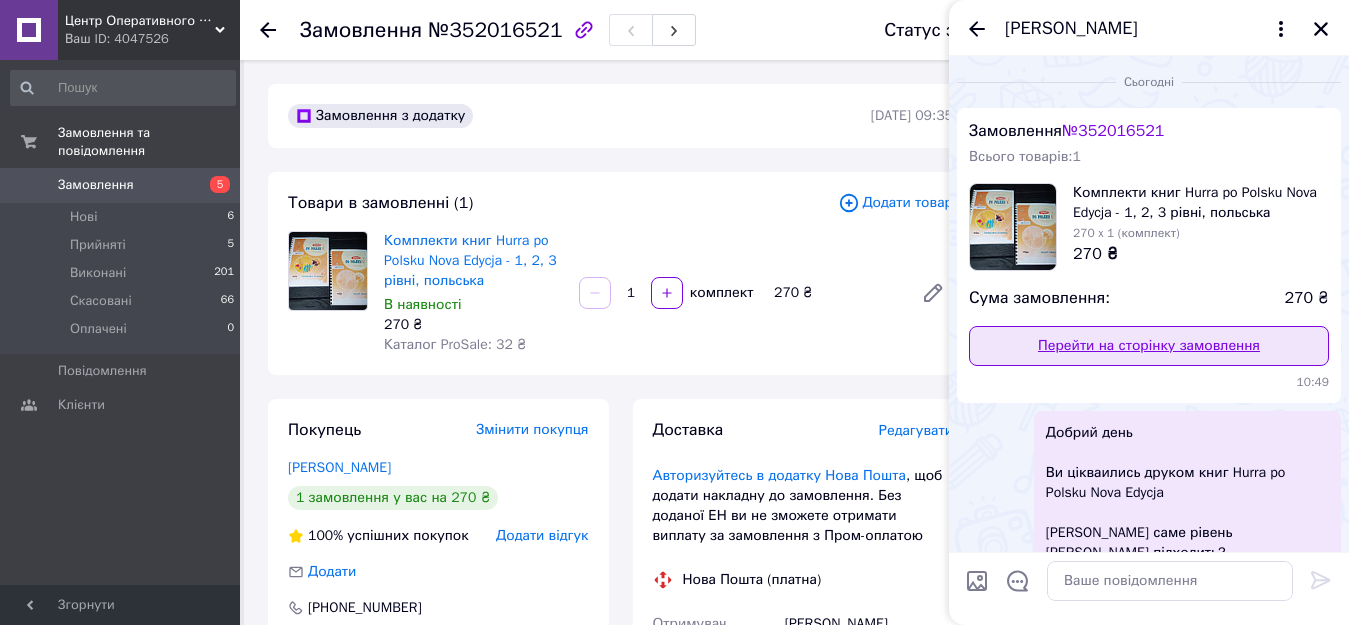 scroll, scrollTop: 32, scrollLeft: 0, axis: vertical 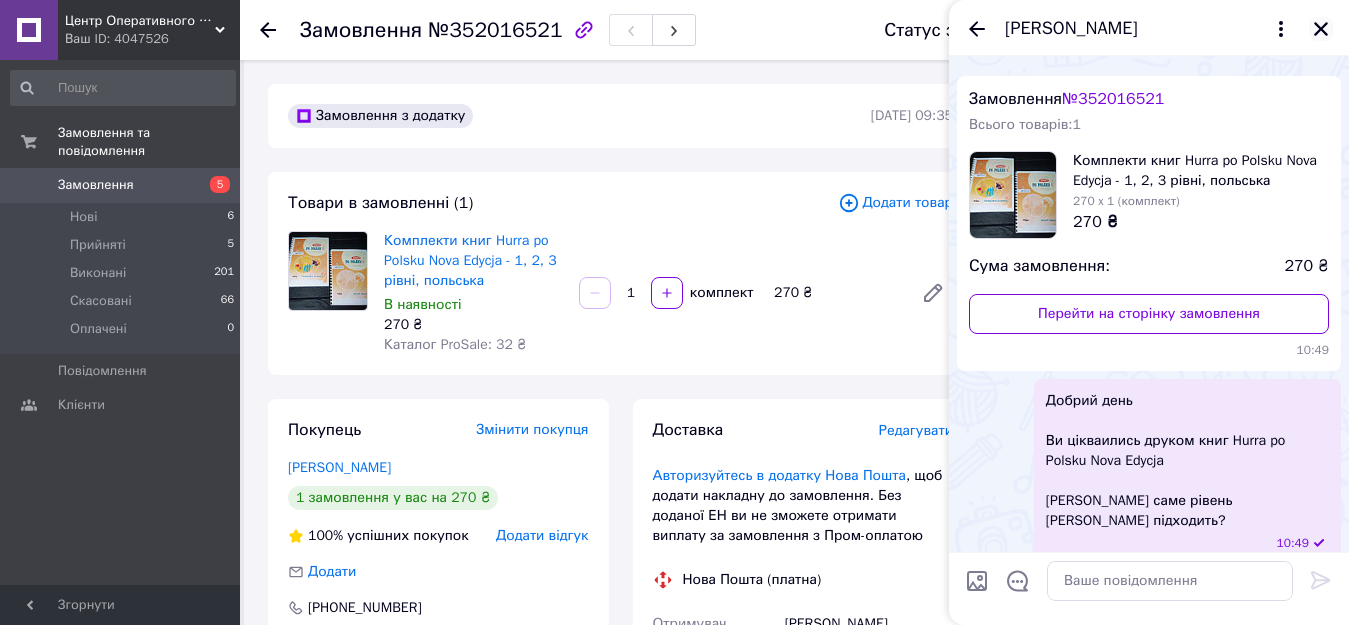 click at bounding box center [1321, 29] 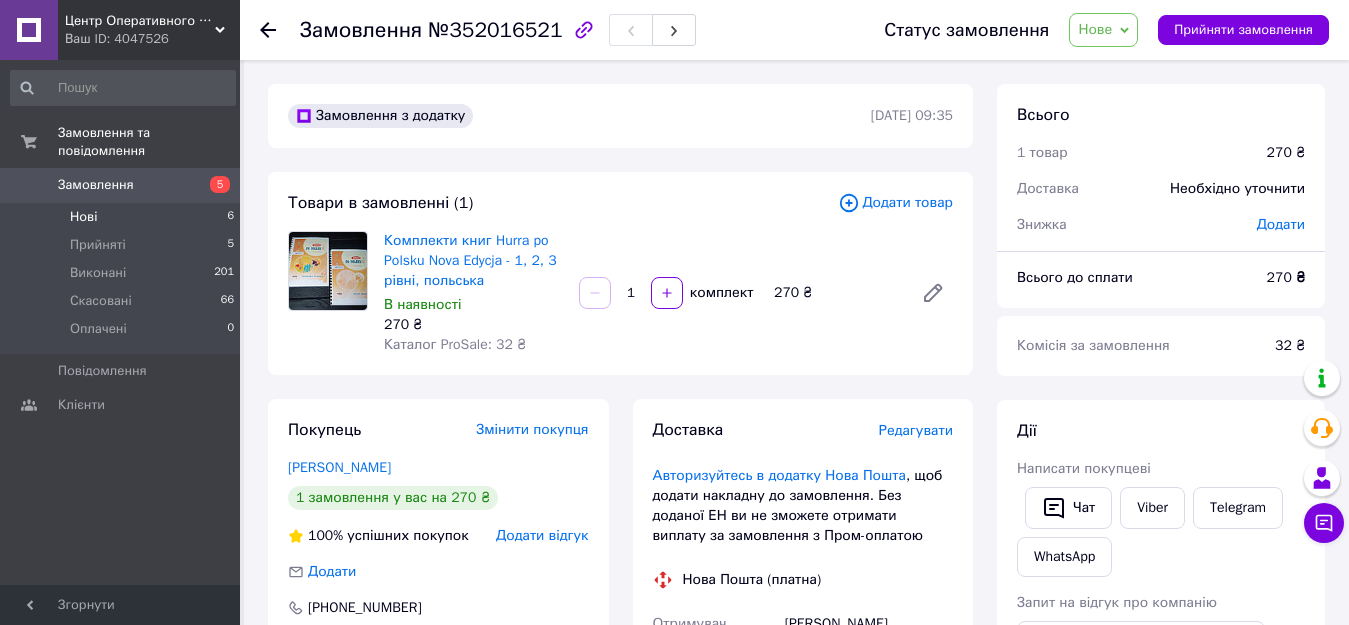 click on "Нові 6" at bounding box center [123, 217] 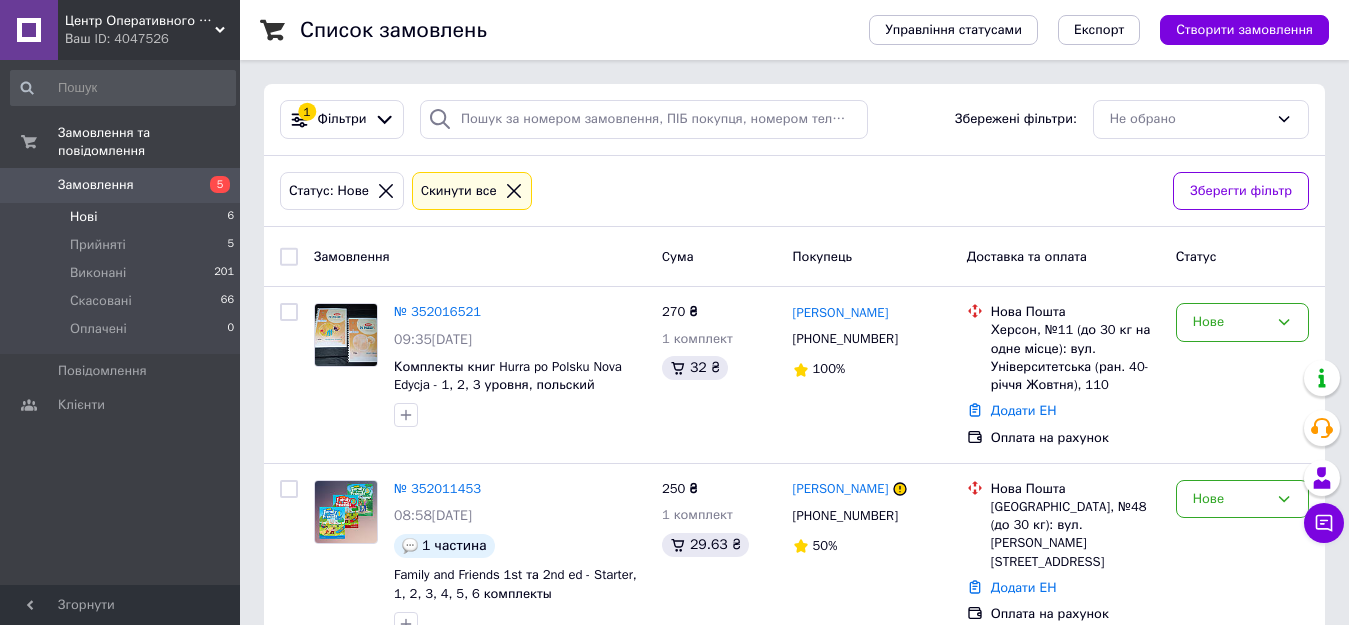 click on "Нові 6" at bounding box center (123, 217) 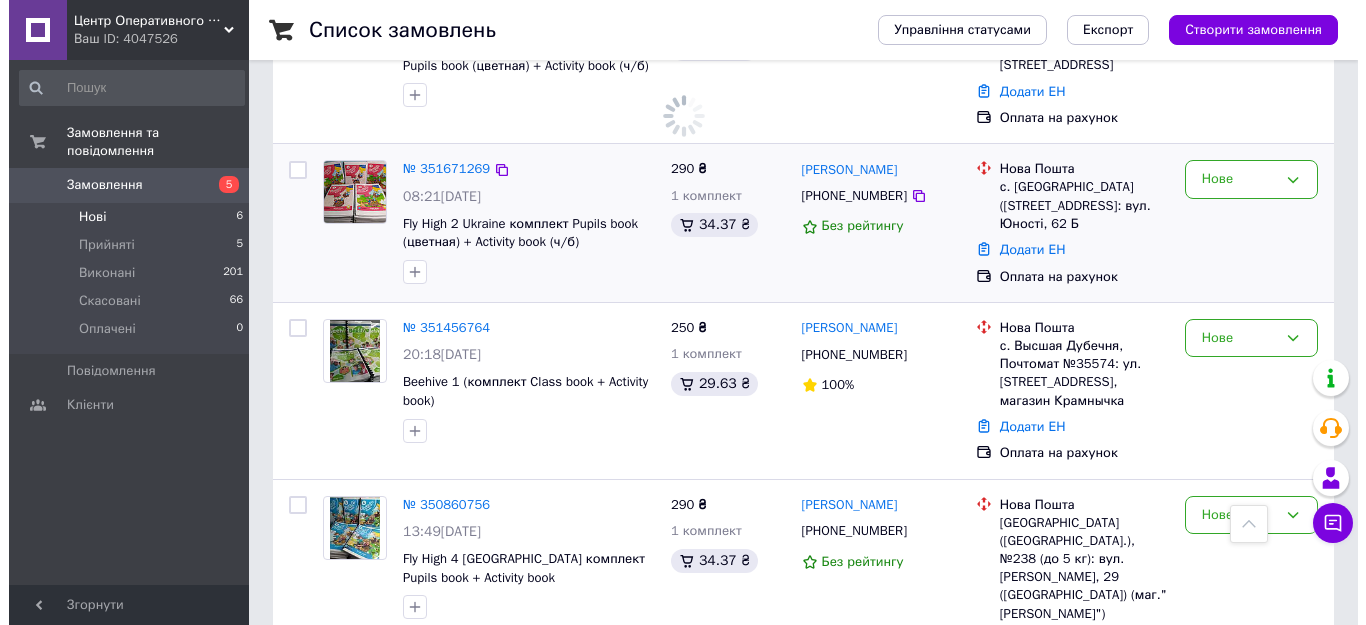 scroll, scrollTop: 737, scrollLeft: 0, axis: vertical 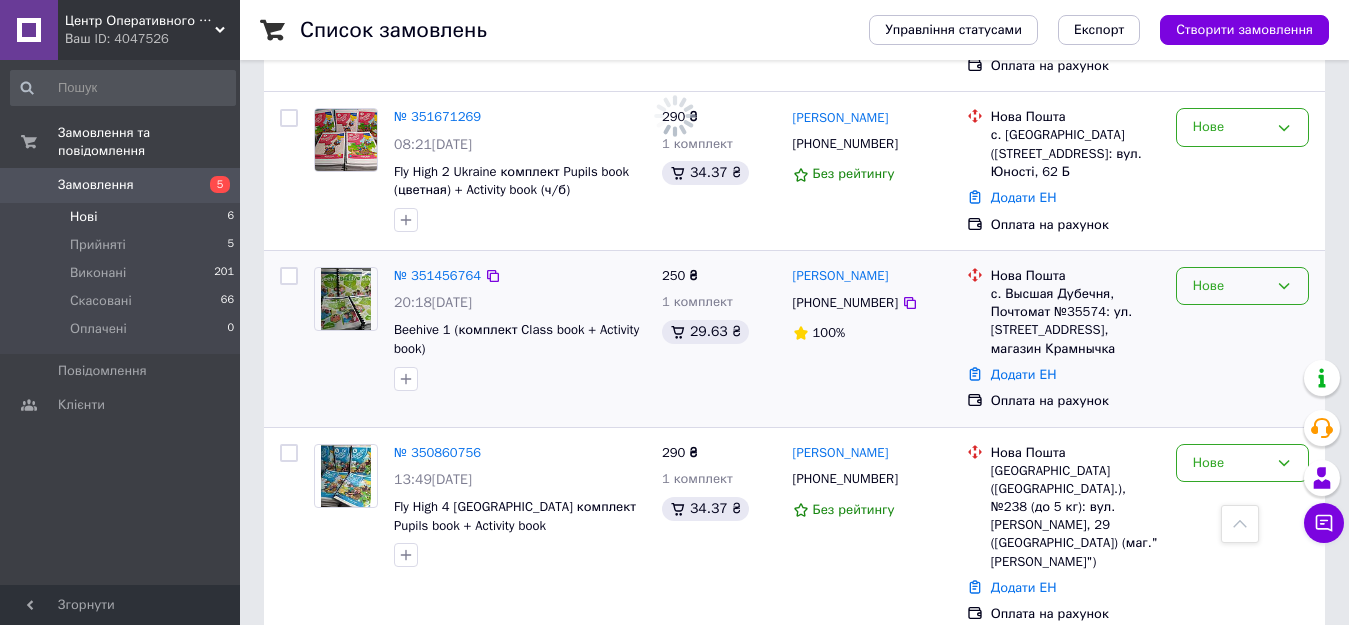 click on "Нове" at bounding box center (1242, 286) 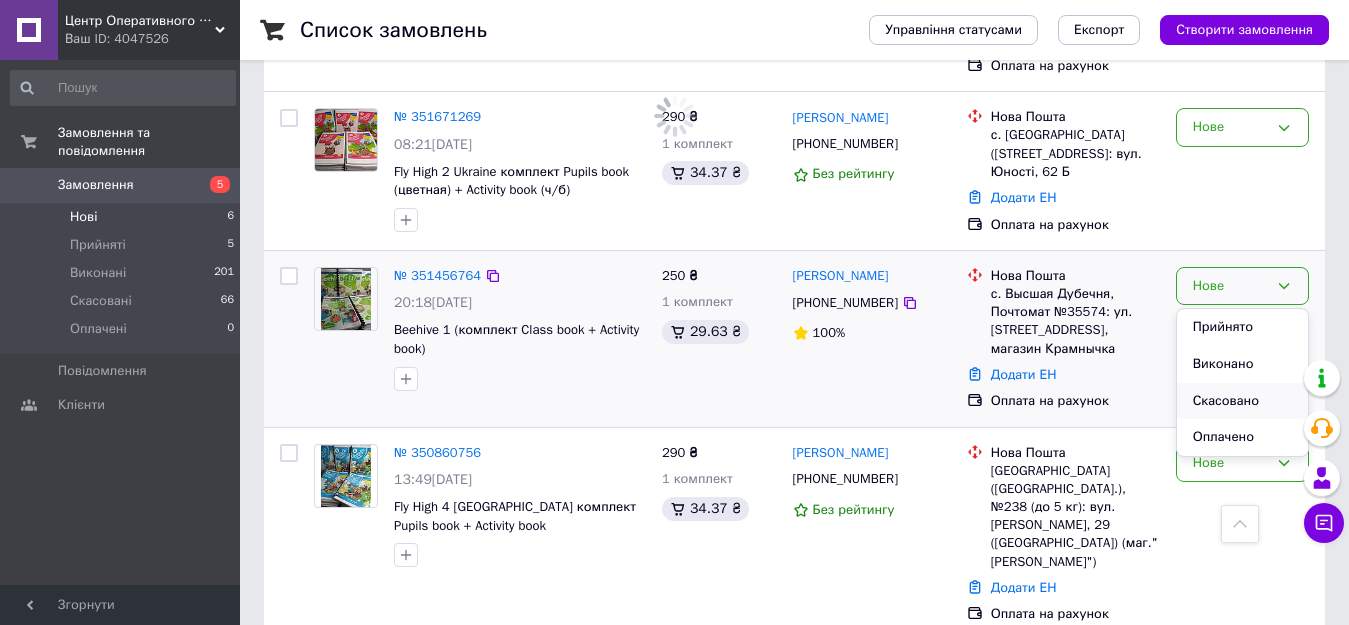 click on "Скасовано" at bounding box center [1242, 401] 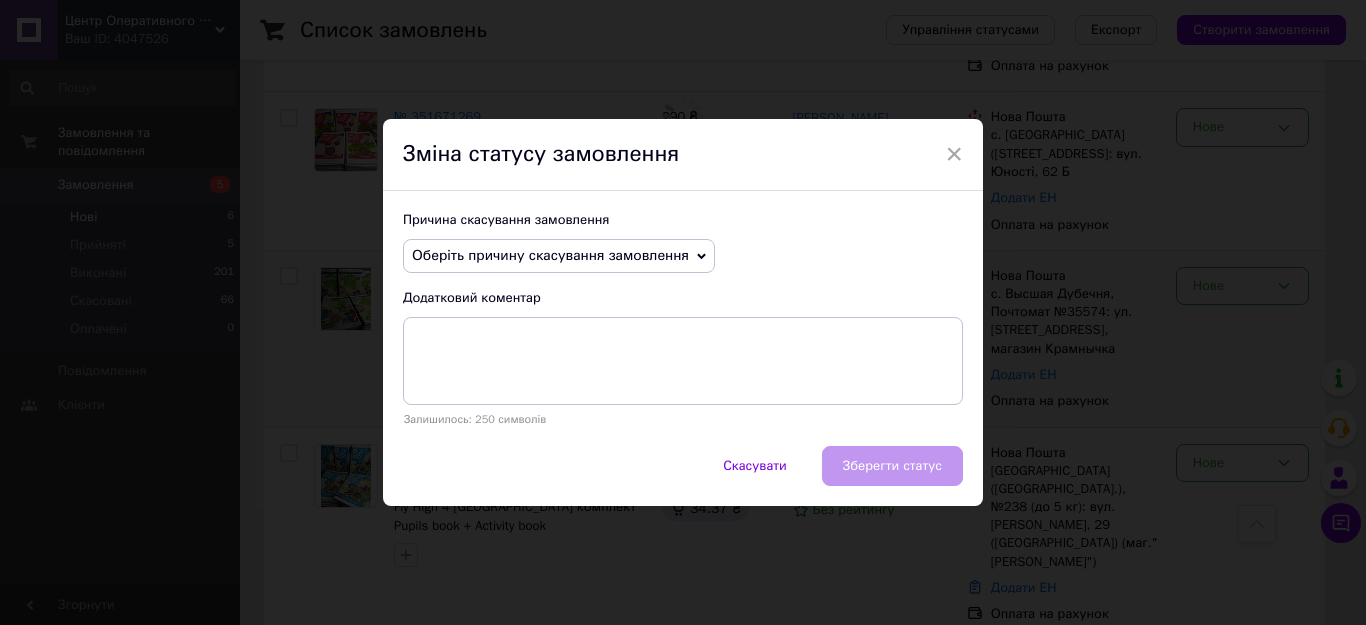 click on "Оберіть причину скасування замовлення" at bounding box center [550, 255] 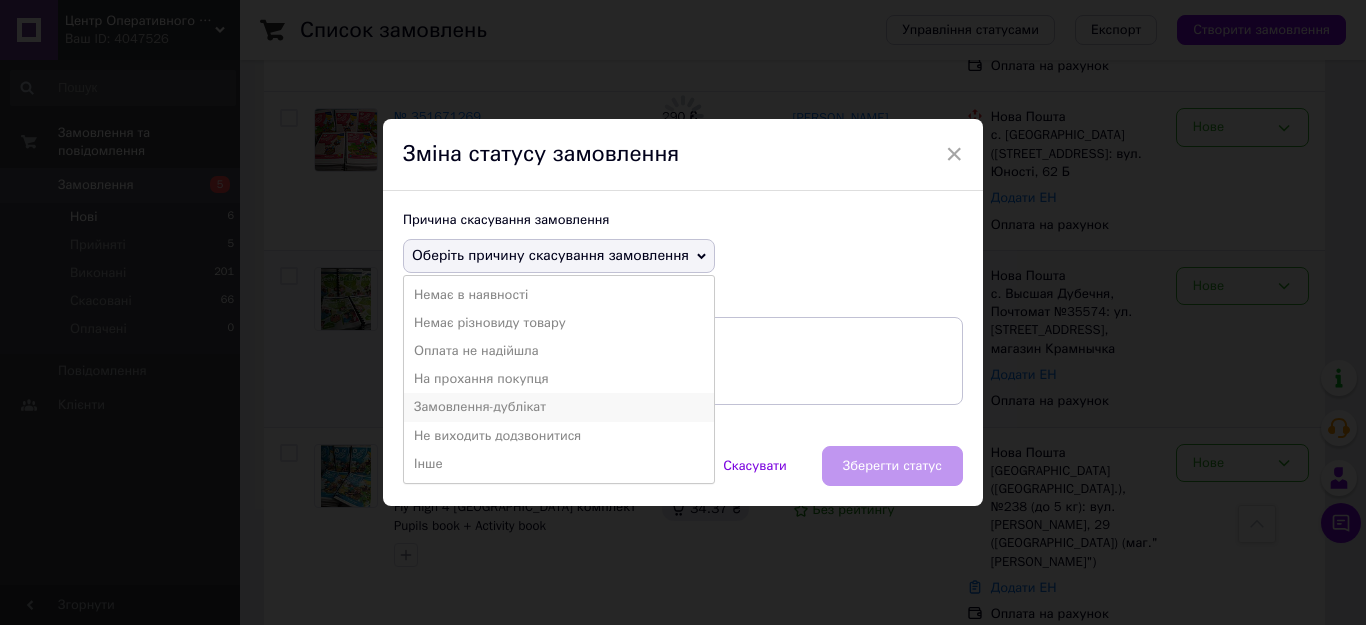 click on "Замовлення-дублікат" at bounding box center [559, 407] 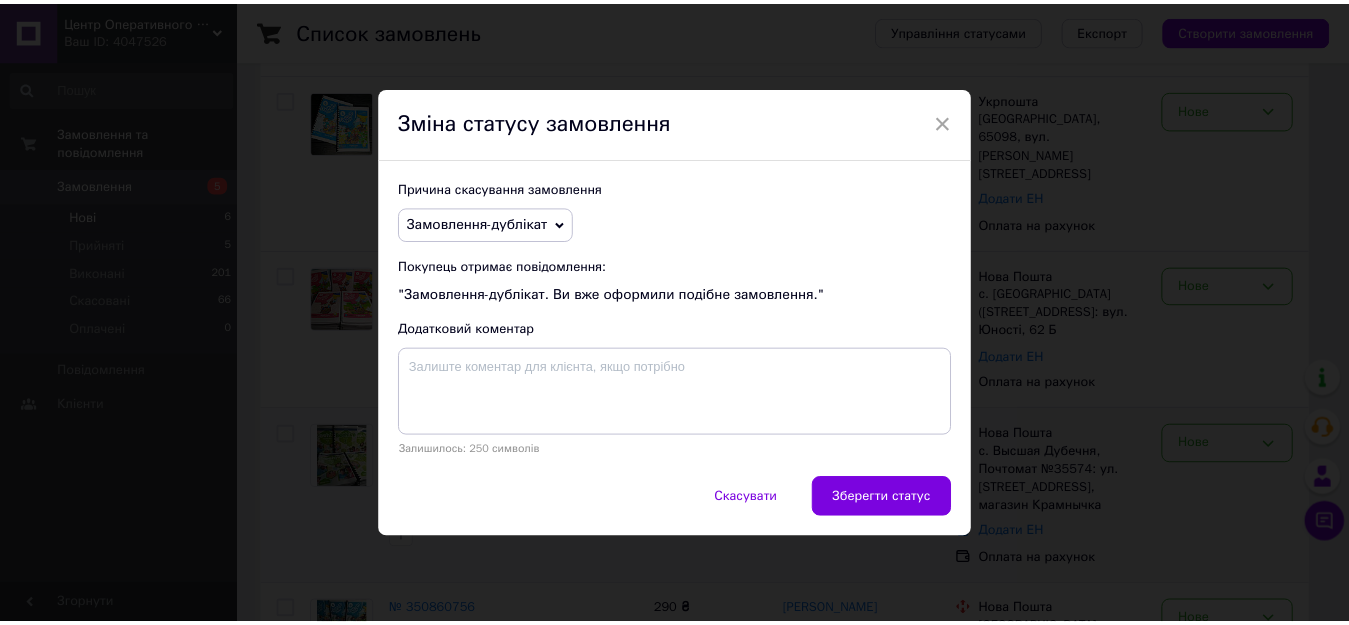 scroll, scrollTop: 0, scrollLeft: 0, axis: both 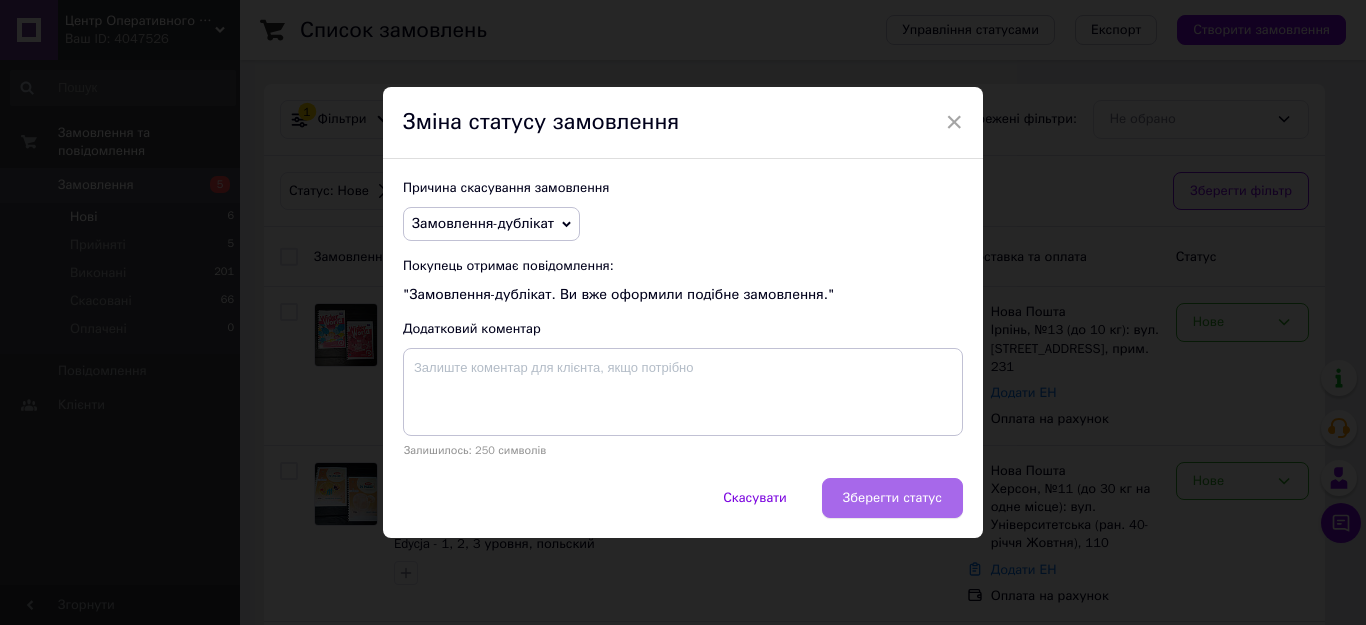 click on "Зберегти статус" at bounding box center (892, 498) 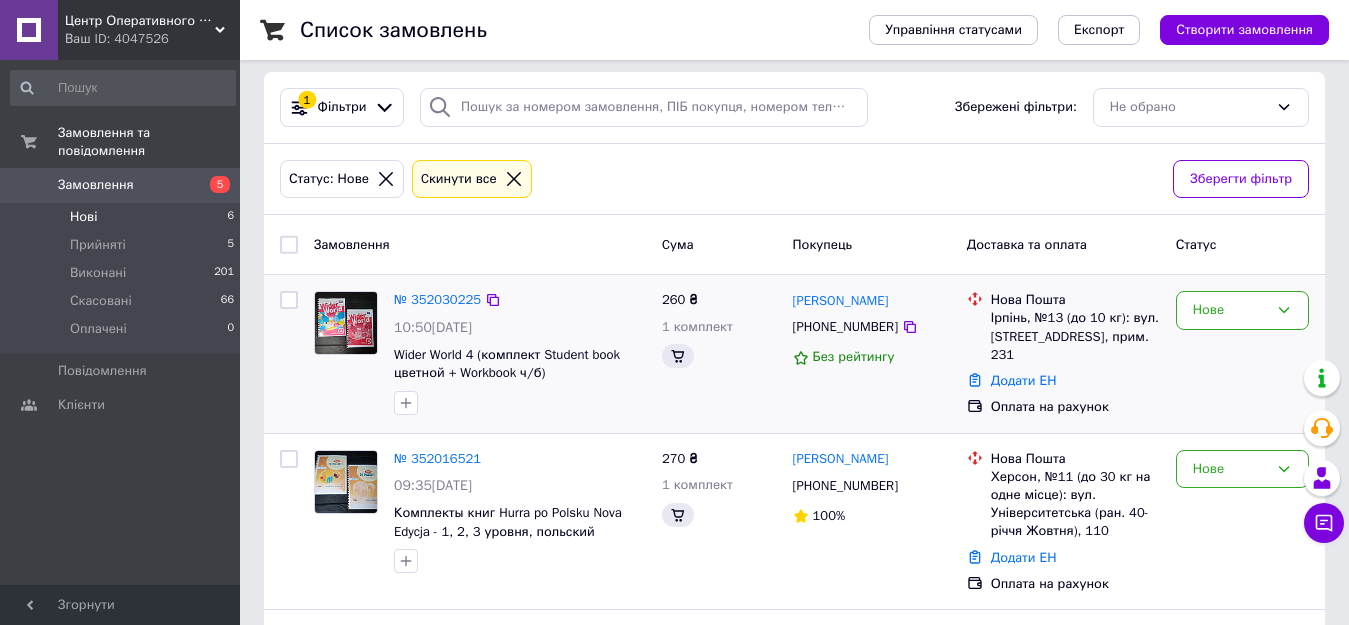scroll, scrollTop: 0, scrollLeft: 0, axis: both 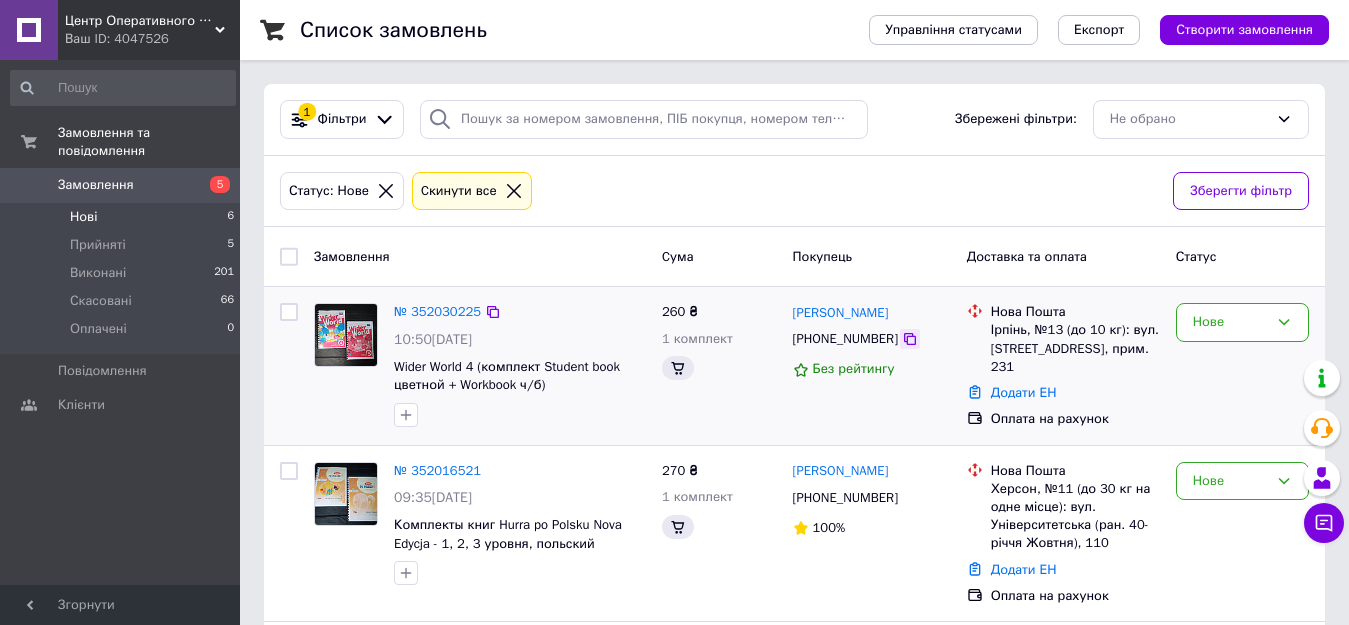 click 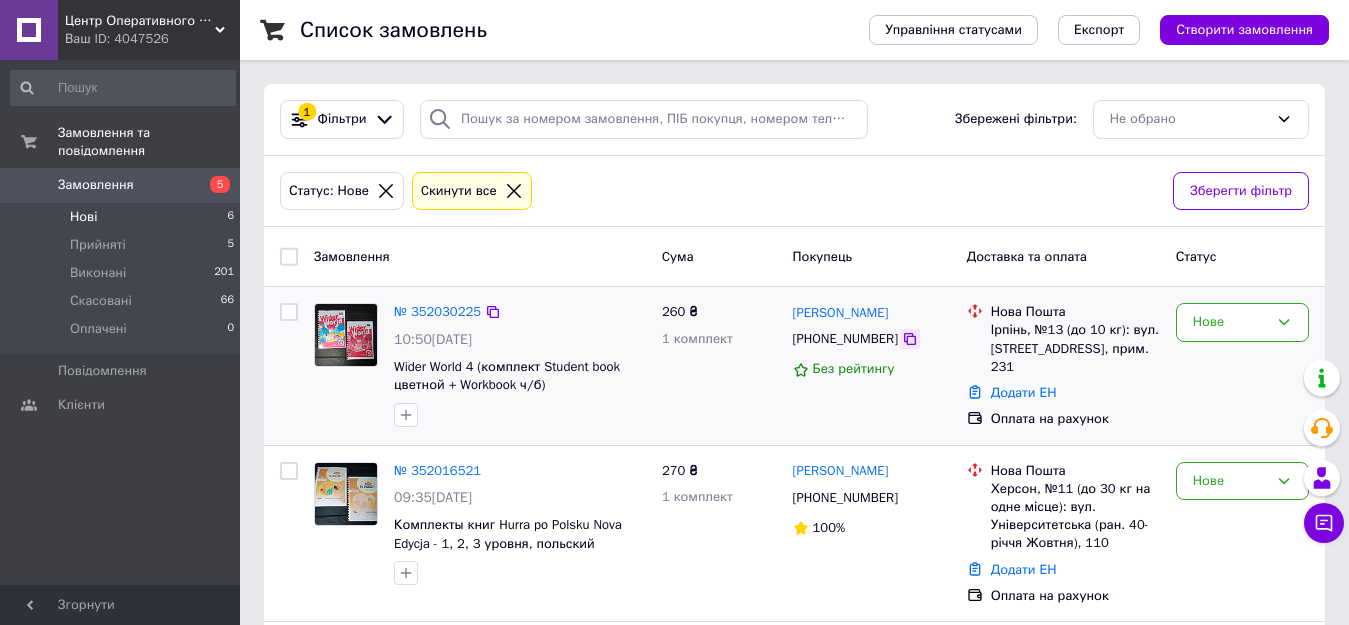 click 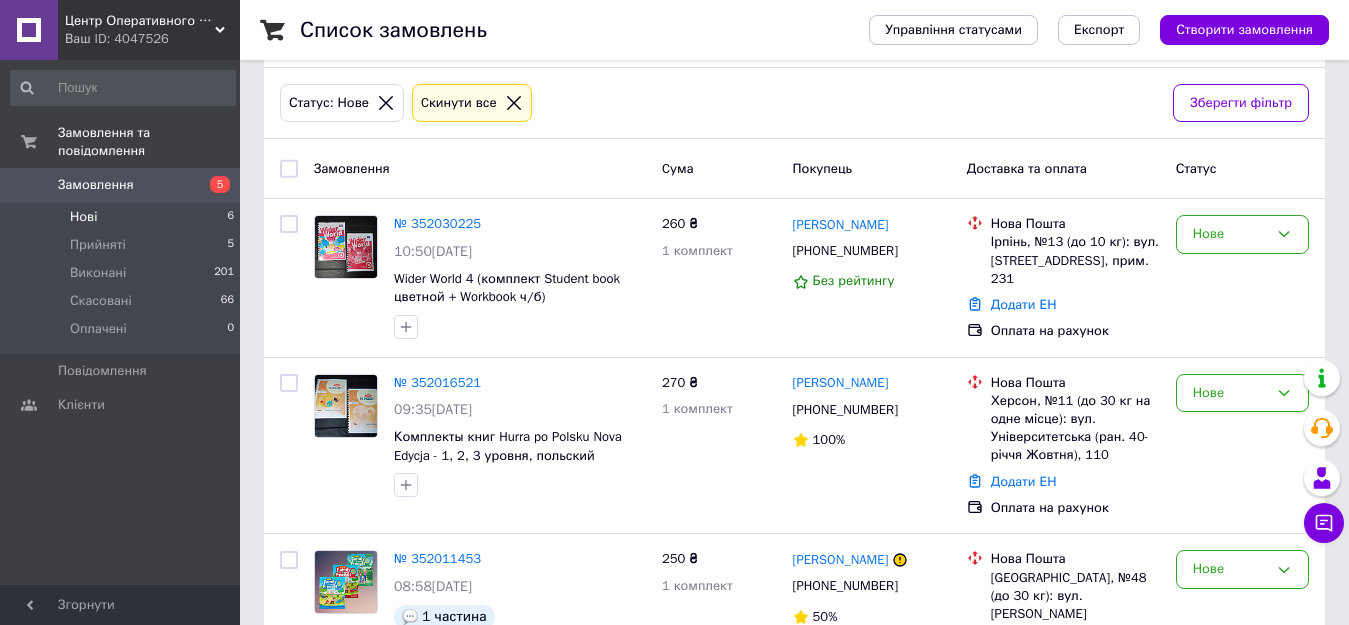 scroll, scrollTop: 76, scrollLeft: 0, axis: vertical 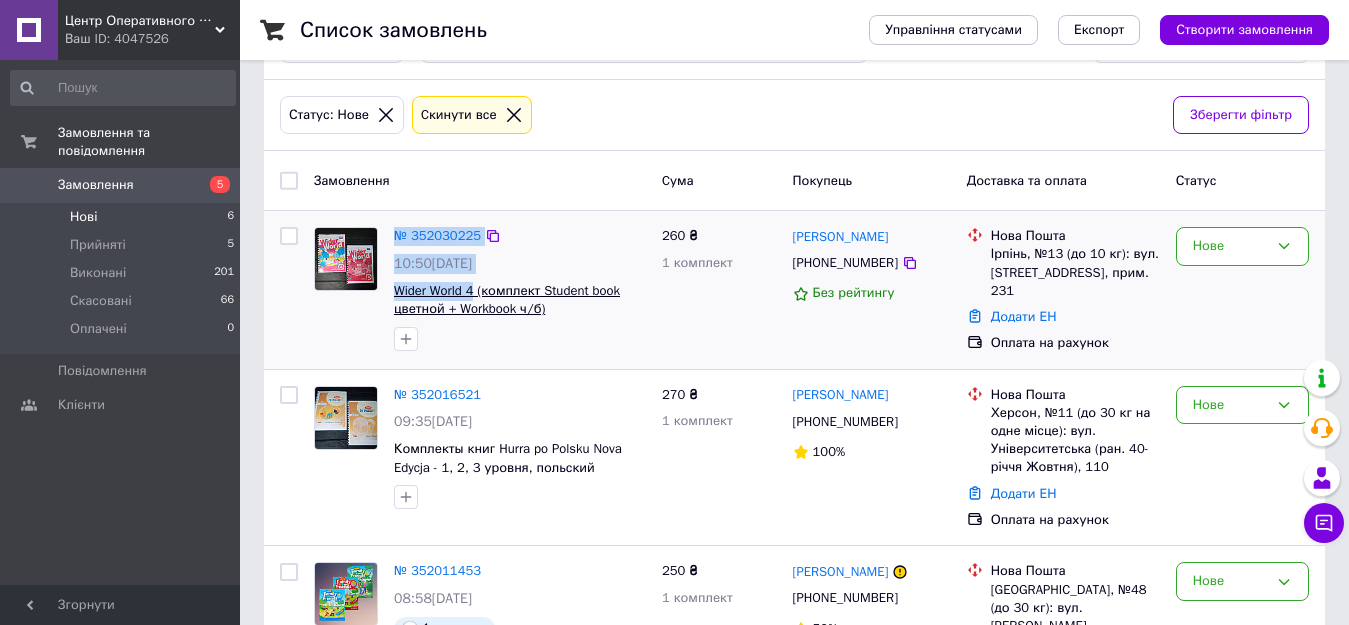 drag, startPoint x: 384, startPoint y: 282, endPoint x: 474, endPoint y: 282, distance: 90 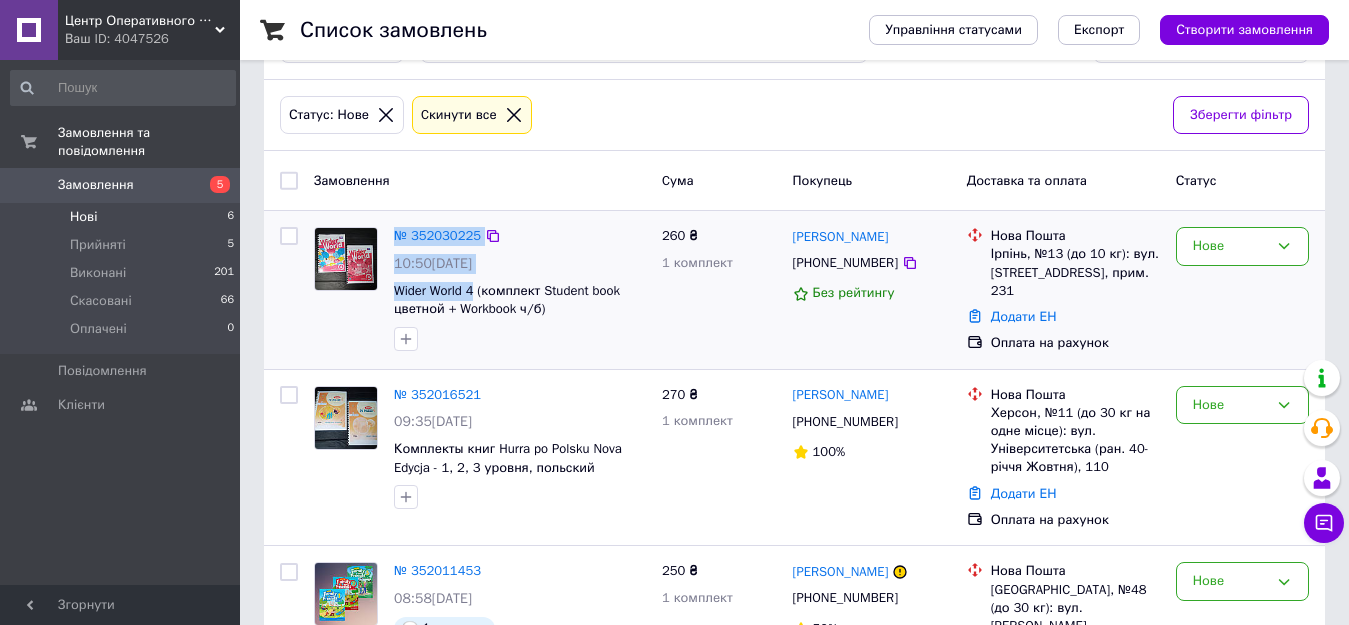 click at bounding box center [346, 259] 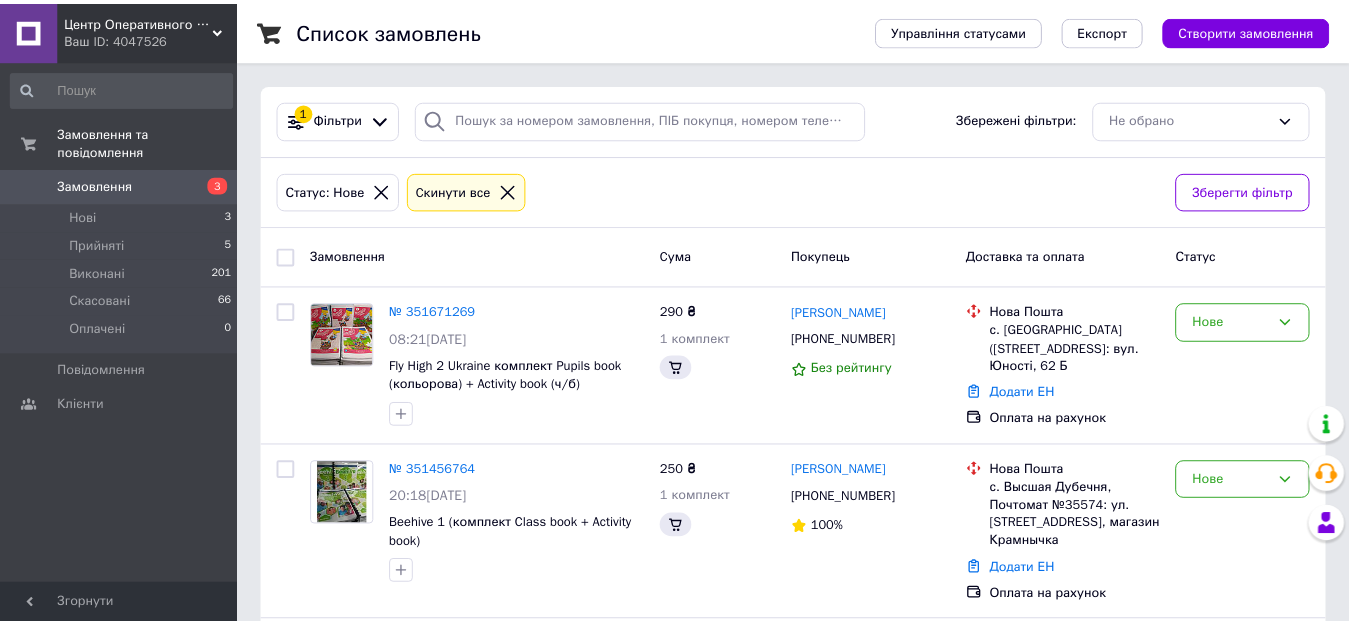 scroll, scrollTop: 76, scrollLeft: 0, axis: vertical 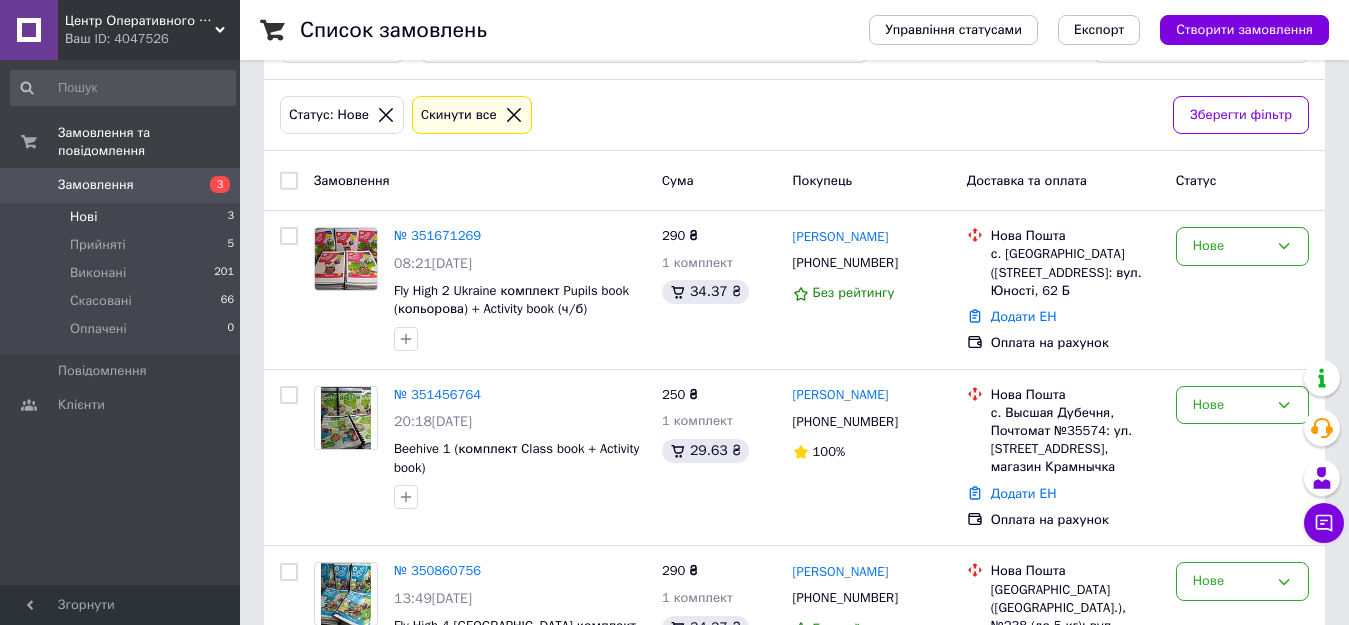 click on "Нові 3" at bounding box center [123, 217] 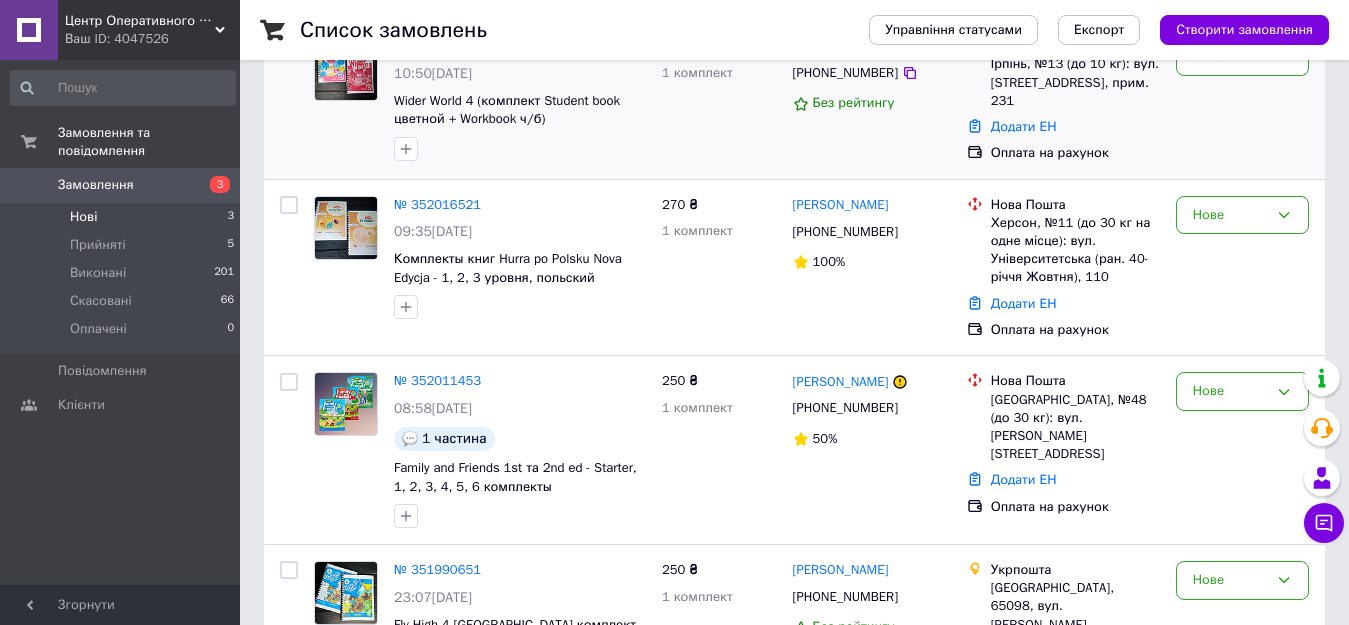 scroll, scrollTop: 100, scrollLeft: 0, axis: vertical 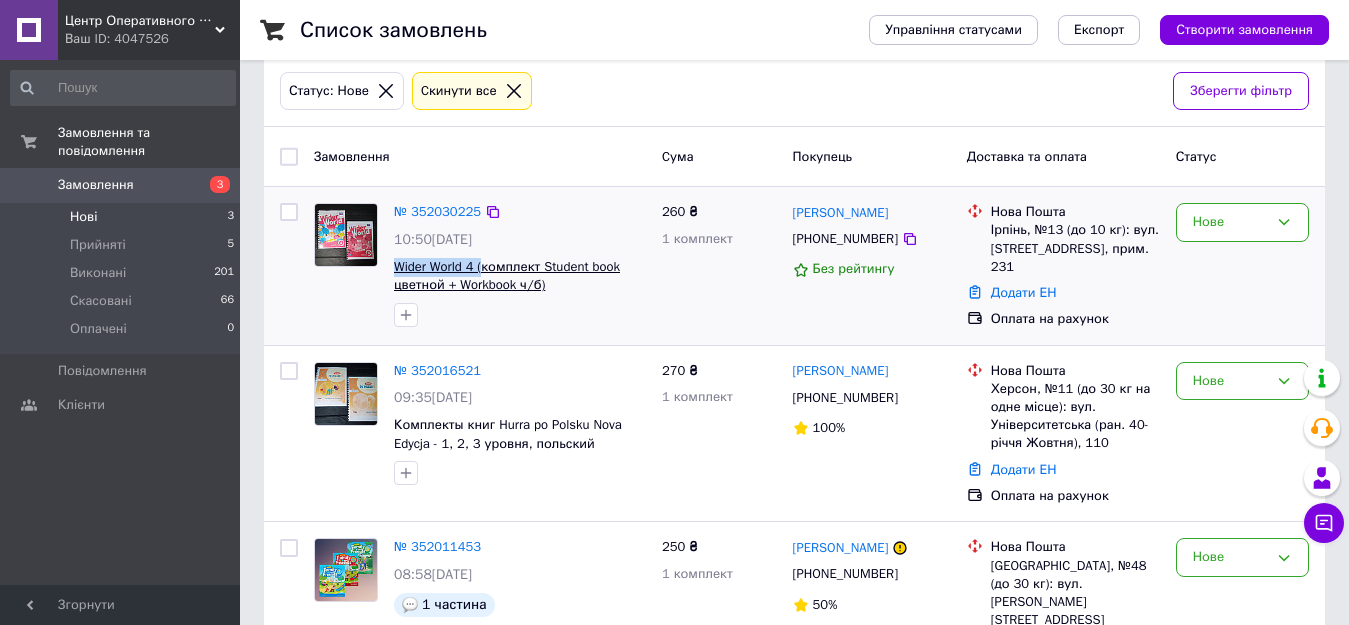 drag, startPoint x: 391, startPoint y: 265, endPoint x: 484, endPoint y: 268, distance: 93.04838 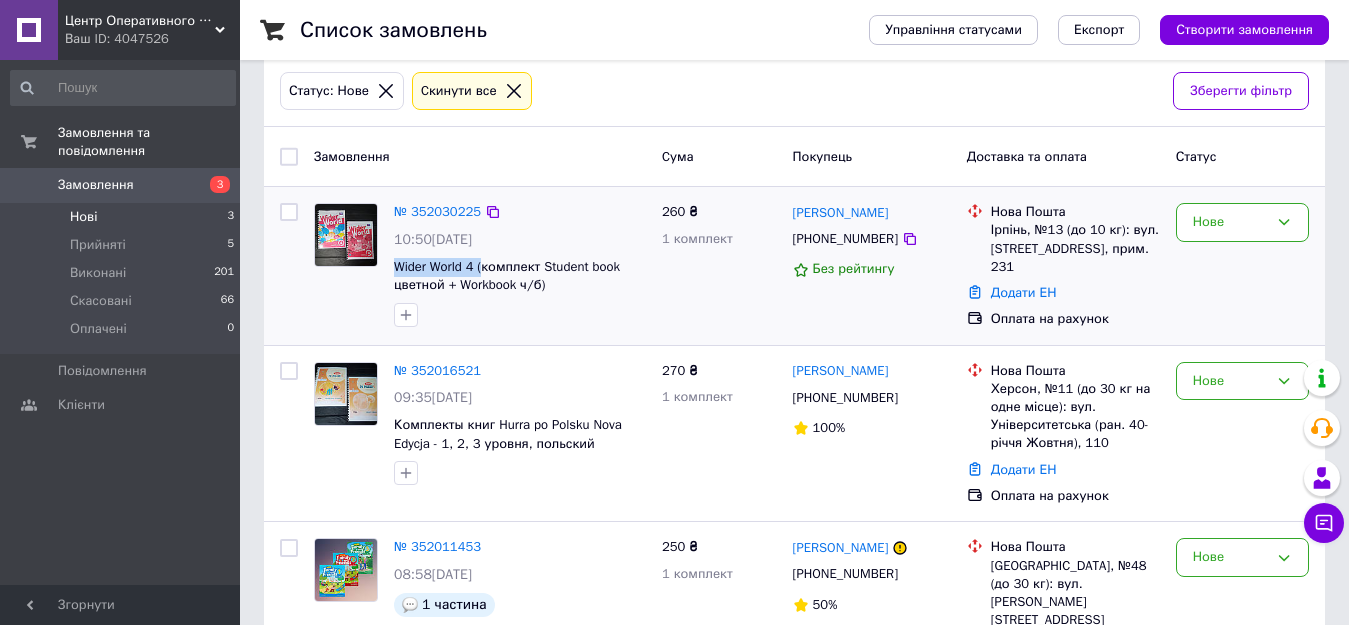 copy on "Wider World 4 (" 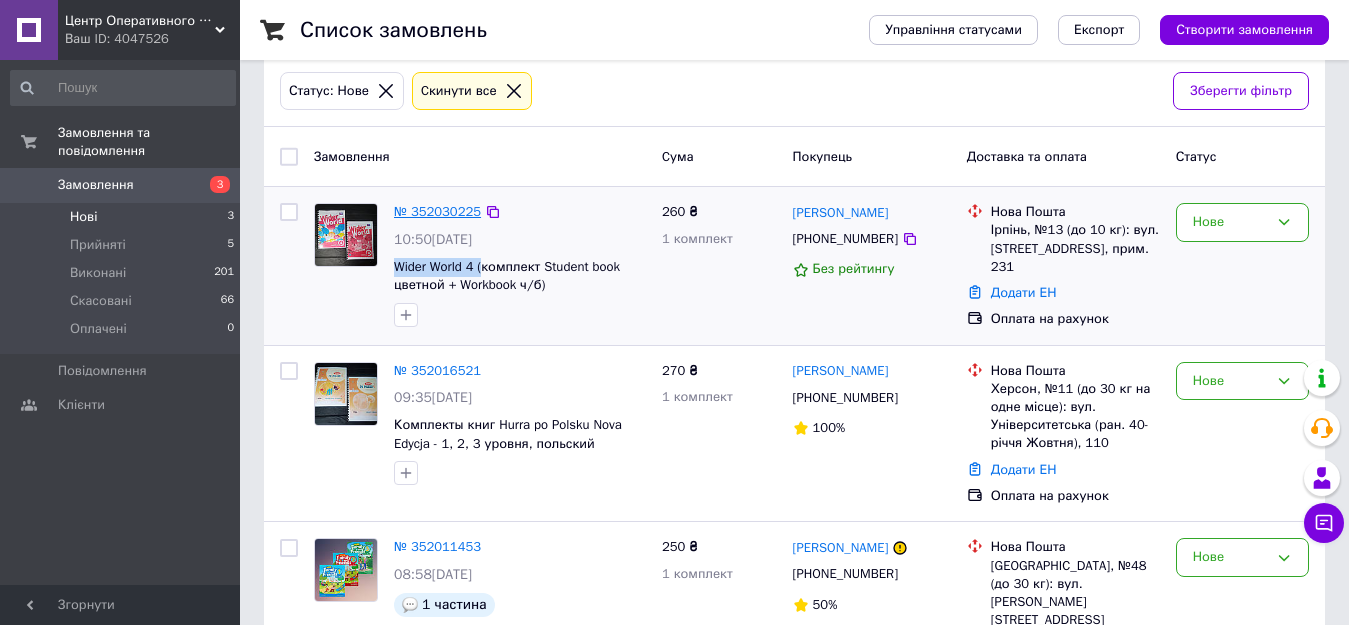 click on "№ 352030225" at bounding box center (437, 211) 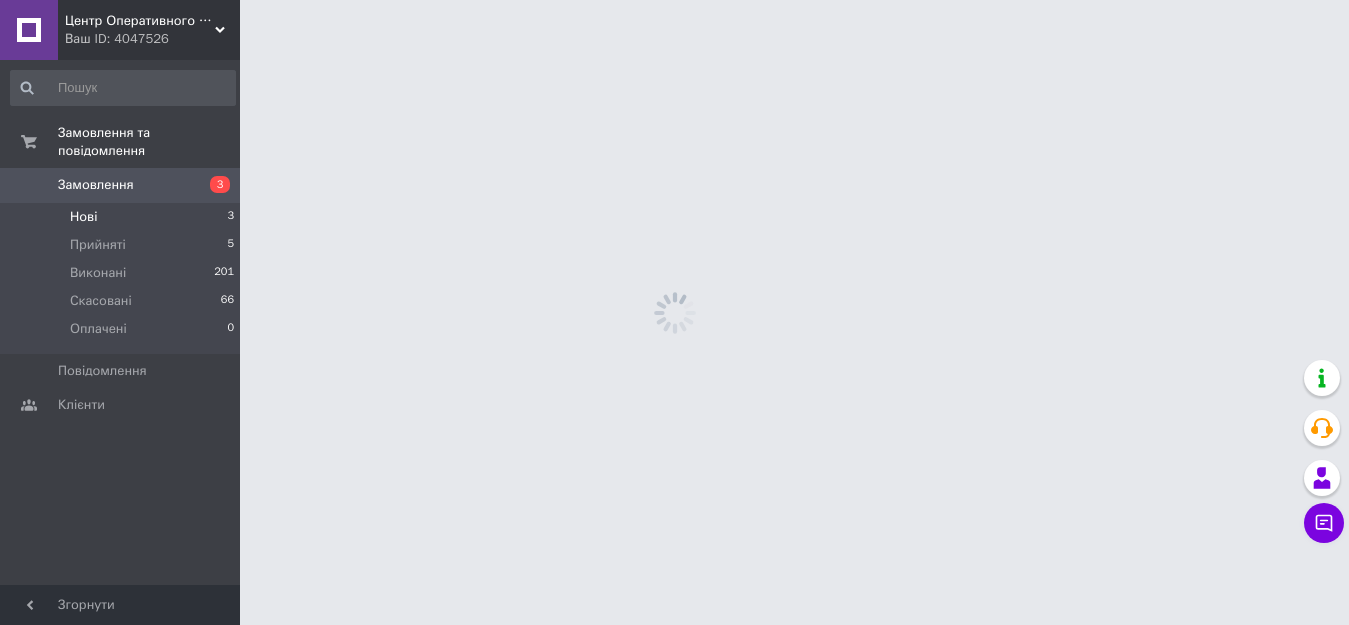 scroll, scrollTop: 0, scrollLeft: 0, axis: both 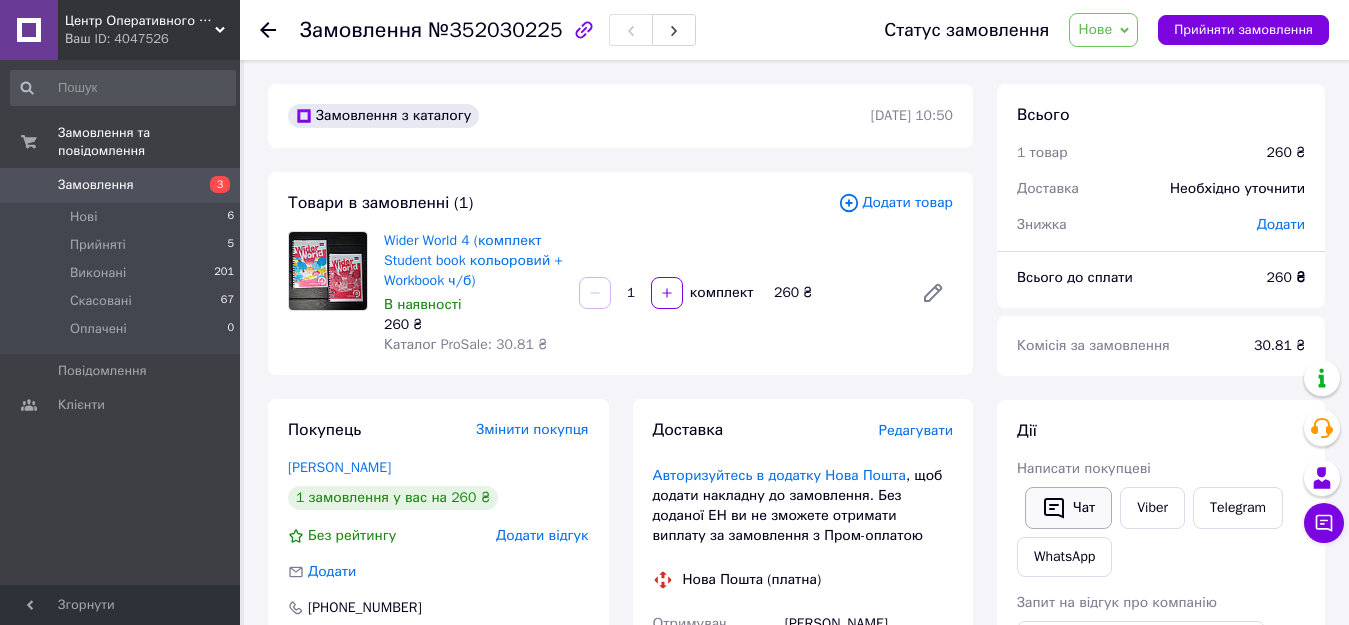 click 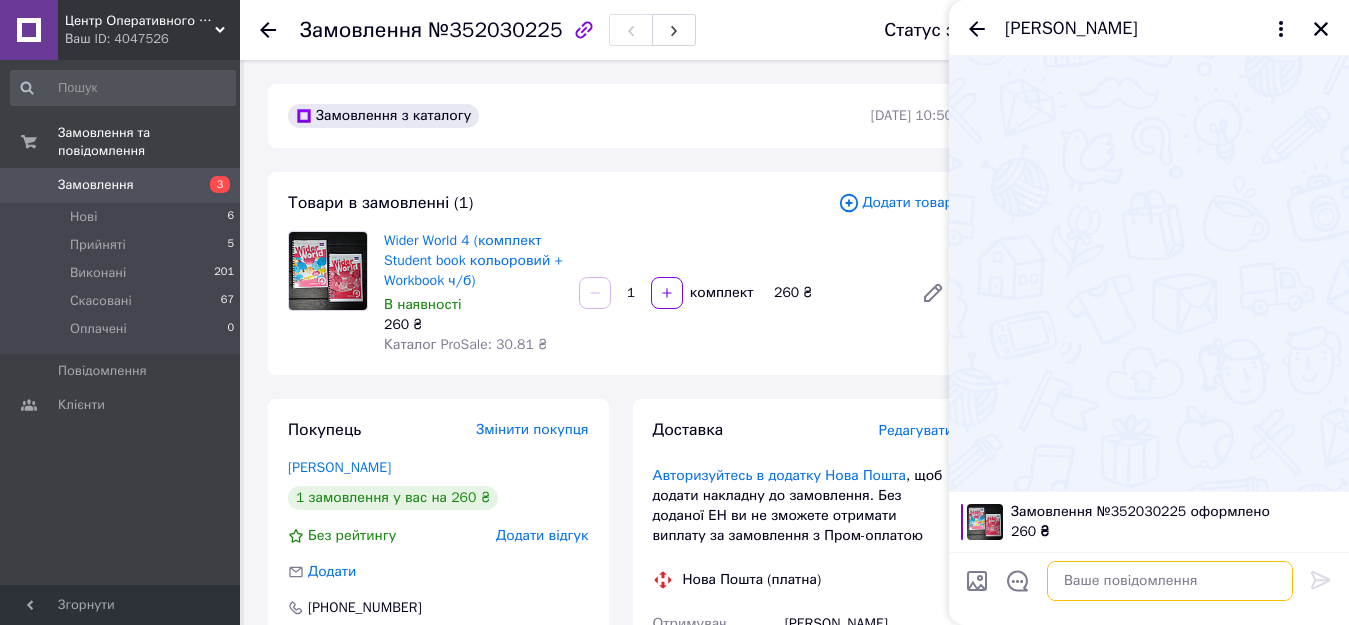 click at bounding box center [1170, 581] 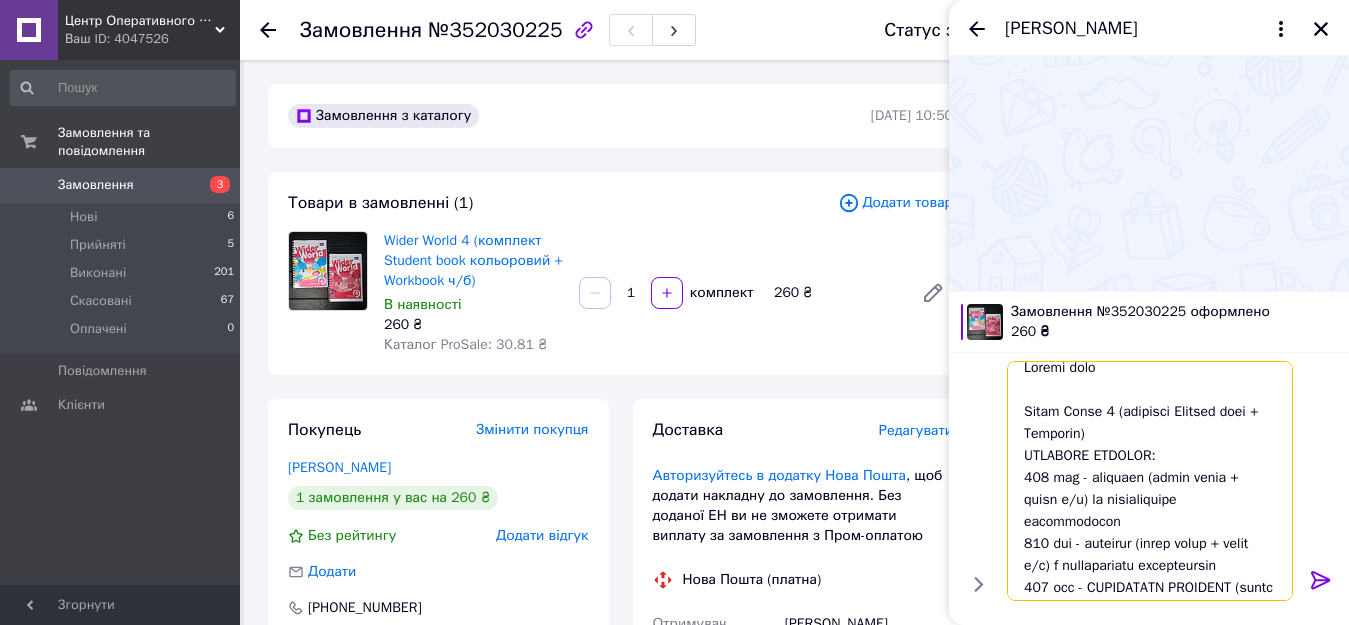 scroll, scrollTop: 0, scrollLeft: 0, axis: both 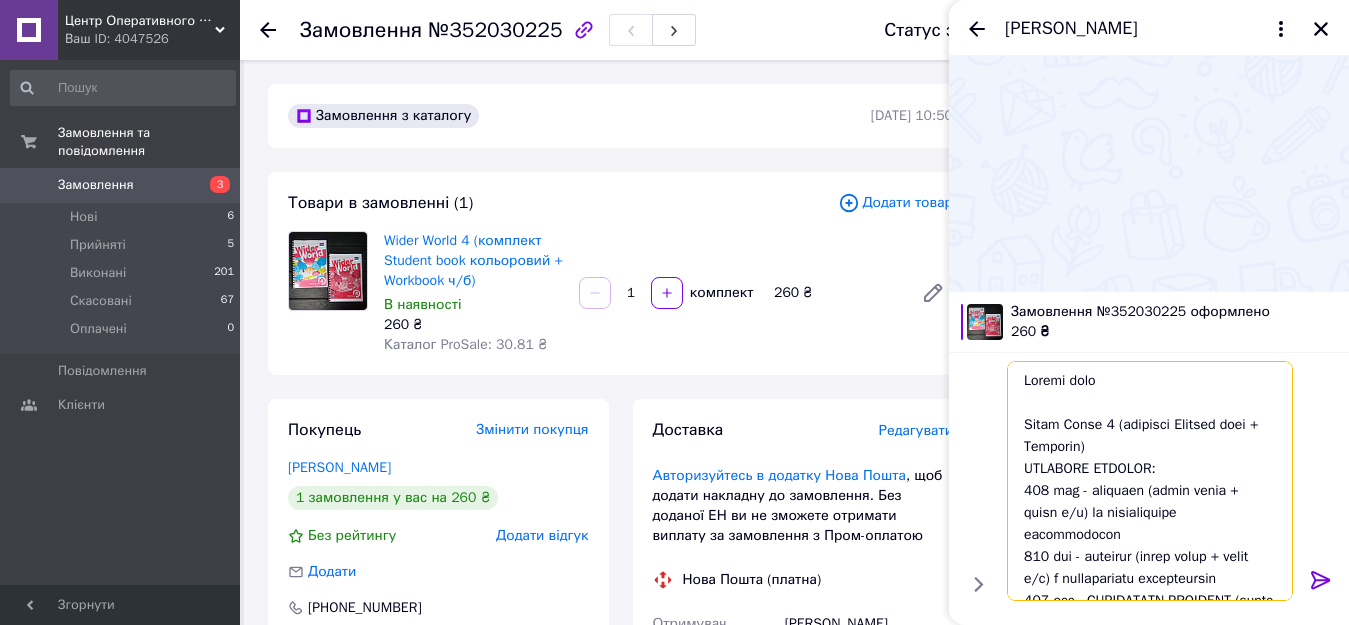 type on "Добрий день
Wider World 4 (комплект Student book + Workbook)
МЕТАЛЕВА ПРУЖИНА:
280 грн - комплект (книга колір + зошит ч/б) зі стандартними обкладинками
300 грн - комплект (книга колір + зошит ч/б) з ламінованими обкладинками
430 грн - КОЛЬОРОВИЙ КОМПЛЕКТ (книга колір + зошит колір) зі стандартними обкладинками
450 грн - КОЛЬОРОВИЙ КОМПЛЕКТ (книга колір + зошит колір) з ламінованими обкладинками
ПЛАСТИКОВА ПРУЖИНА:
260 грн - комплект (книга колір + зошит ч/б) зі стандартними обкладинками
280 грн - комплект (книга колір + зошит ч/б) з ламінованими обкладинками
410 грн - КОЛЬОРОВИЙ КОМПЛЕКТ (книга колір + зошит колір) зі стандартними обкладинками
430 грн - КОЛЬОРОВИЙ КОМПЛЕКТ (книга колір + зошит колір) з ламінованими обкладинками
330 грн - Проклеєний комплект (книга колір + зошит ч/б)
480 грн - Проклеєний комплект (книга колір + зошит колір)
Аудіо - 35 грн (відправляємо на електронну пошту або у телеграм)..." 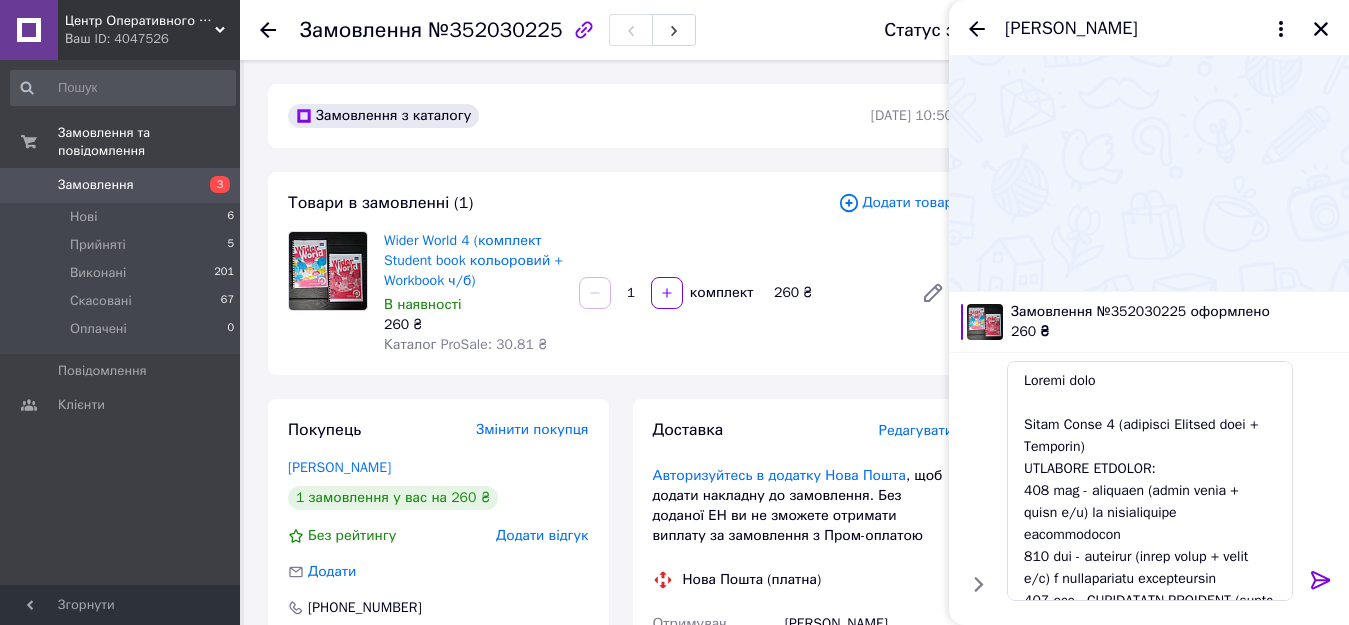 click 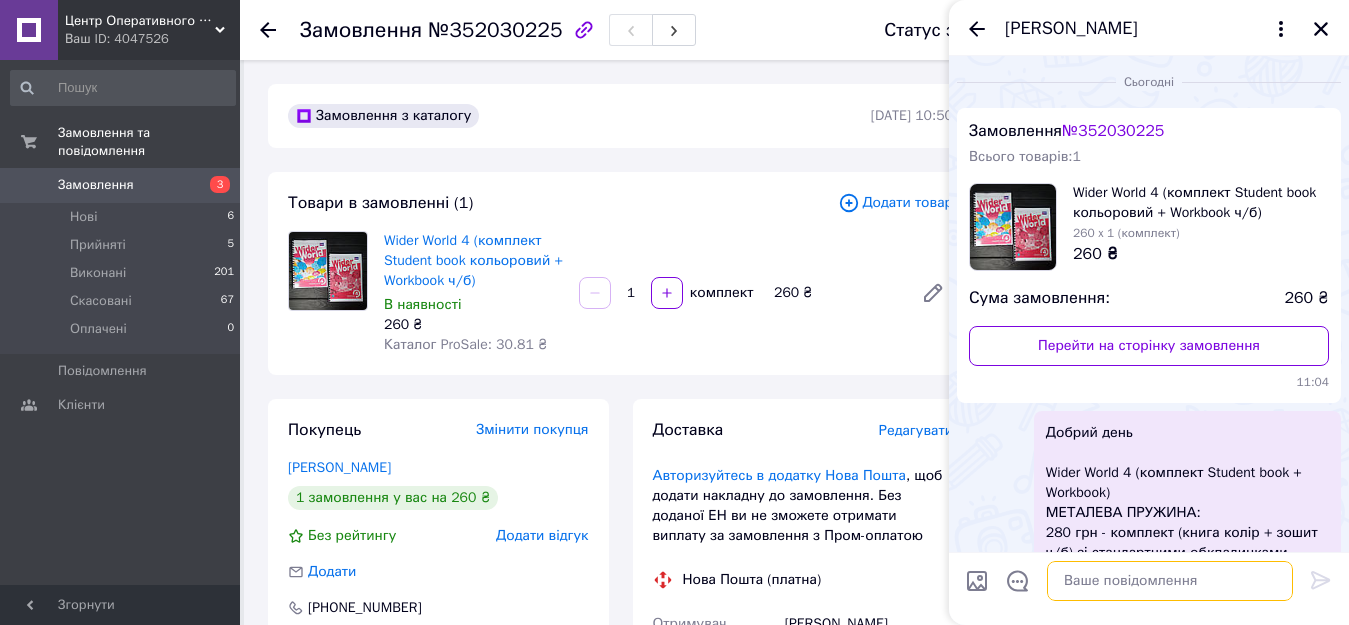 click at bounding box center (1170, 581) 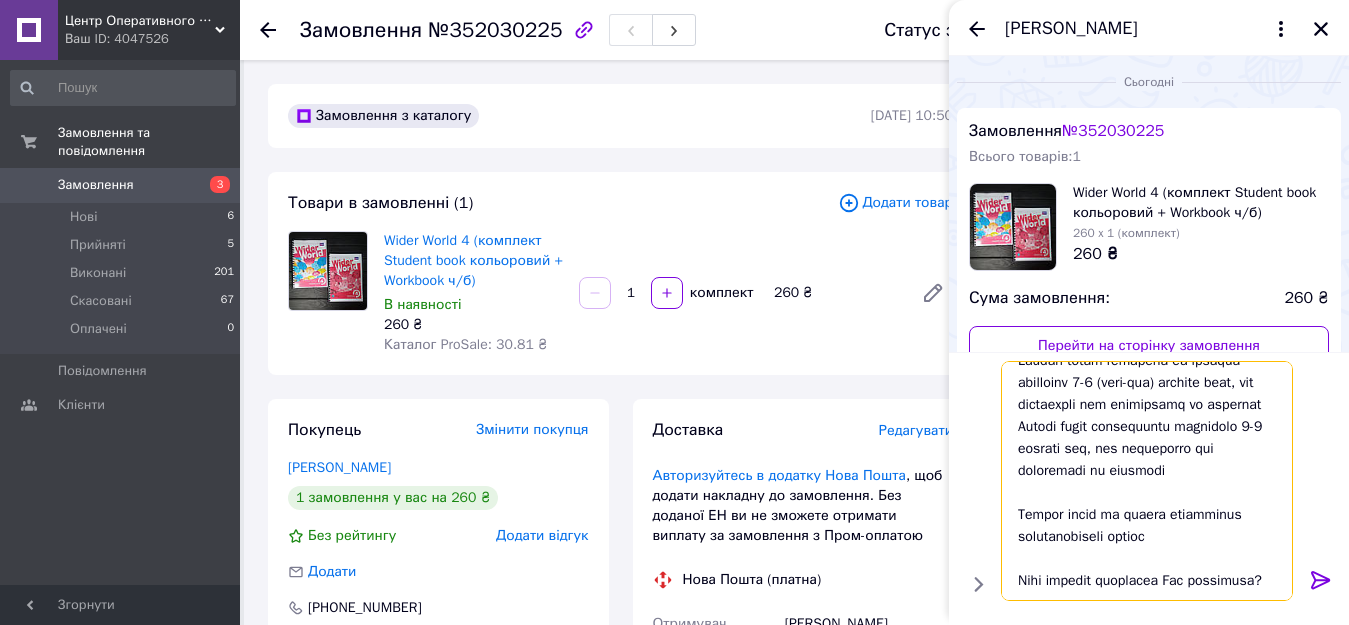 scroll, scrollTop: 372, scrollLeft: 0, axis: vertical 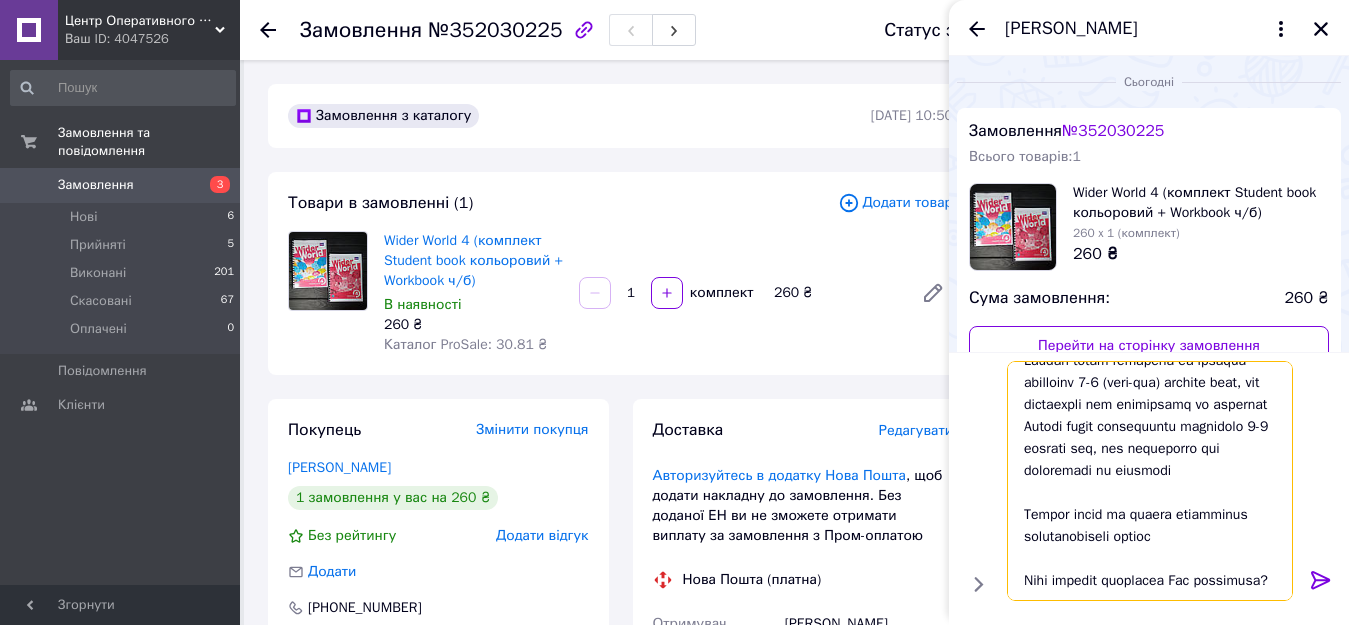 type on "Замовлення запускаємо до друку по передплаті на рахунок
Якщо бажаєте Новою Поштою, то можете оплатити 50% на рахунок (залишок - 50% на пошті) або 100% на рахунок.
Якщо бажаєте доставку Укрпоштою або Meest, то відправляємо лише по 100% передплаті на рахунок!
Папір звичайний офісний.
Друк з двох сторін аркуша А4.
Для друку використовуємо скан книг
Термін друку комплекту на пружині становить 1-3 (один-три) робочих днів, без урахування дня замовлення та вихідних
Термін друку проклеєного комплекту 2-3 робочих дні, без урахування дня замовлення та вихідних
Термін друку на оптові замовлення прораховується окремо
Який варіант кріплення Вам підходить?..." 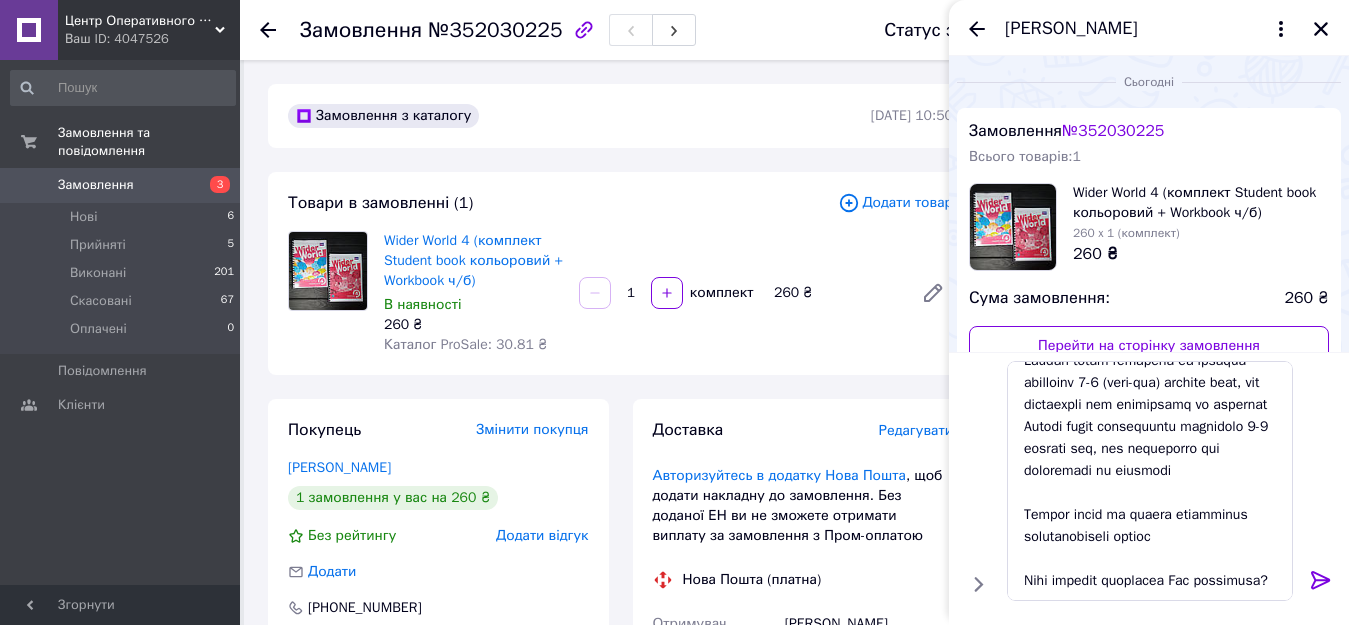 click 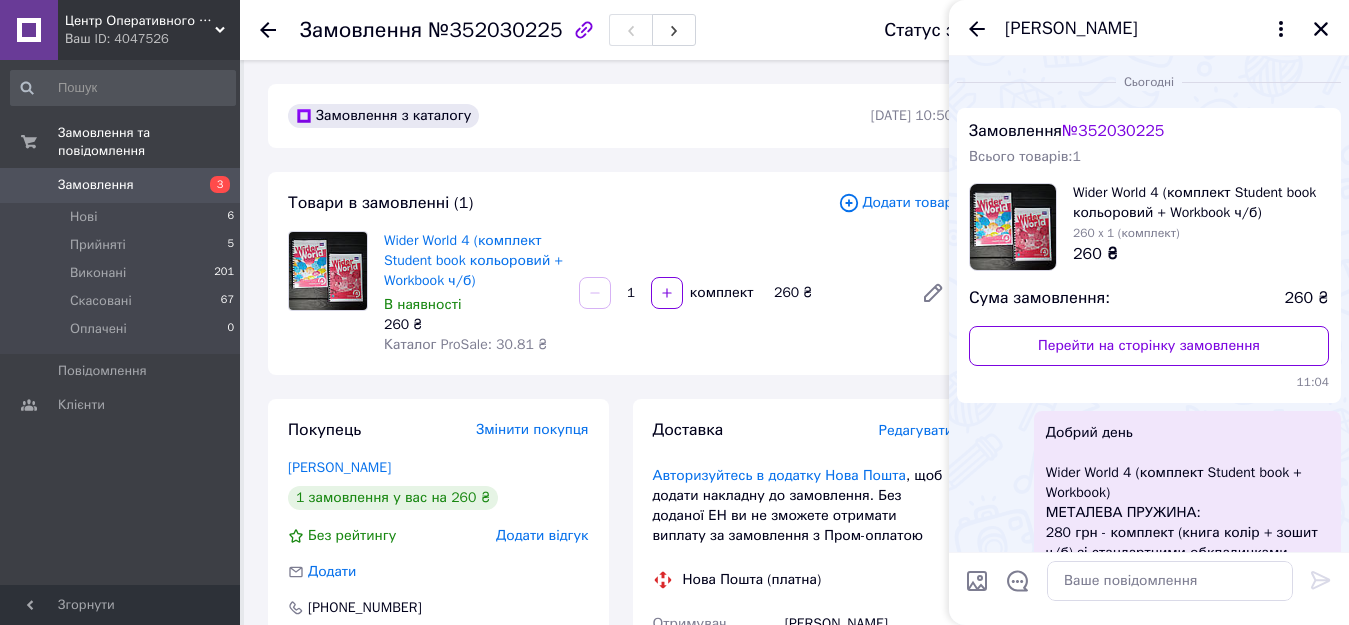 scroll, scrollTop: 0, scrollLeft: 0, axis: both 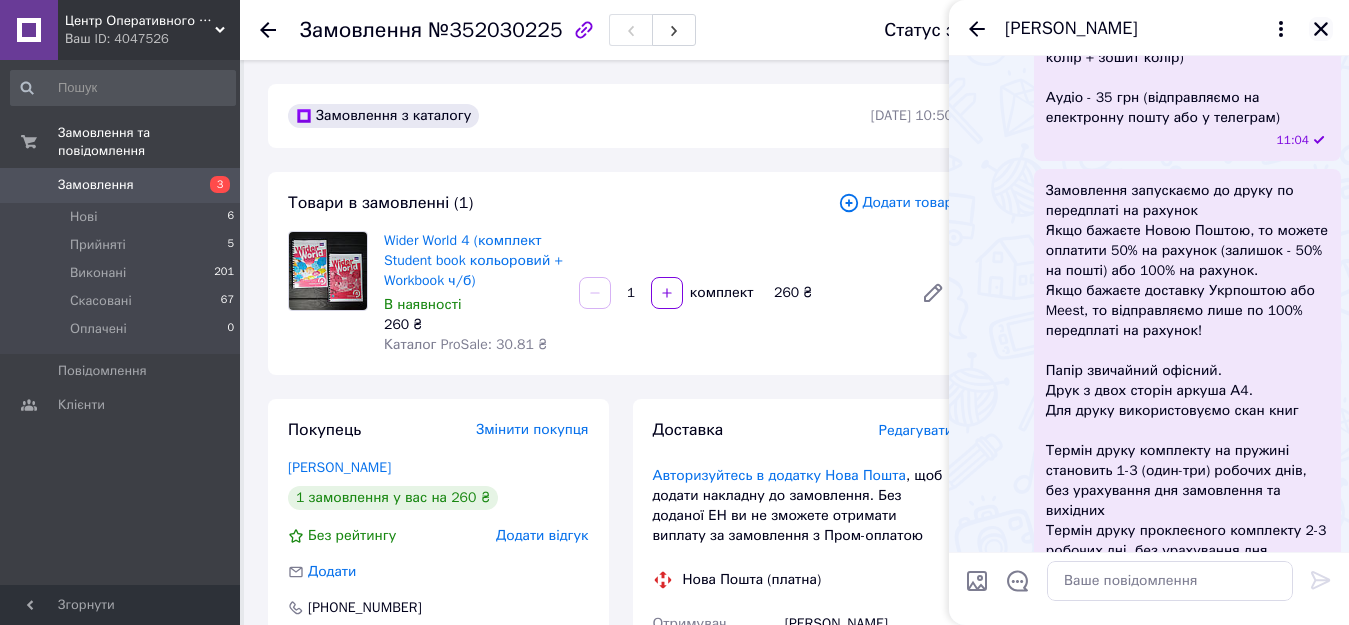 click 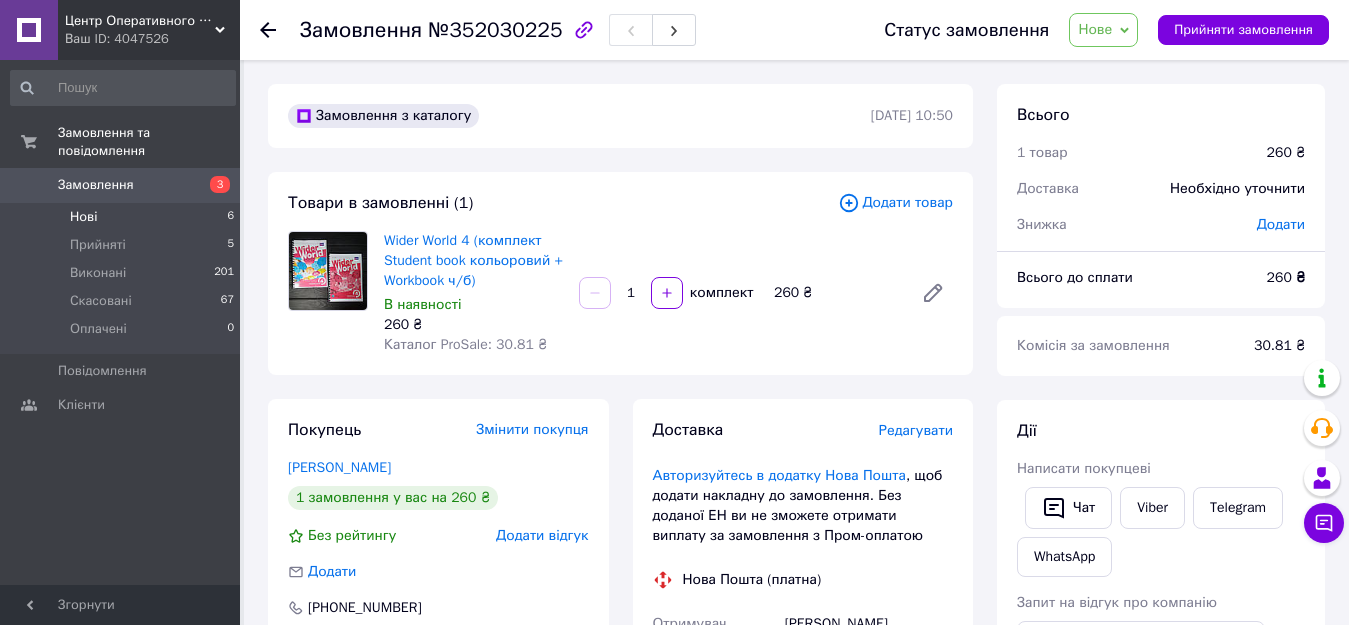 click on "Нові 6" at bounding box center (123, 217) 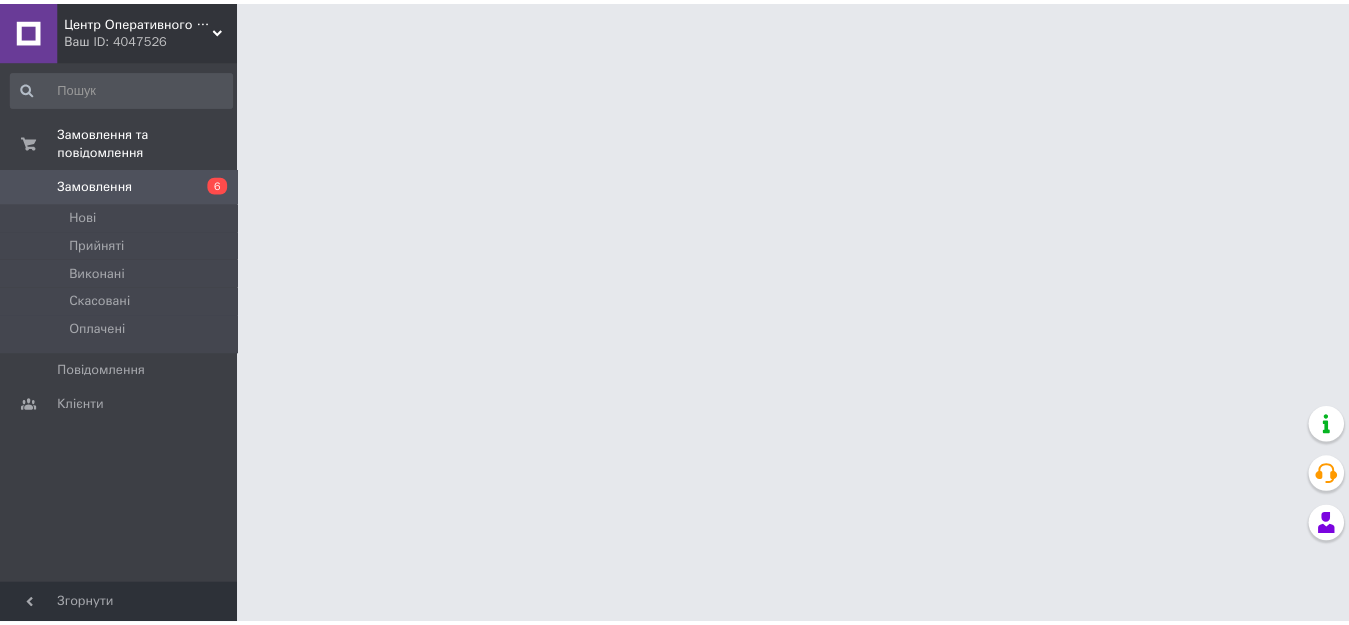 scroll, scrollTop: 0, scrollLeft: 0, axis: both 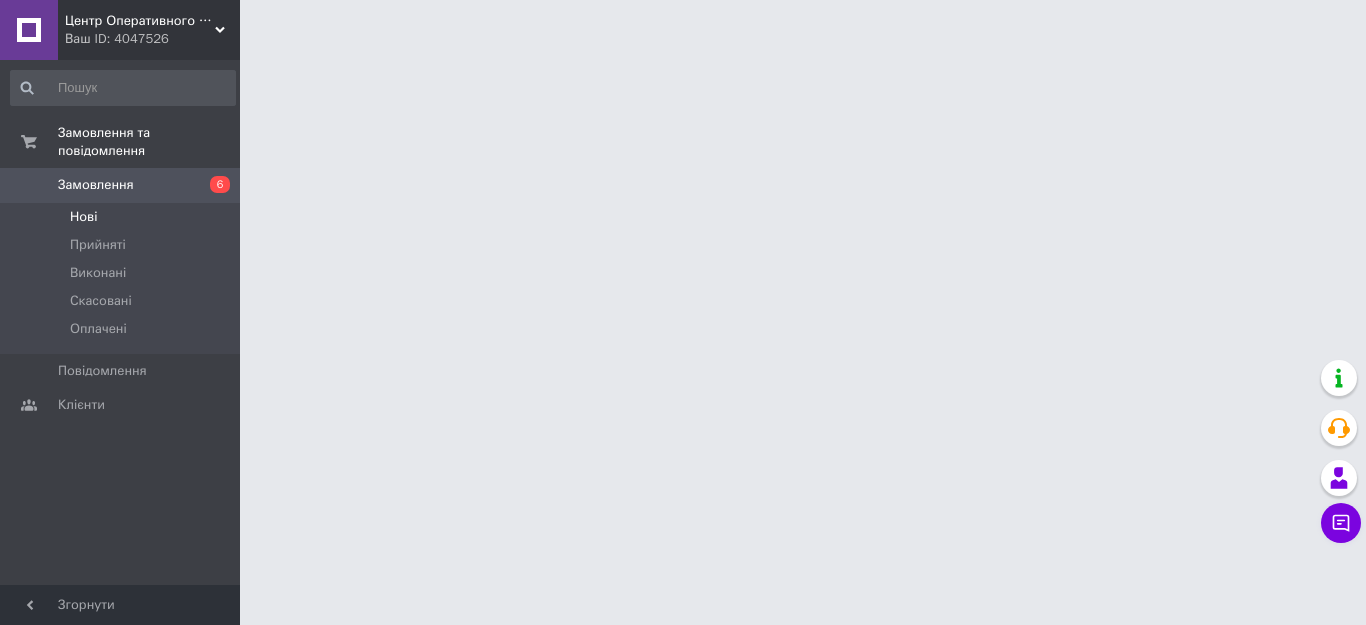 click on "Нові" at bounding box center (83, 217) 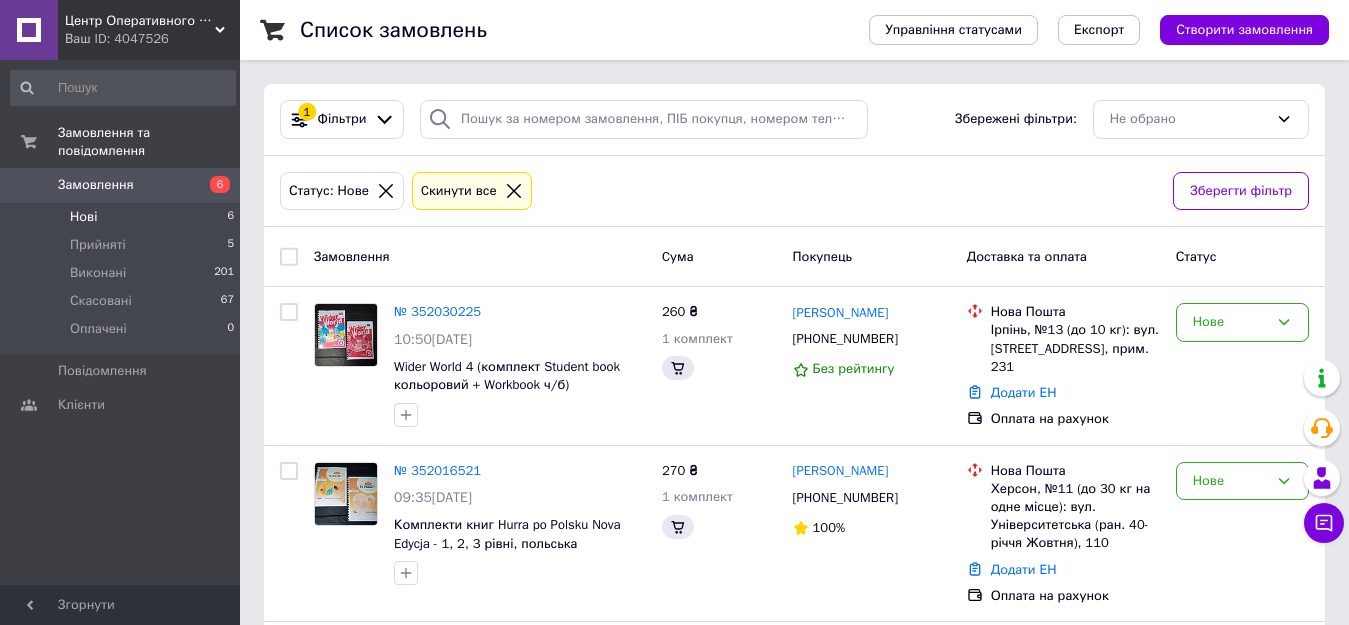 click on "Нові 6" at bounding box center [123, 217] 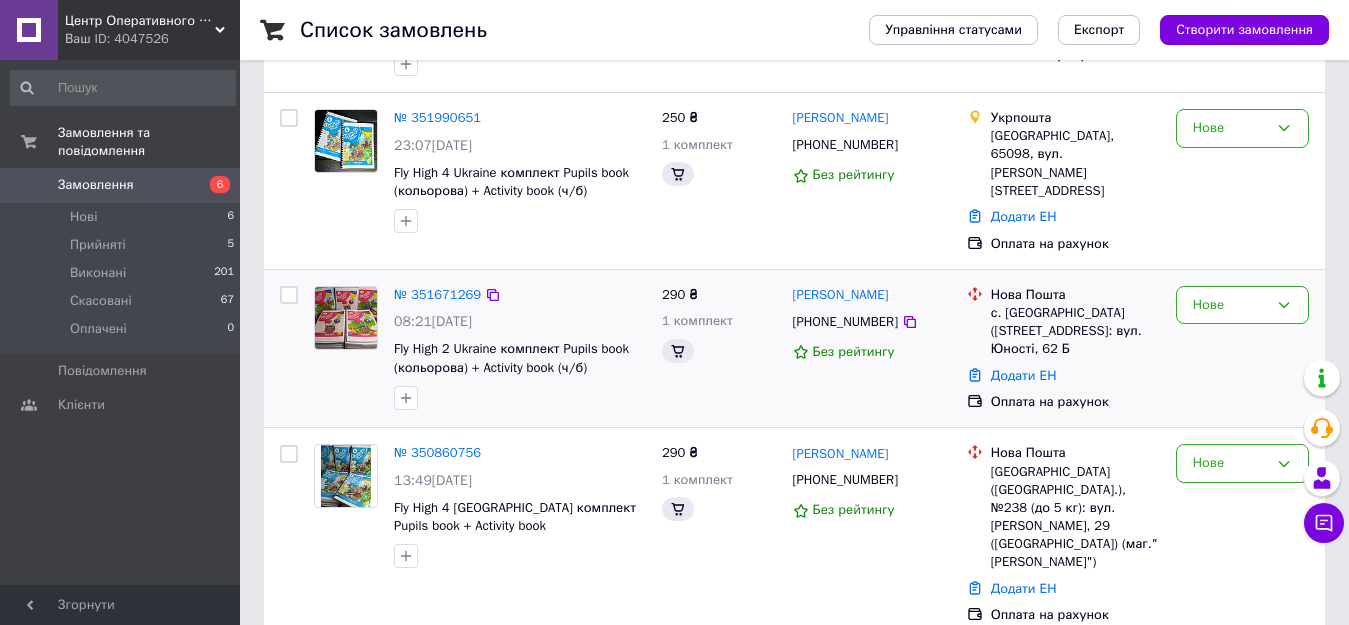 scroll, scrollTop: 719, scrollLeft: 0, axis: vertical 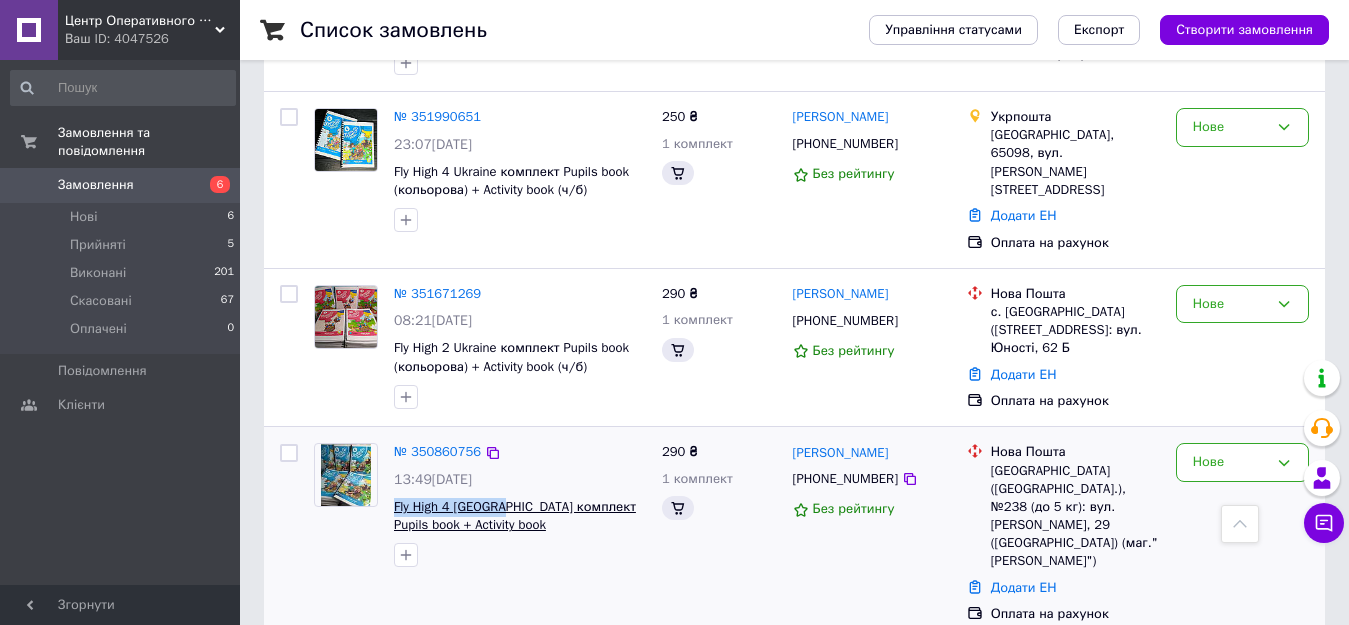 drag, startPoint x: 391, startPoint y: 504, endPoint x: 499, endPoint y: 505, distance: 108.00463 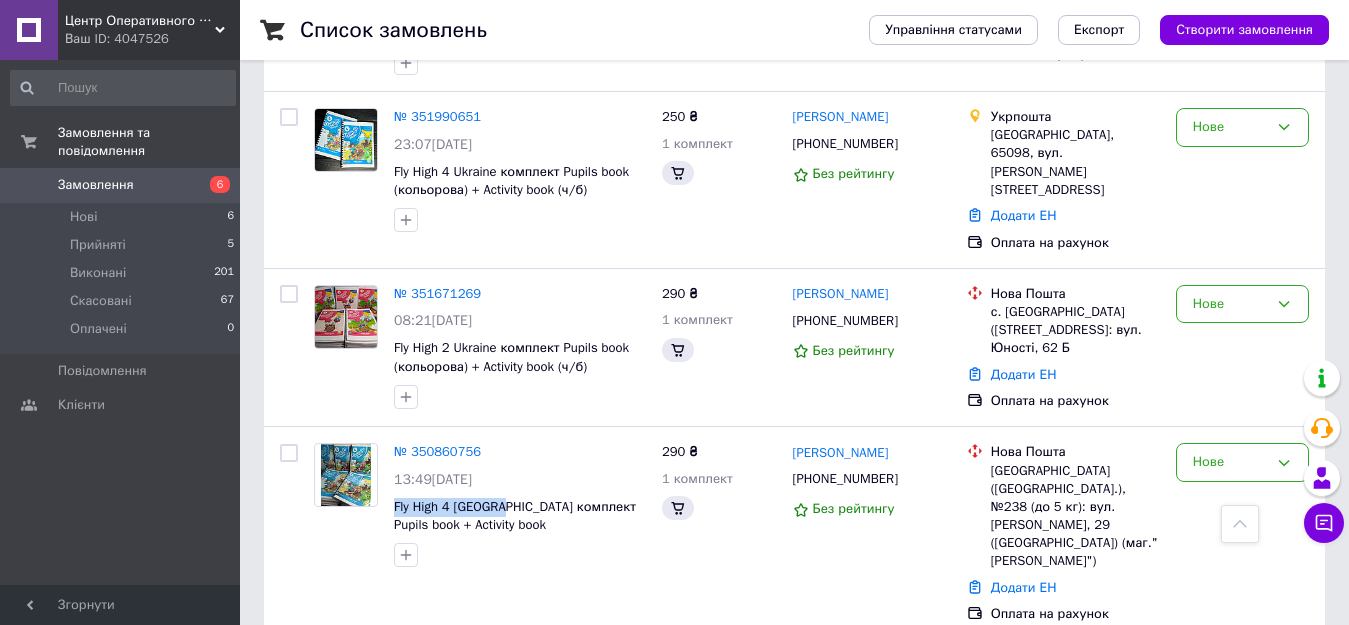 copy on "Fly High 4 Ukraine" 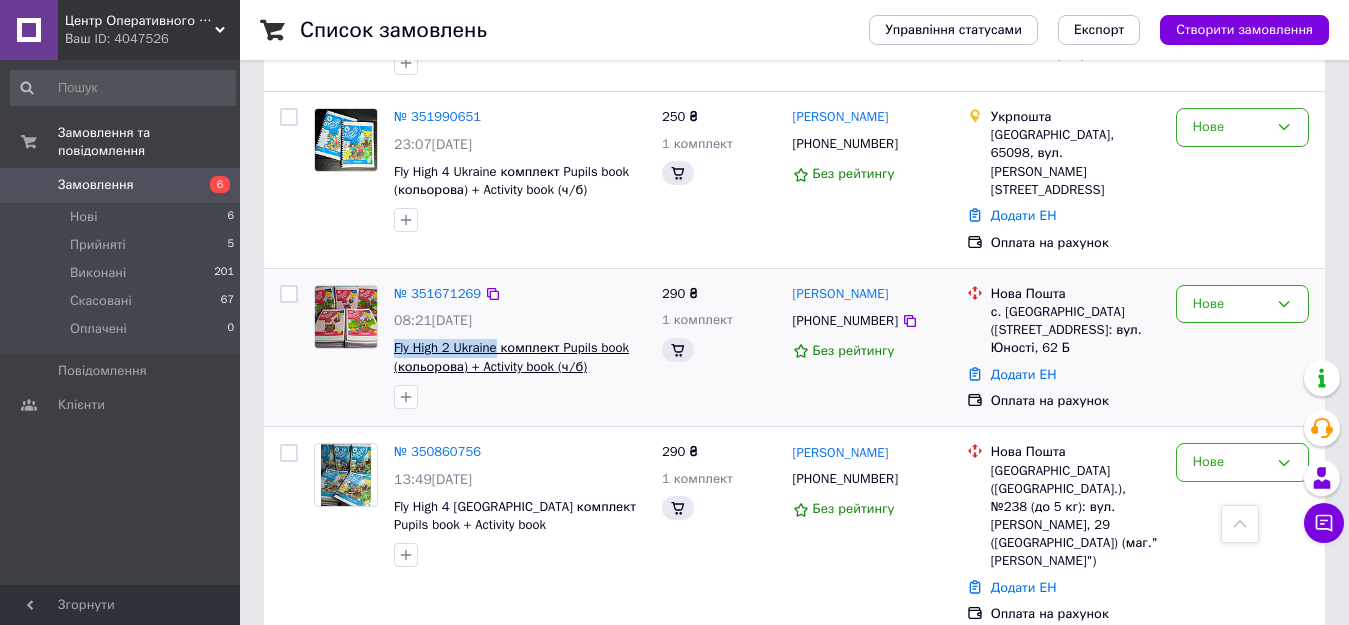 drag, startPoint x: 393, startPoint y: 324, endPoint x: 500, endPoint y: 330, distance: 107.16809 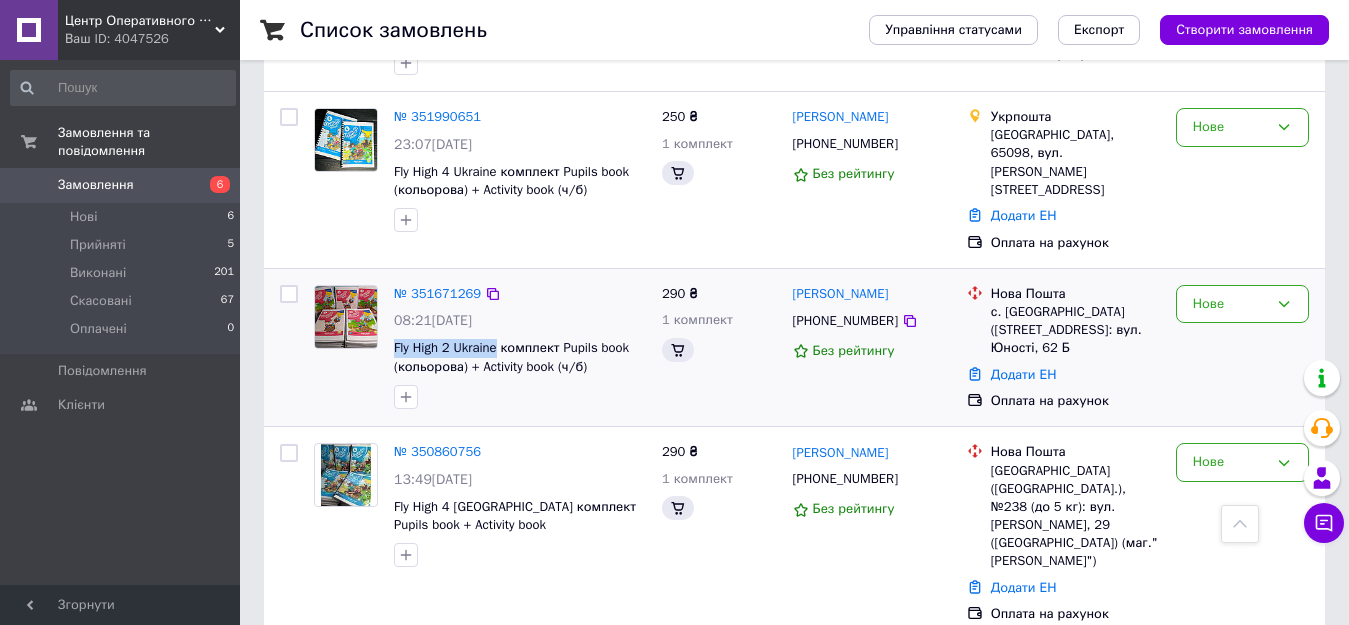 copy on "Fly High 2 Ukraine" 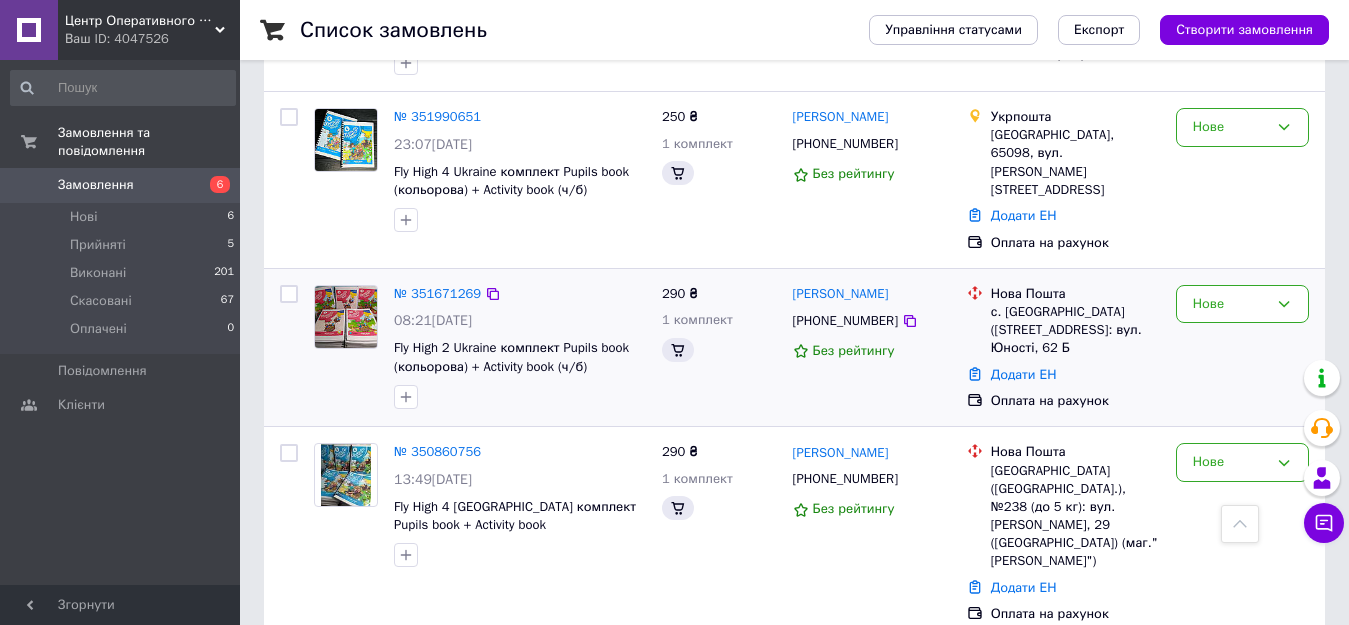 click on "№ 351671269 08:21, 08.07.2025 Fly High 2 Ukraine комплект Pupils book (кольорова) + Activity book (ч/б)" at bounding box center [480, 348] 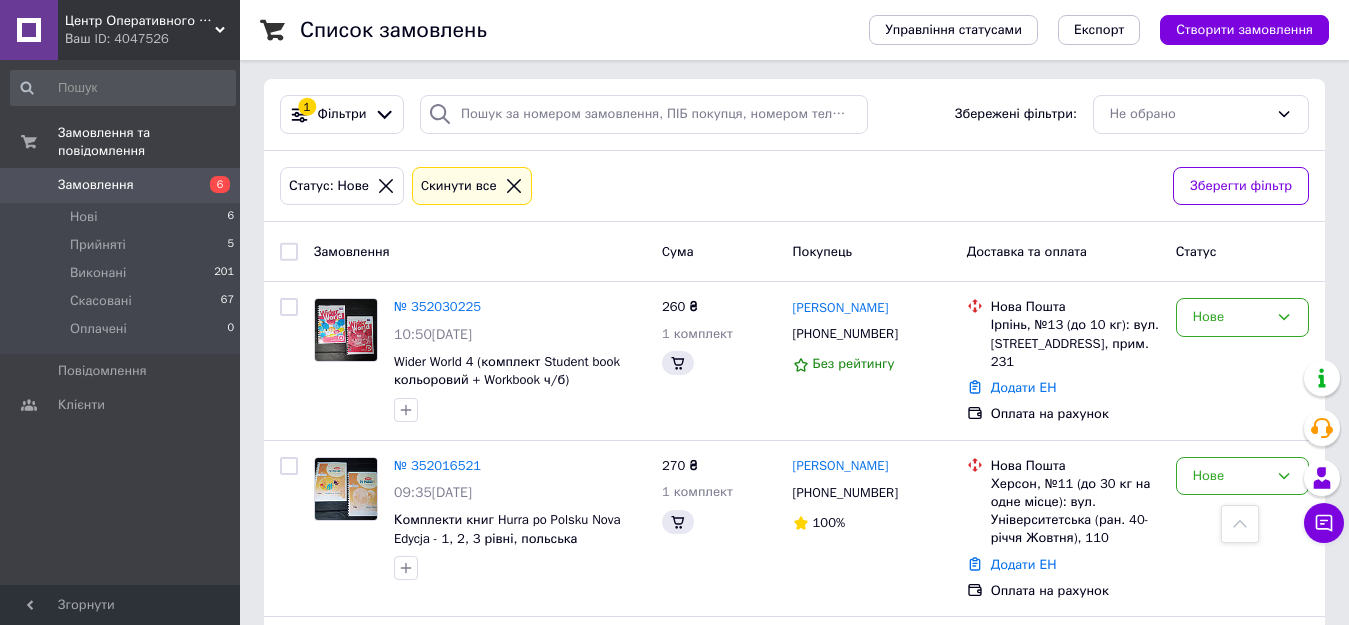 scroll, scrollTop: 0, scrollLeft: 0, axis: both 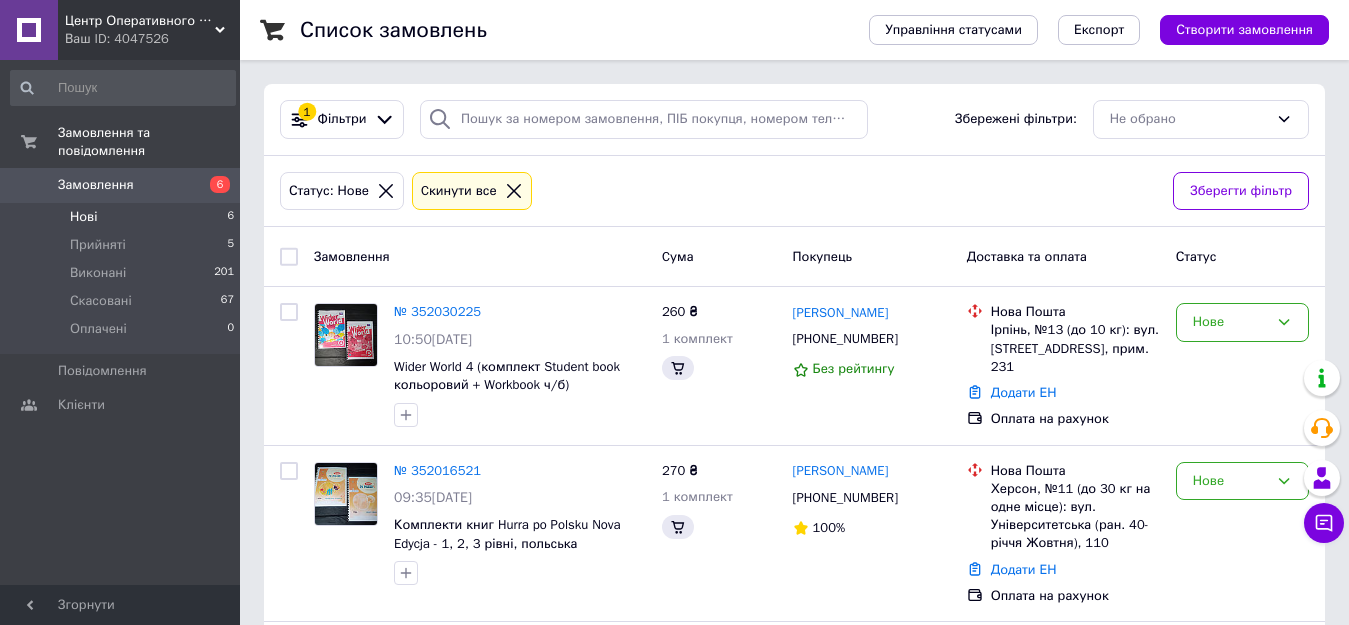 click on "Нові" at bounding box center [83, 217] 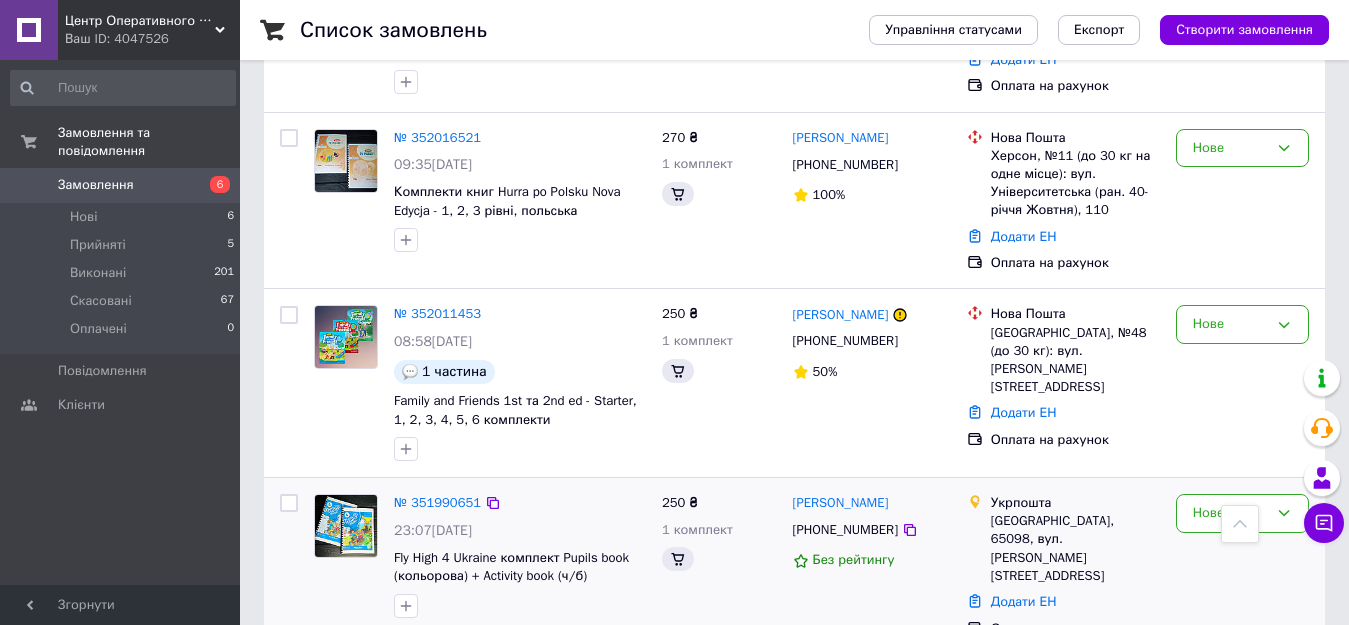 scroll, scrollTop: 319, scrollLeft: 0, axis: vertical 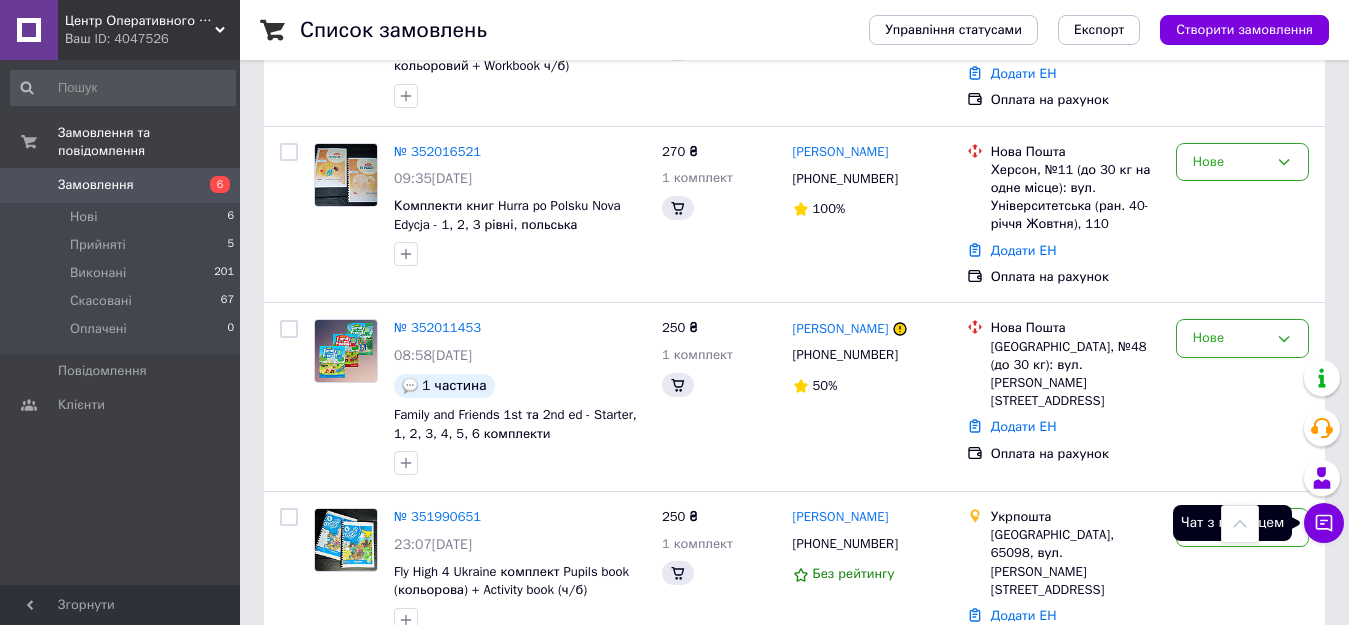 click on "Чат з покупцем" at bounding box center (1324, 523) 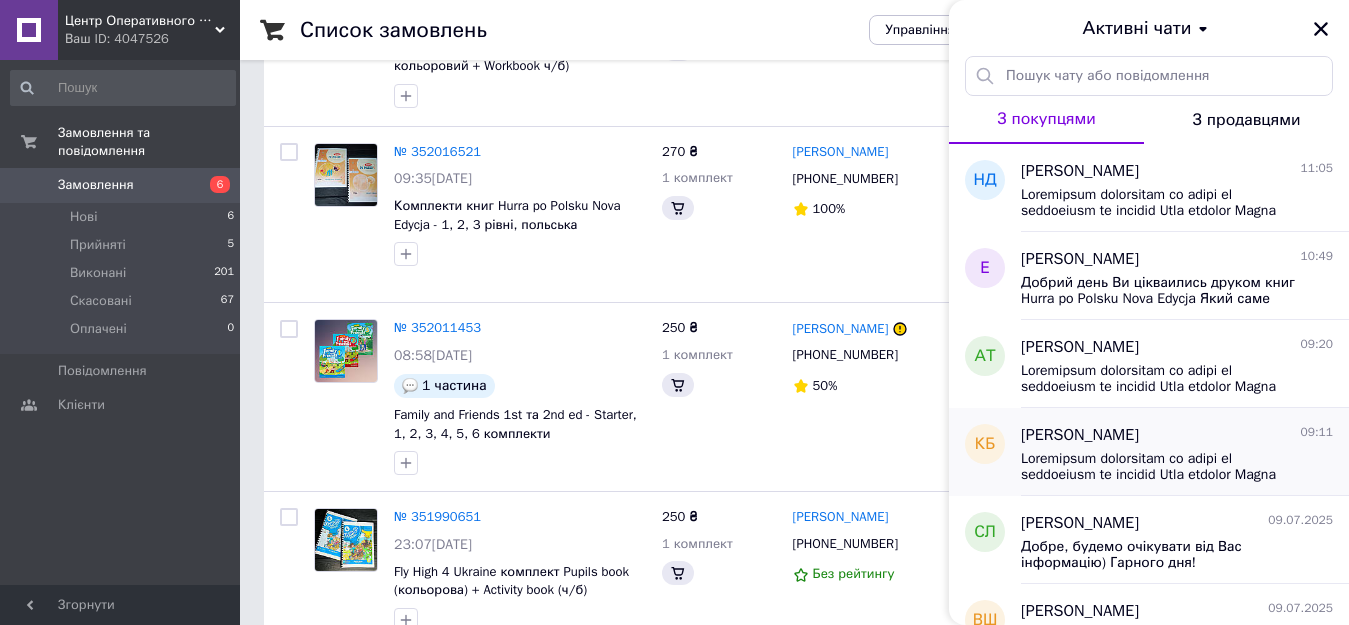 click on "Каролина Балакина 09:11" at bounding box center [1177, 435] 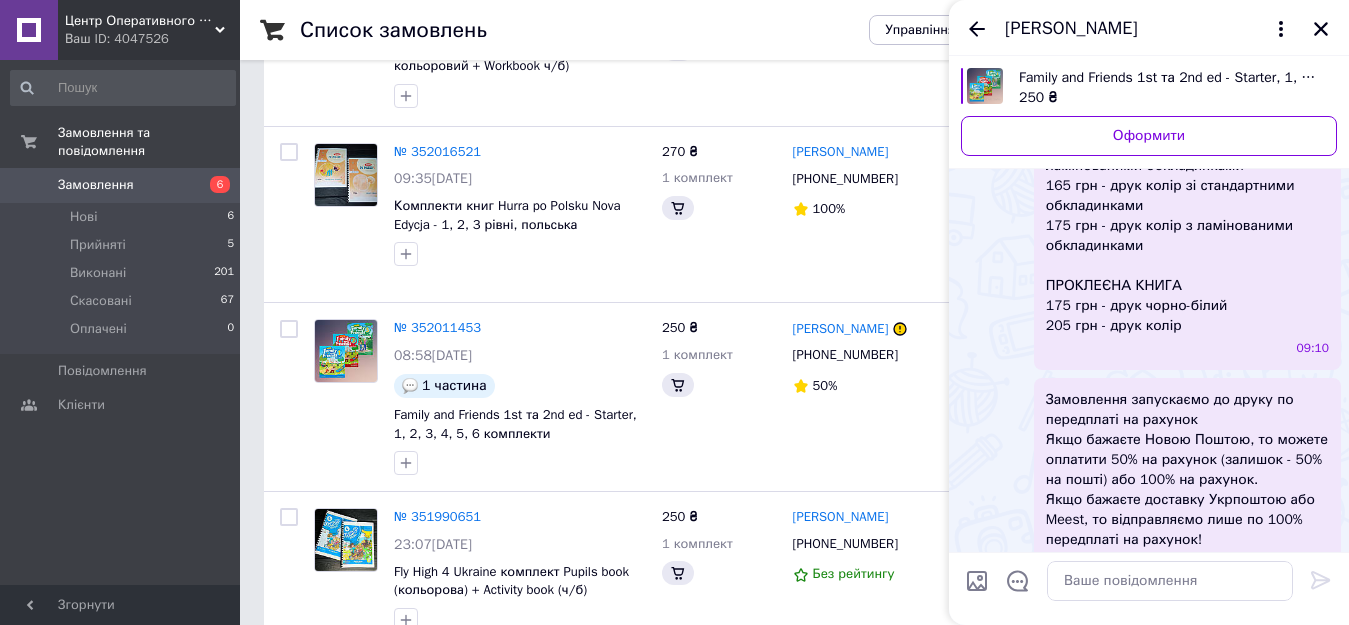 scroll, scrollTop: 785, scrollLeft: 0, axis: vertical 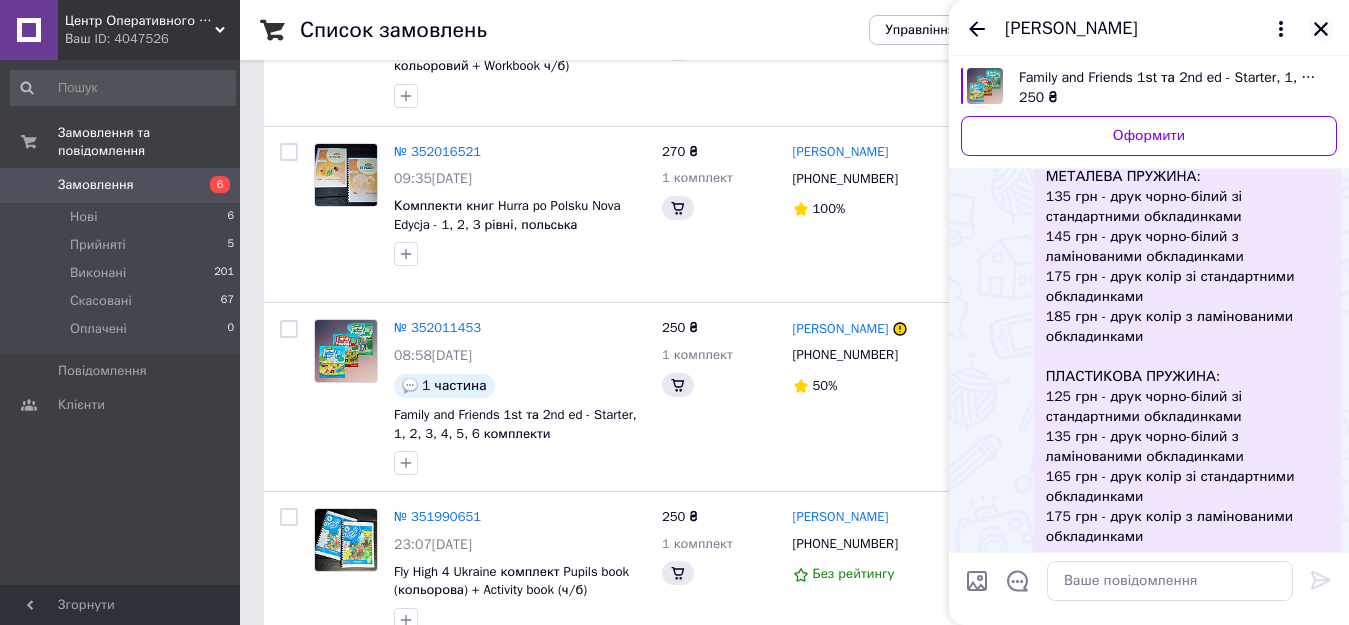 click 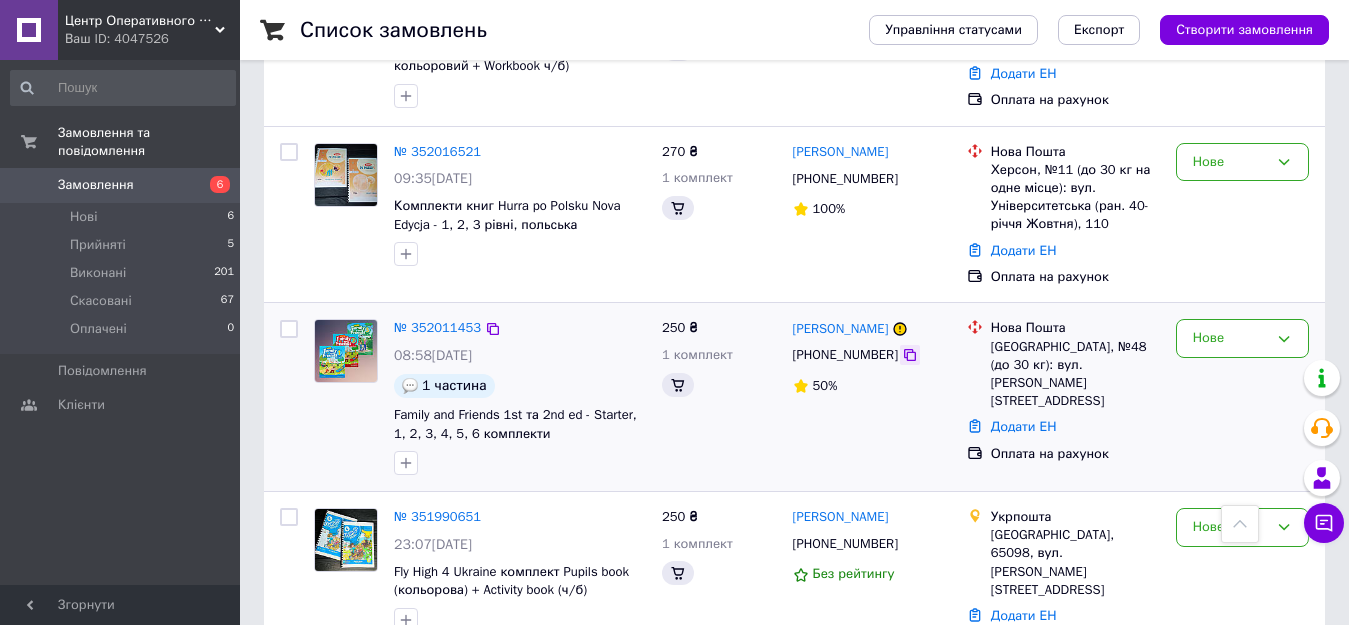 click 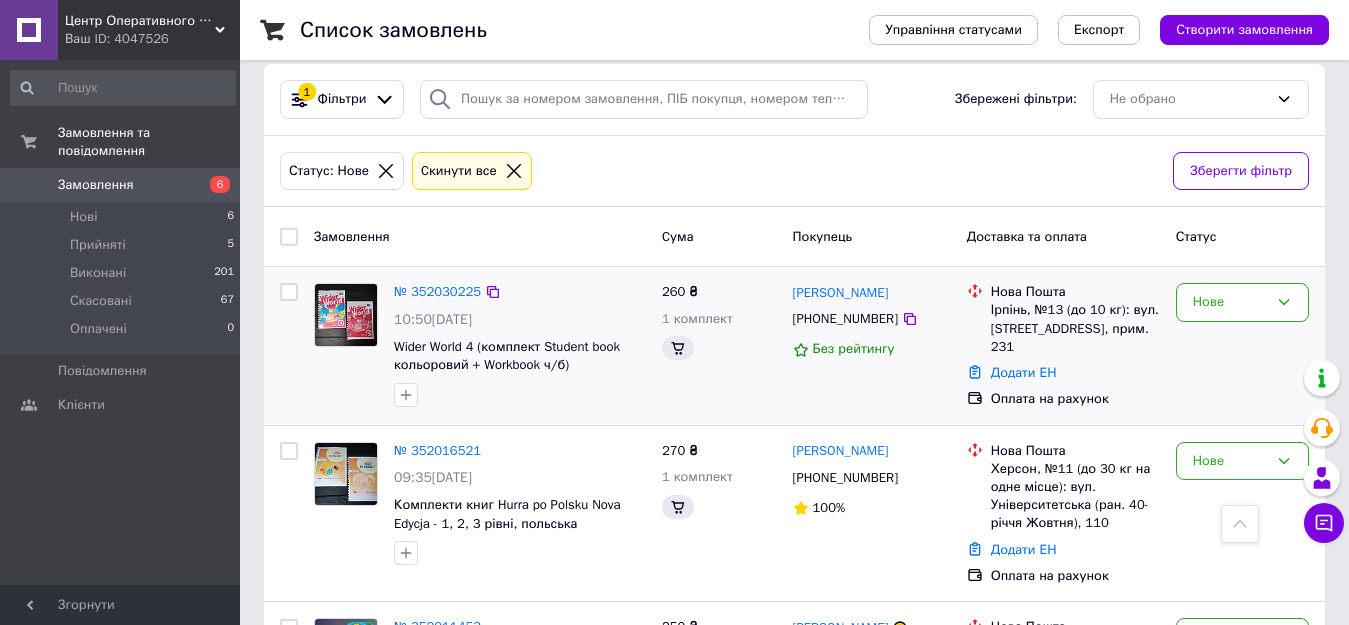 scroll, scrollTop: 19, scrollLeft: 0, axis: vertical 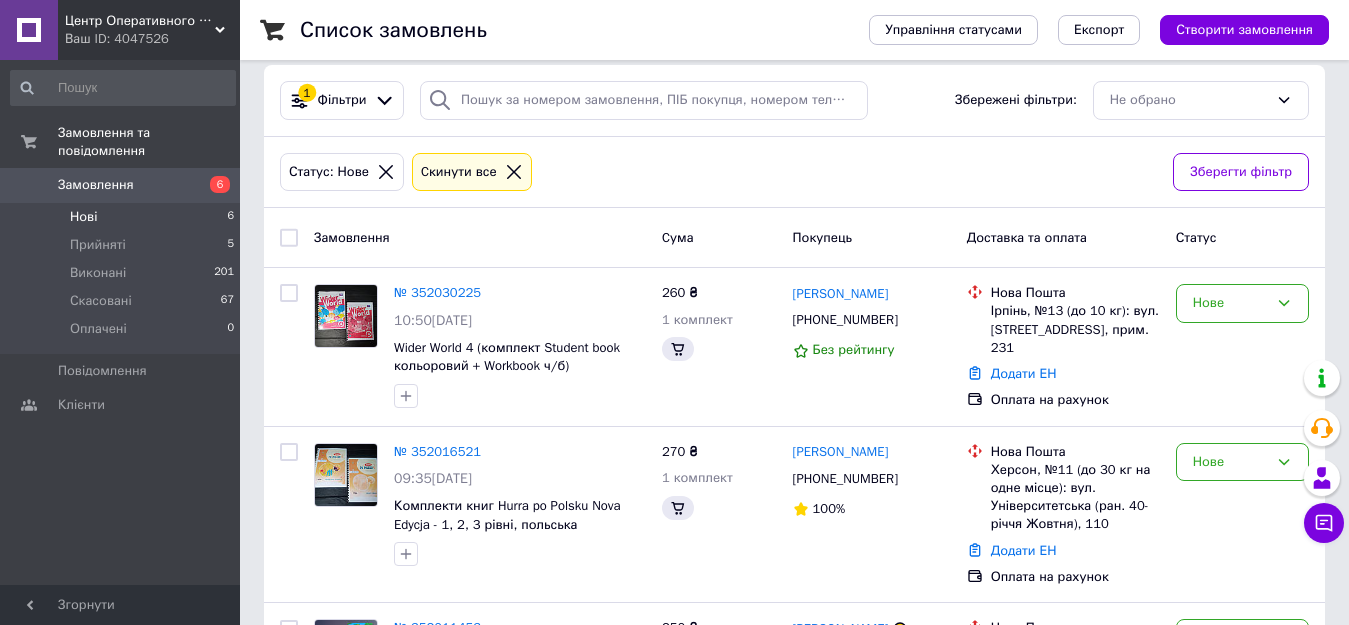 click on "Нові" at bounding box center [83, 217] 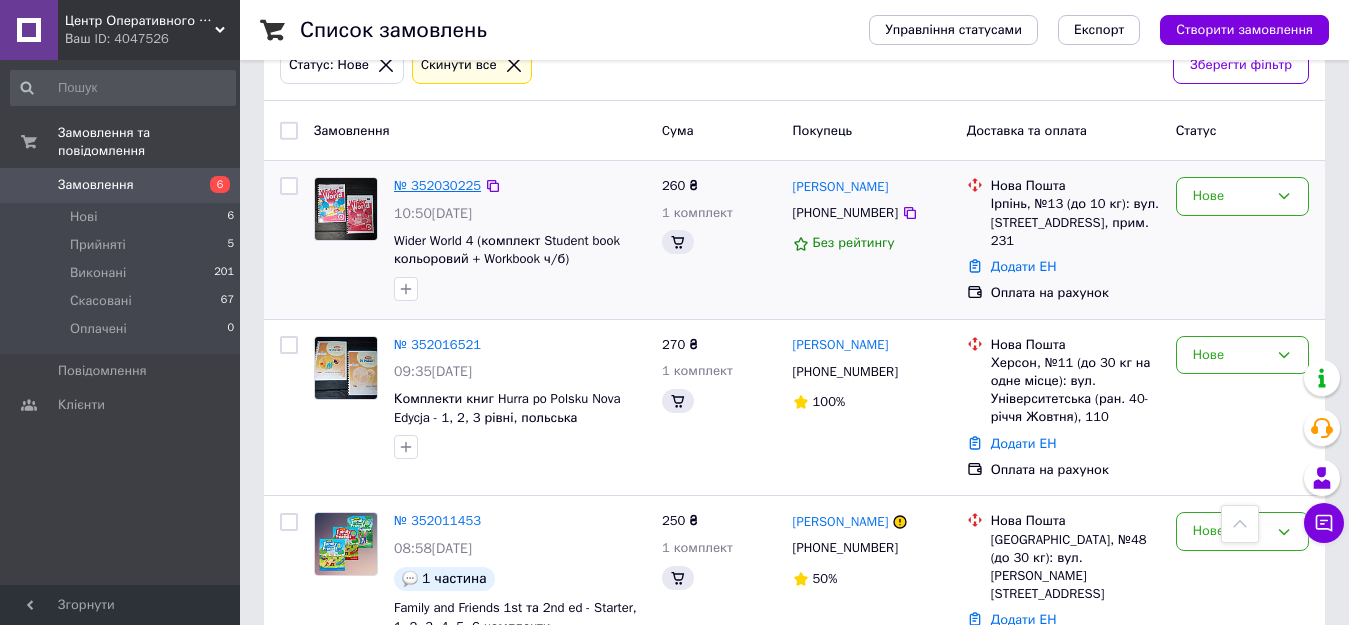 scroll, scrollTop: 119, scrollLeft: 0, axis: vertical 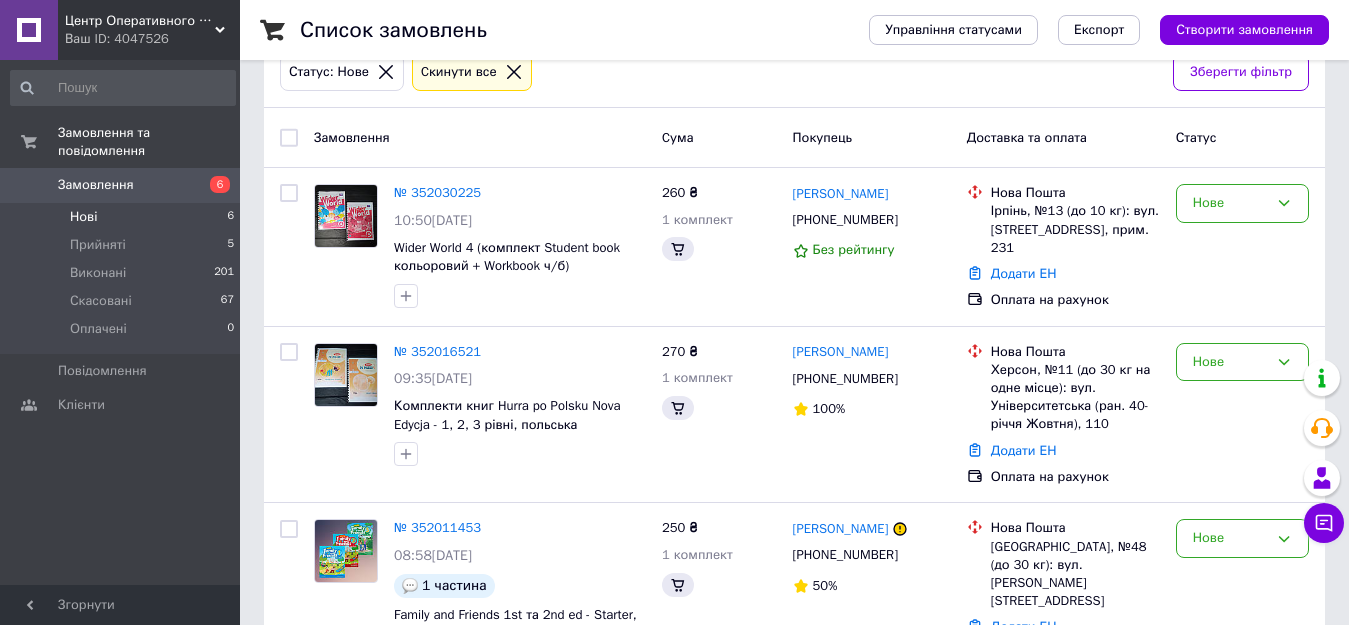 click on "Нові" at bounding box center (83, 217) 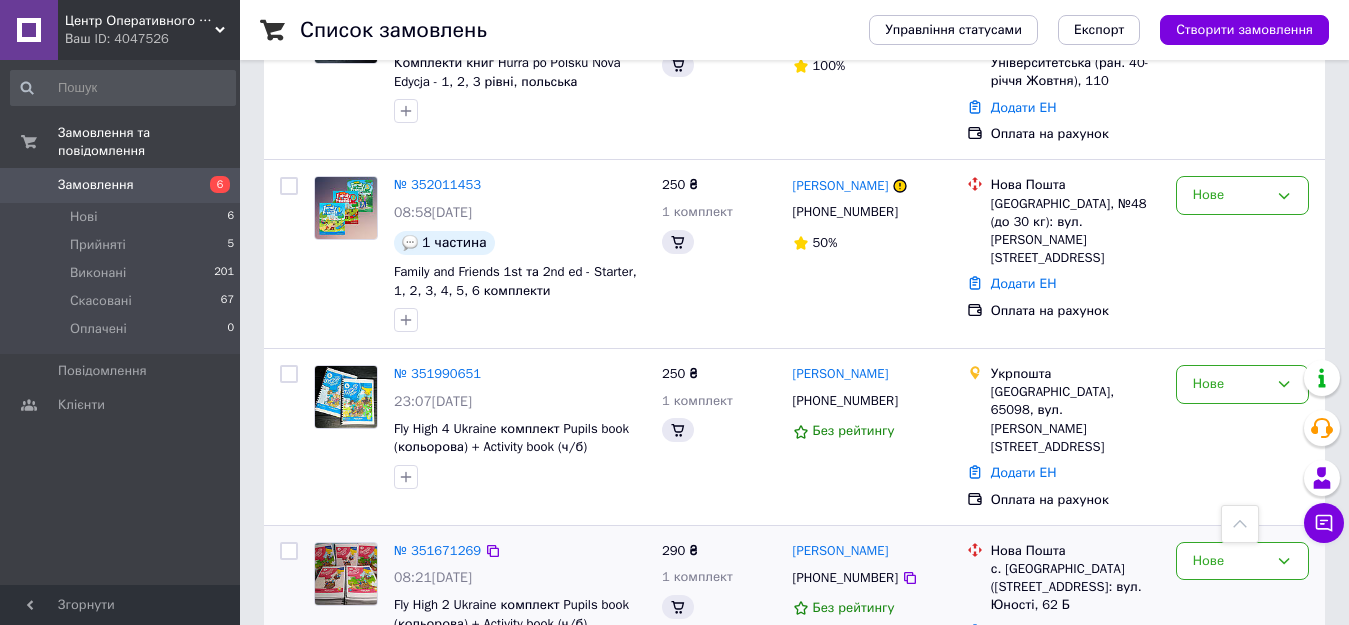 scroll, scrollTop: 219, scrollLeft: 0, axis: vertical 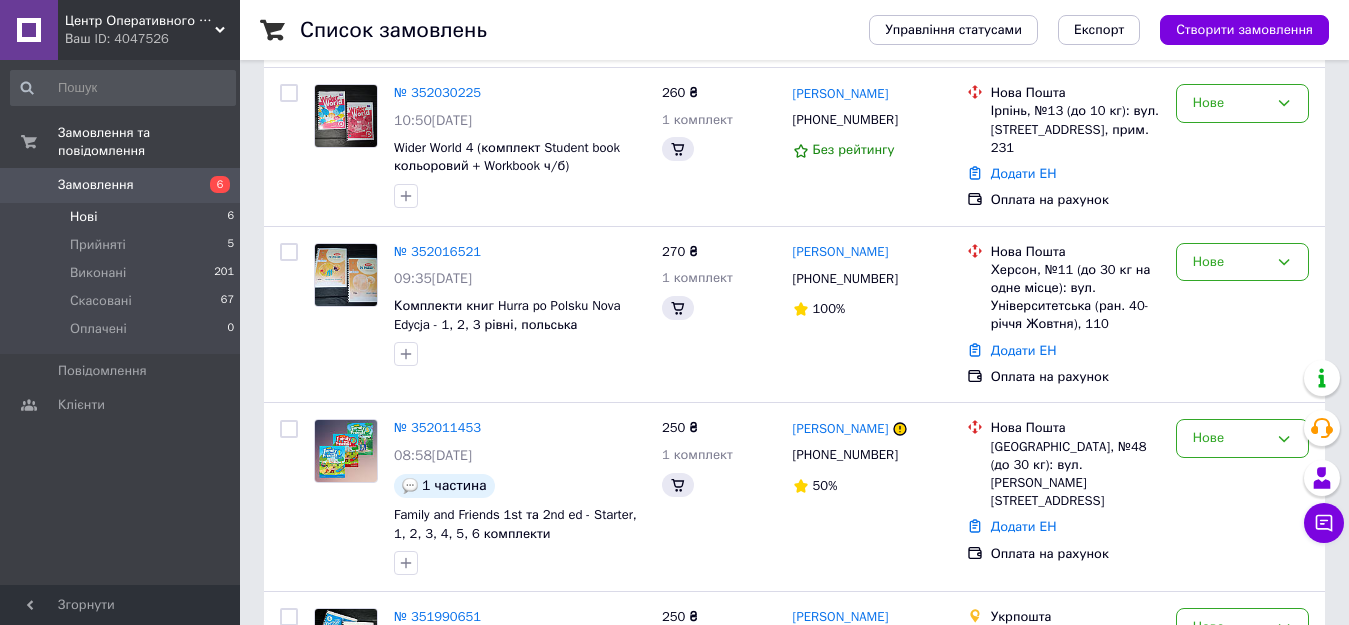 click on "Нові 6" at bounding box center (123, 217) 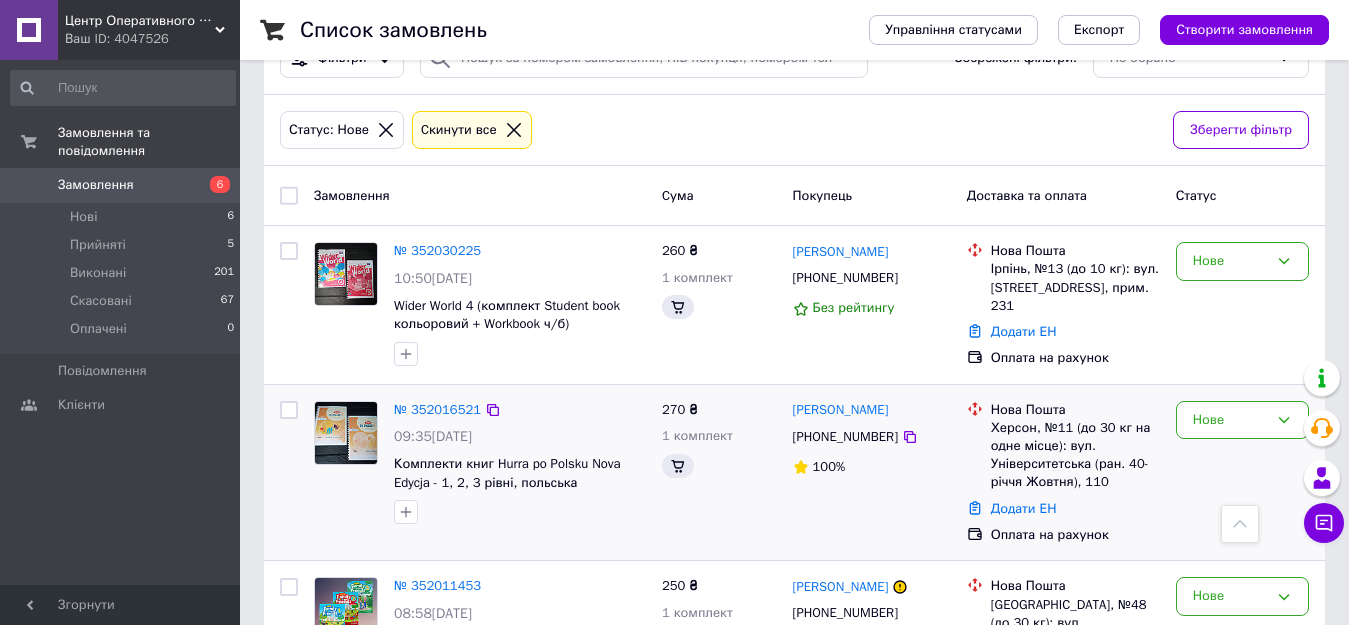 scroll, scrollTop: 0, scrollLeft: 0, axis: both 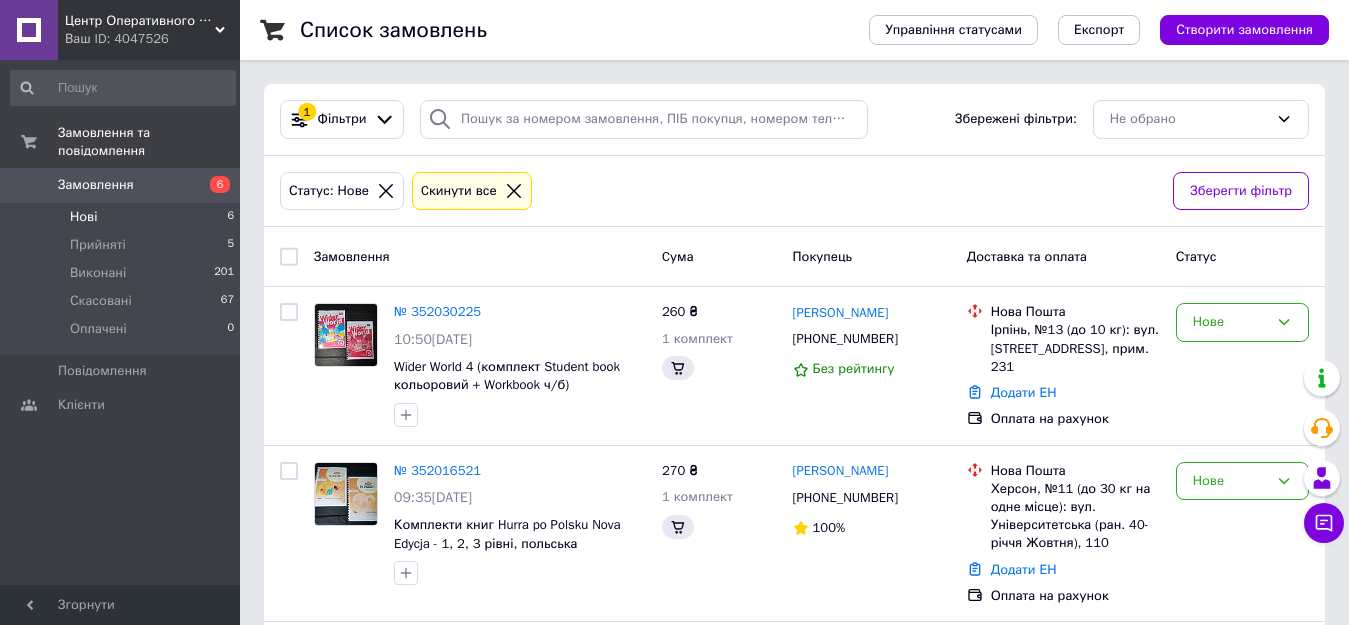 click on "Нові" at bounding box center (83, 217) 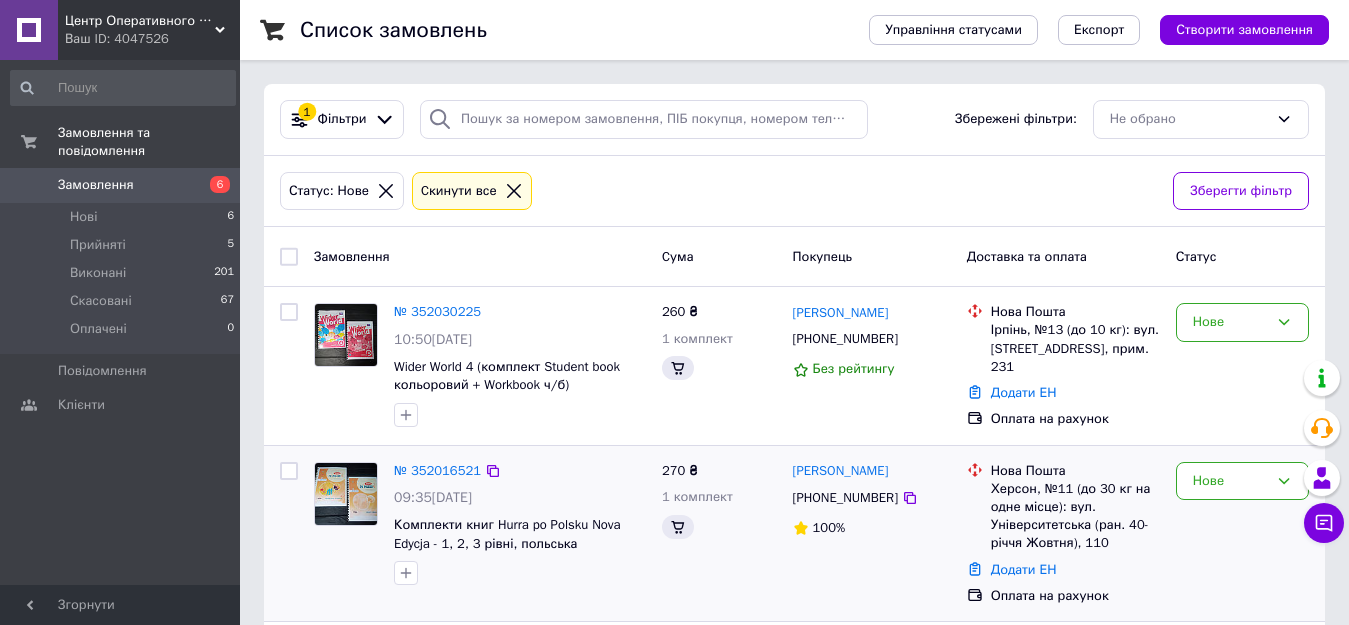 click on "№ 352016521 09:35, 10.07.2025 Комплекти книг Hurra po Polsku Nova Edycja - 1, 2, 3 рівні, польська 270 ₴ 1 комплект Катерина Потриденна +380993085212 100% Нова Пошта Херсон, №11 (до 30 кг на одне місце): вул. Університетська (ран. 40-річчя Жовтня), 110 Додати ЕН Оплата на рахунок Нове" at bounding box center [794, 534] 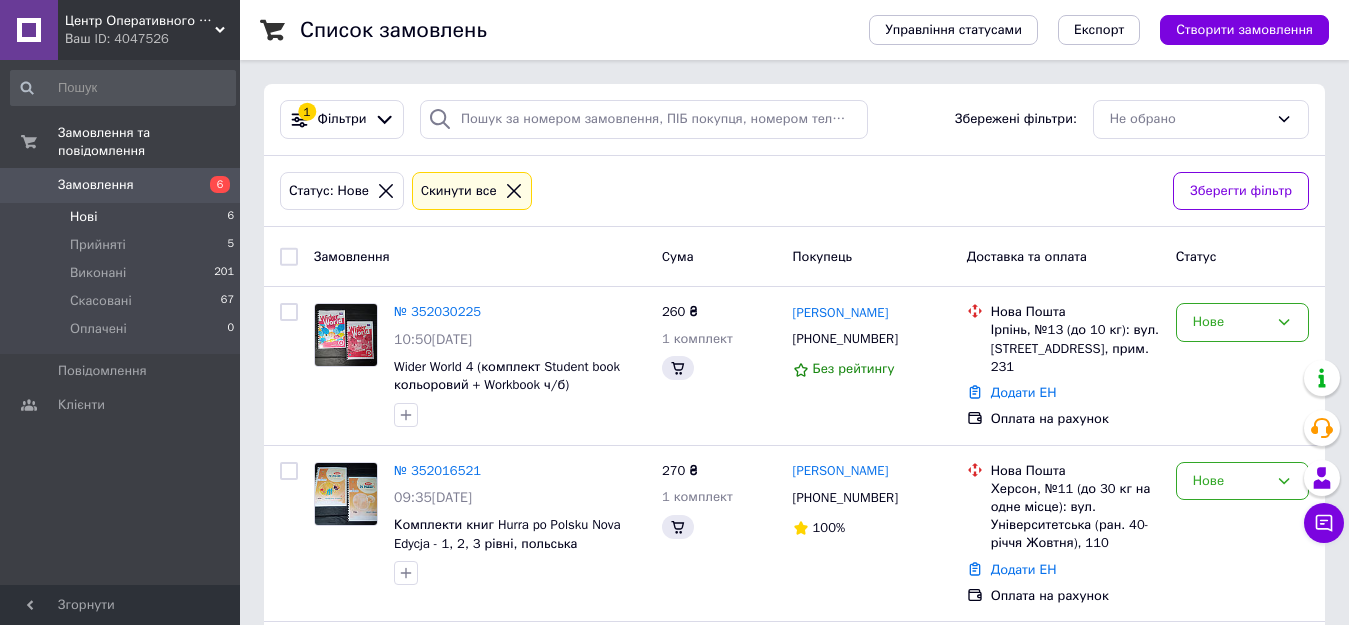 click on "Нові" at bounding box center (83, 217) 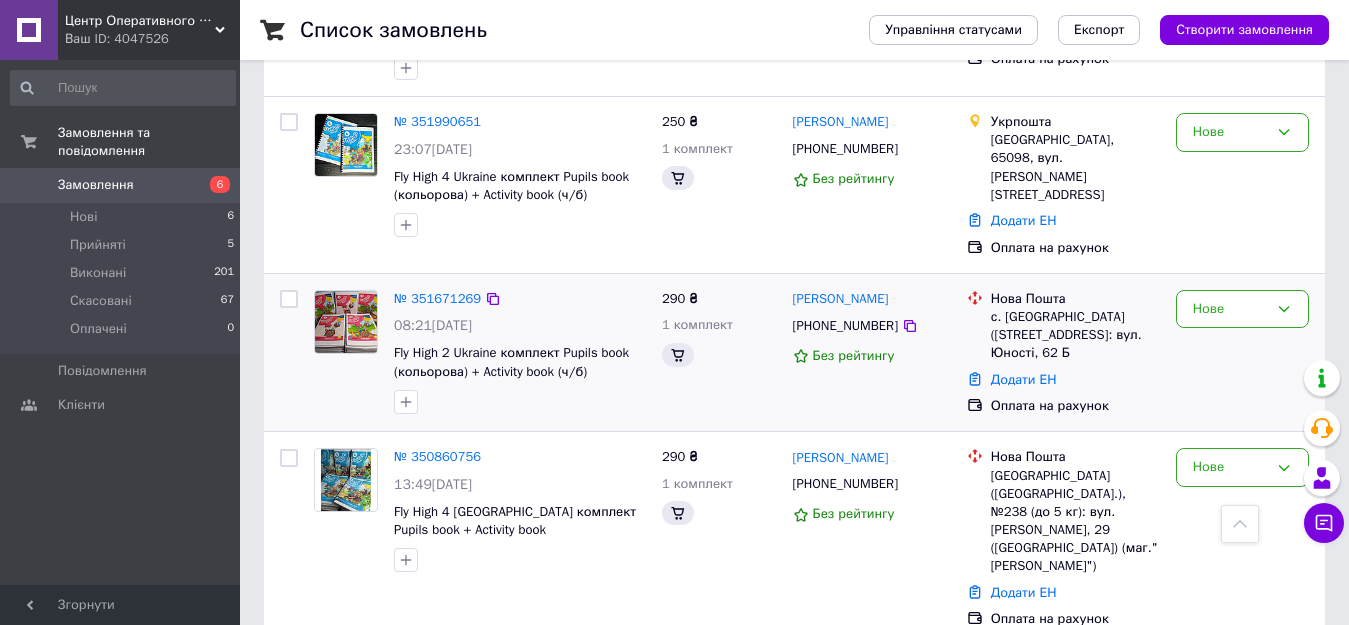 scroll, scrollTop: 719, scrollLeft: 0, axis: vertical 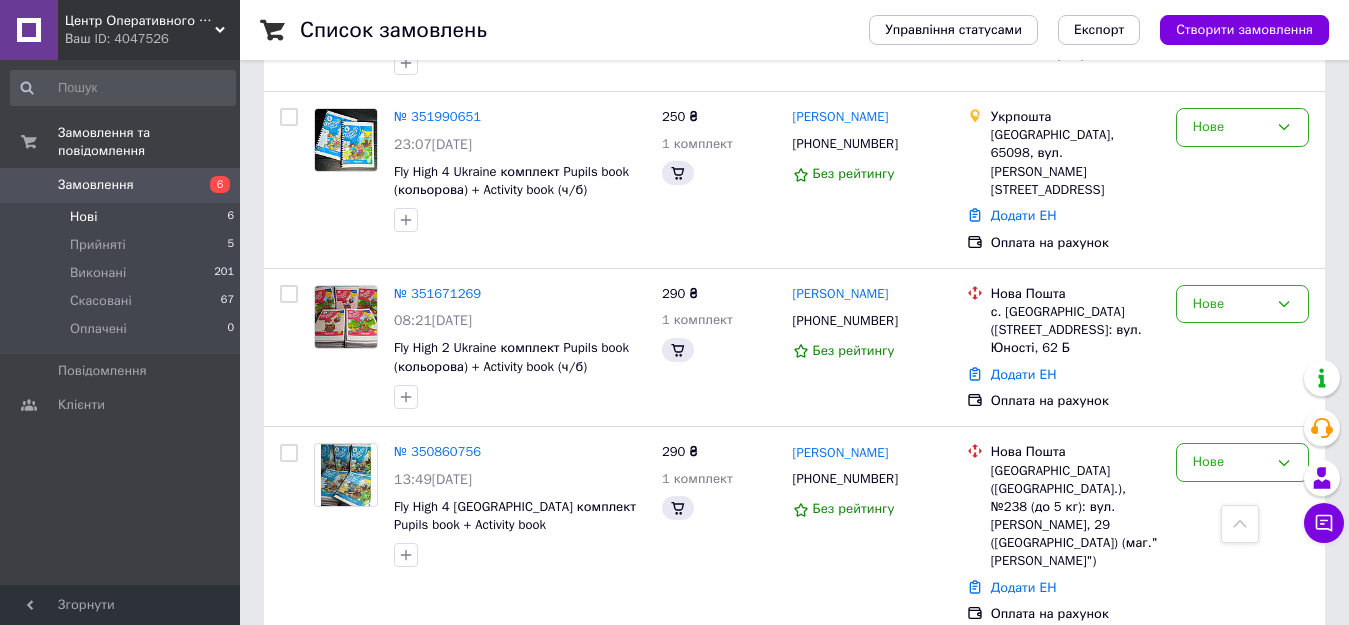 click on "Нові 6" at bounding box center (123, 217) 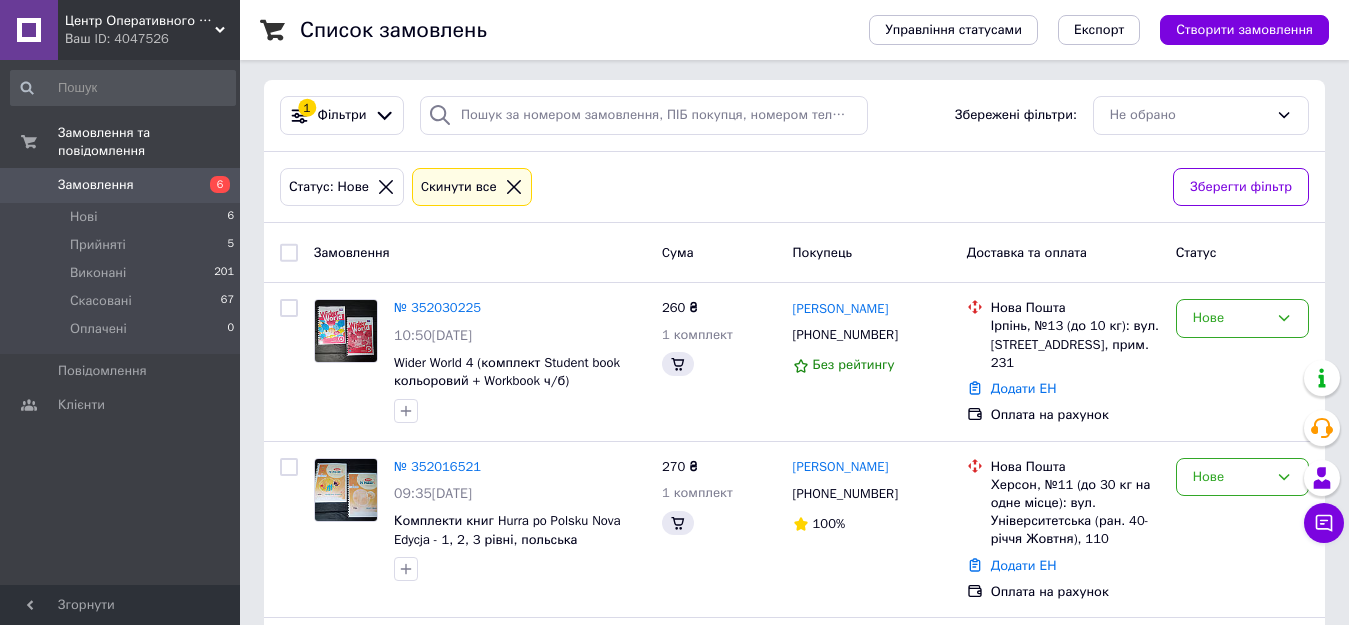 scroll, scrollTop: 0, scrollLeft: 0, axis: both 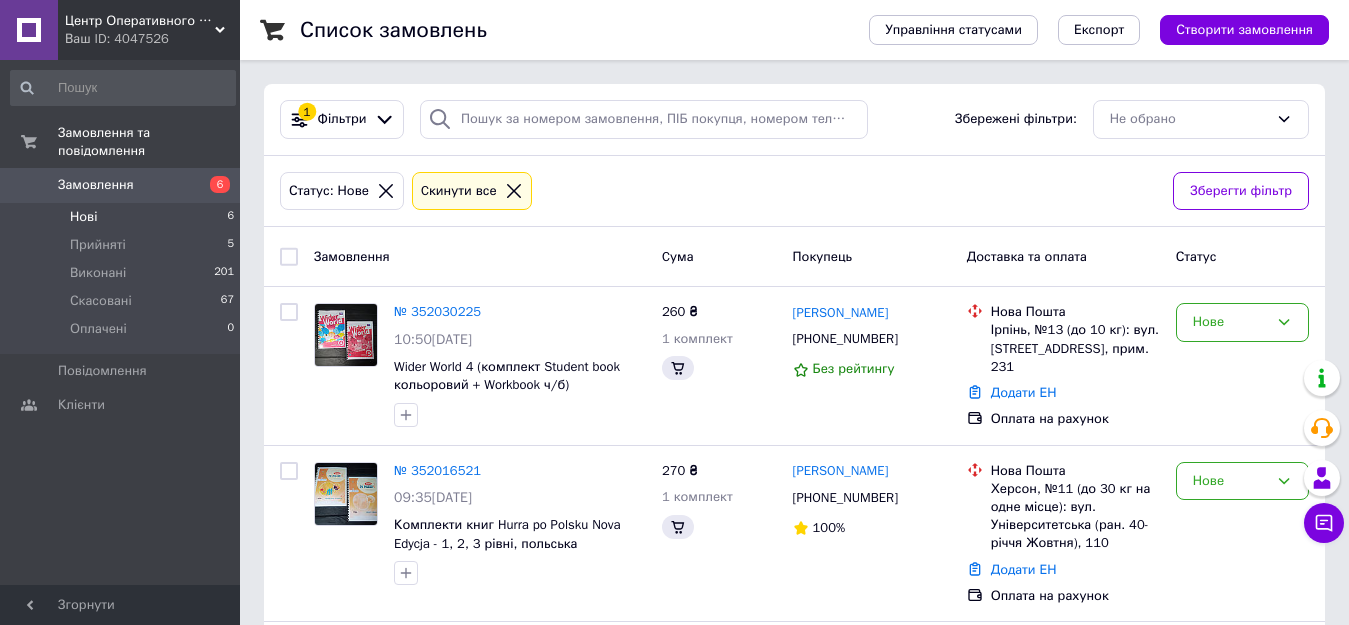 click on "Нові" at bounding box center (83, 217) 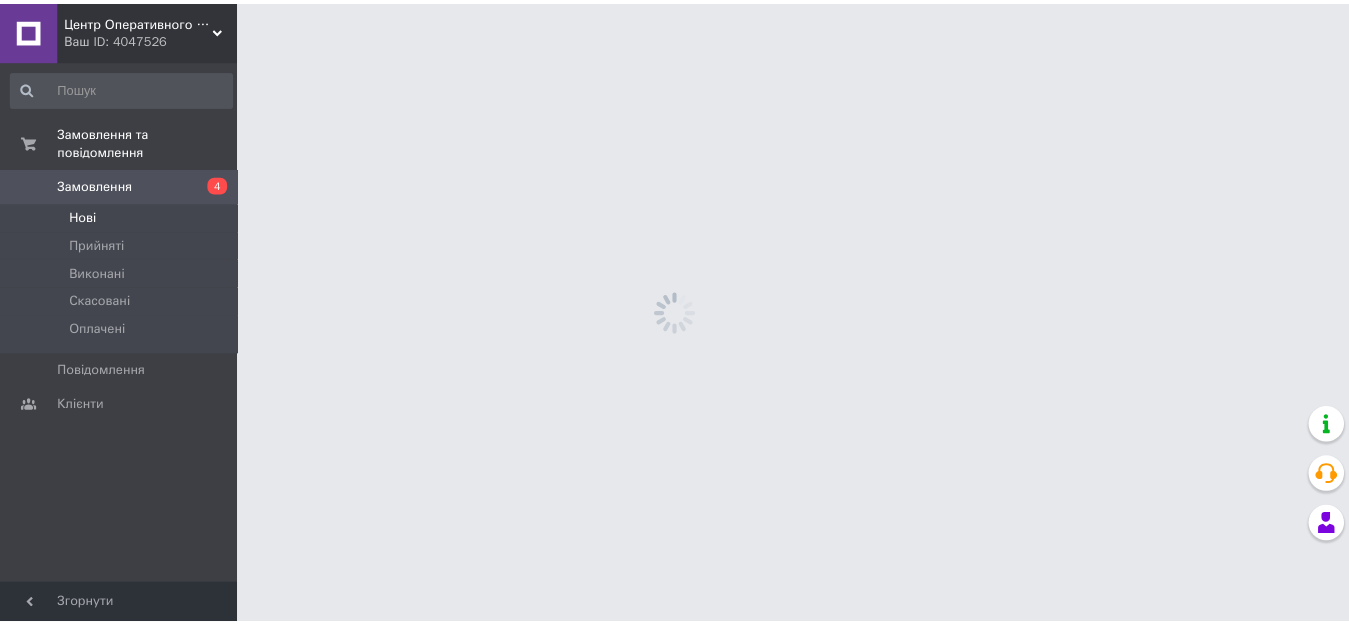 scroll, scrollTop: 0, scrollLeft: 0, axis: both 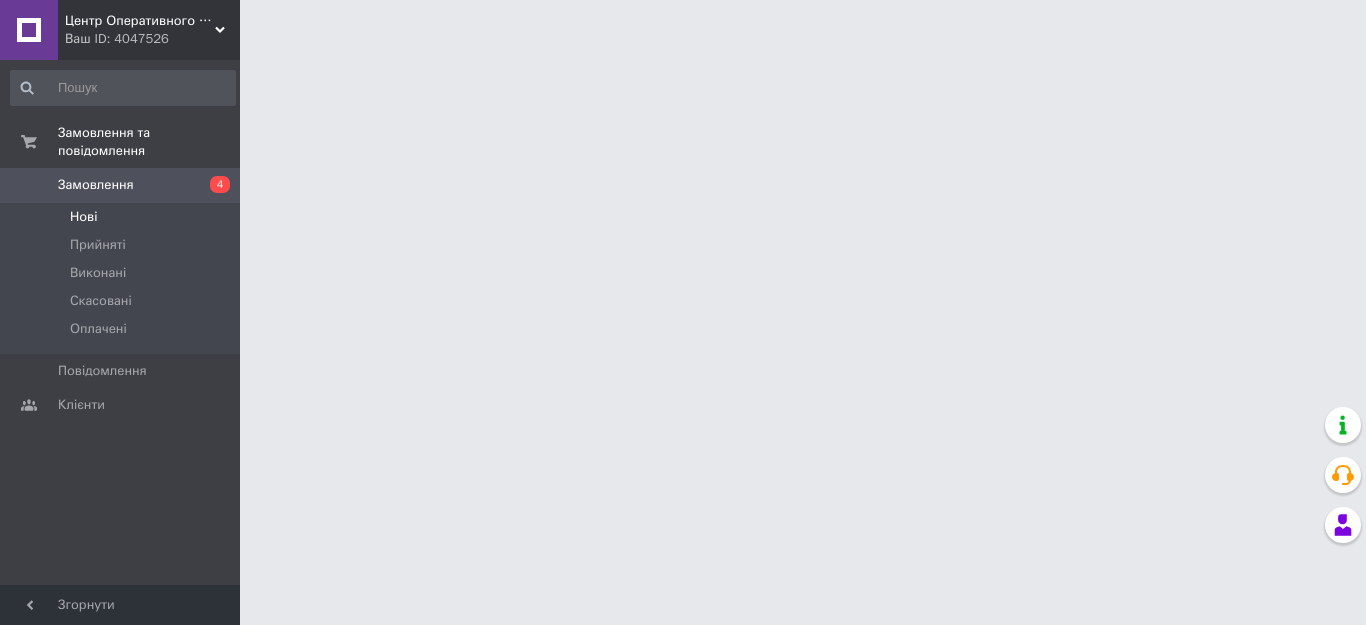 click on "Нові" at bounding box center [123, 217] 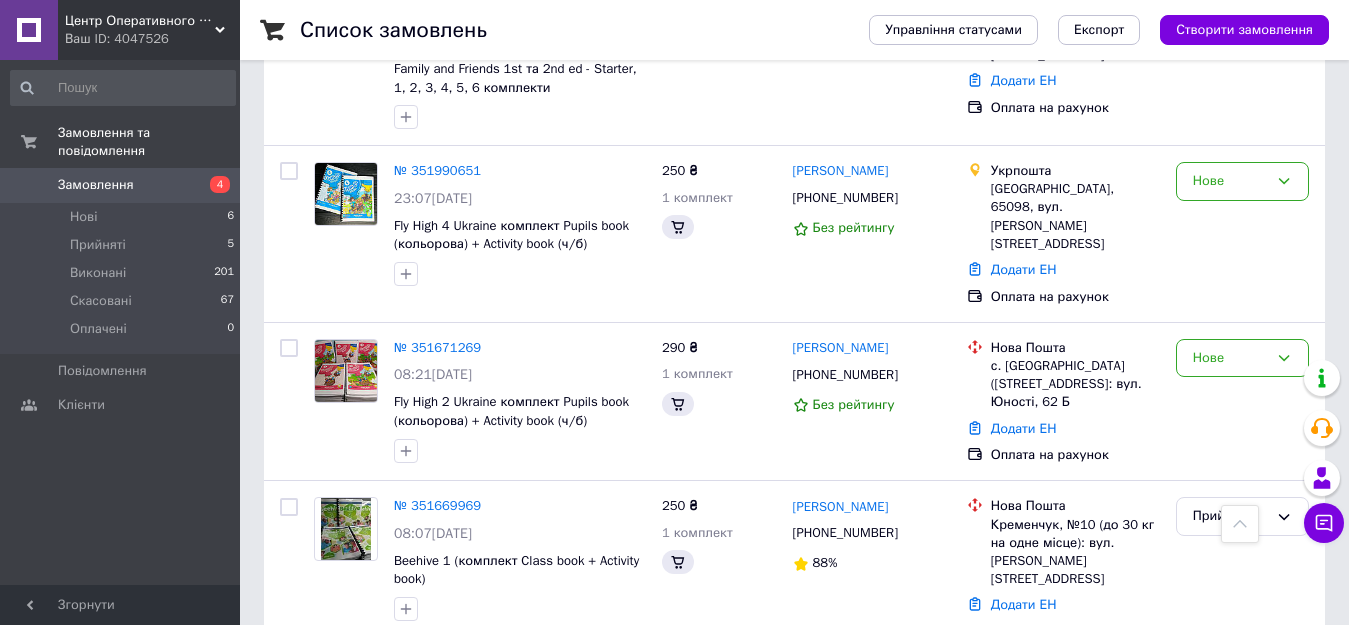 scroll, scrollTop: 300, scrollLeft: 0, axis: vertical 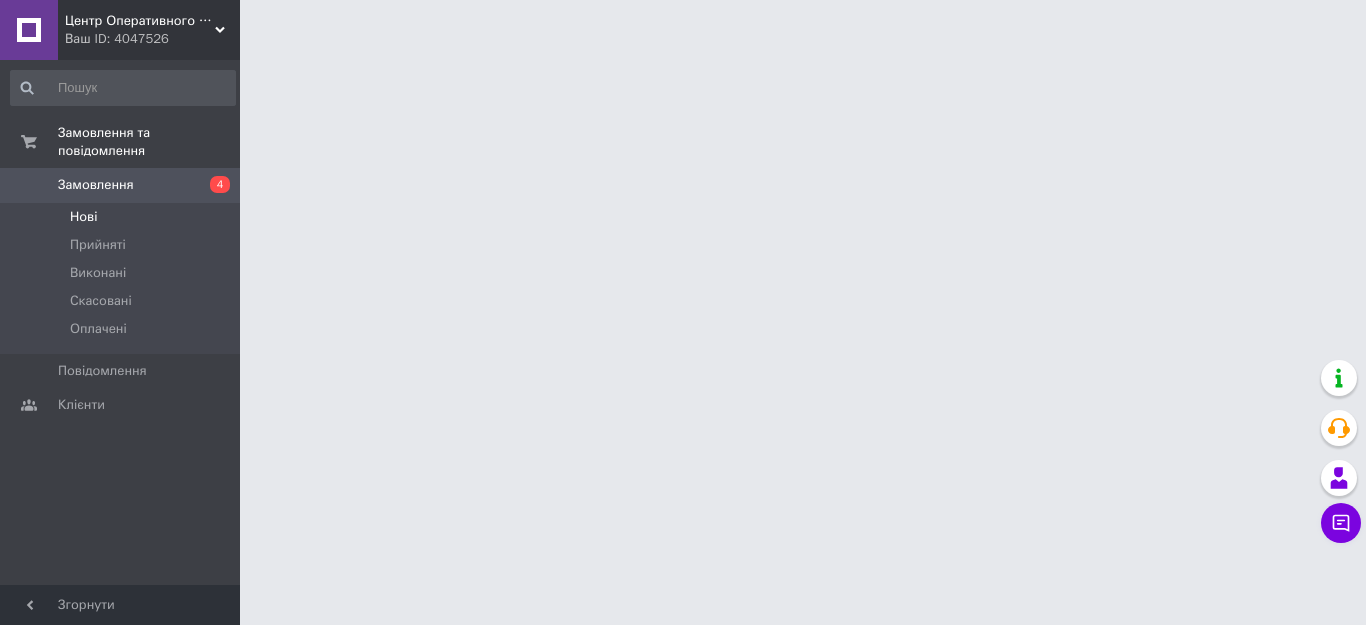 click on "Нові" at bounding box center (123, 217) 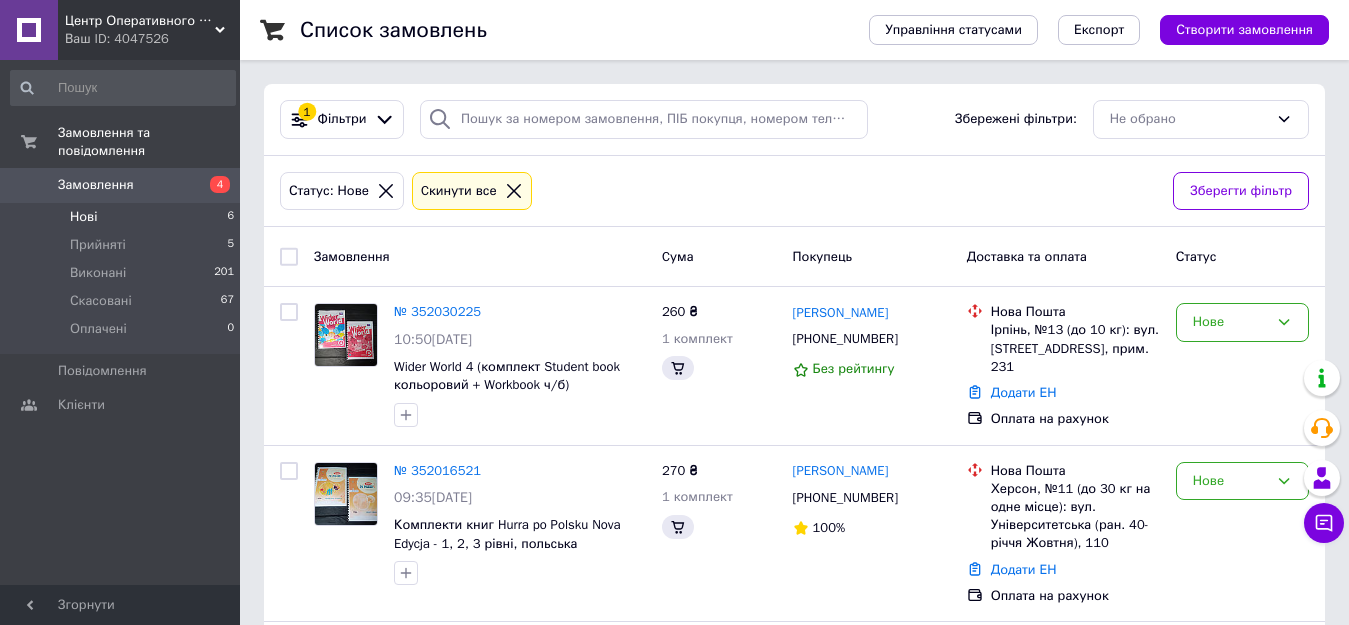 click on "Нові 6" at bounding box center [123, 217] 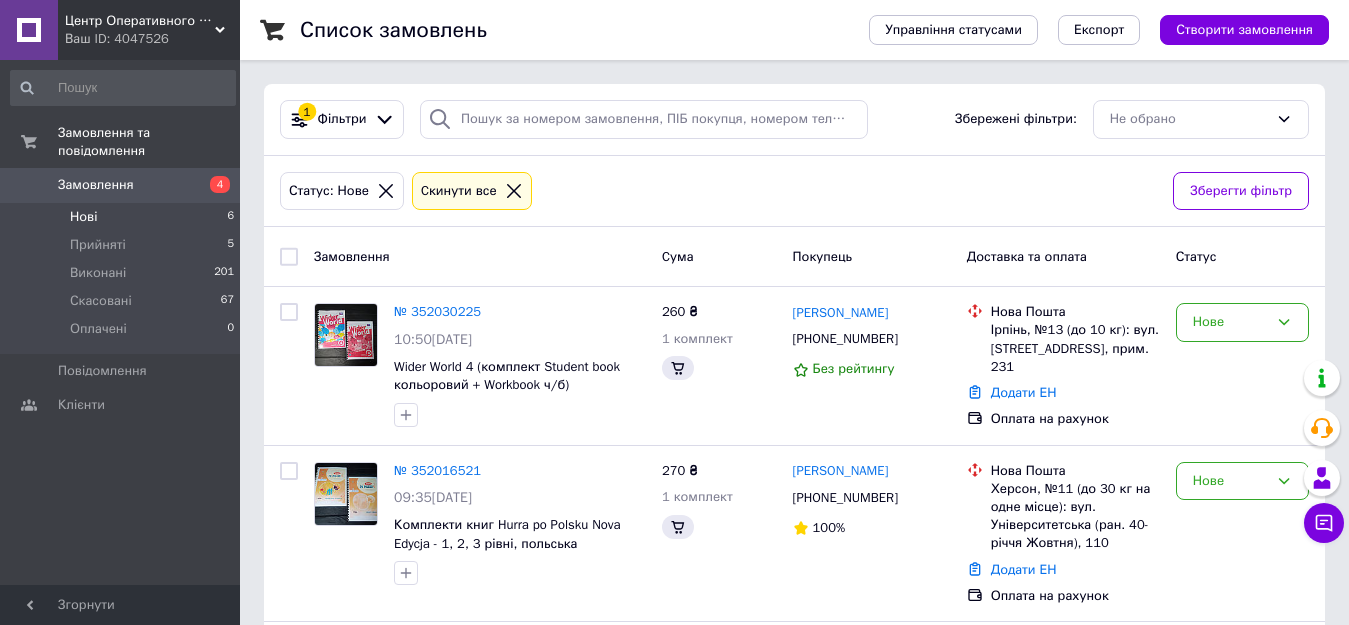 click on "Нові" at bounding box center (83, 217) 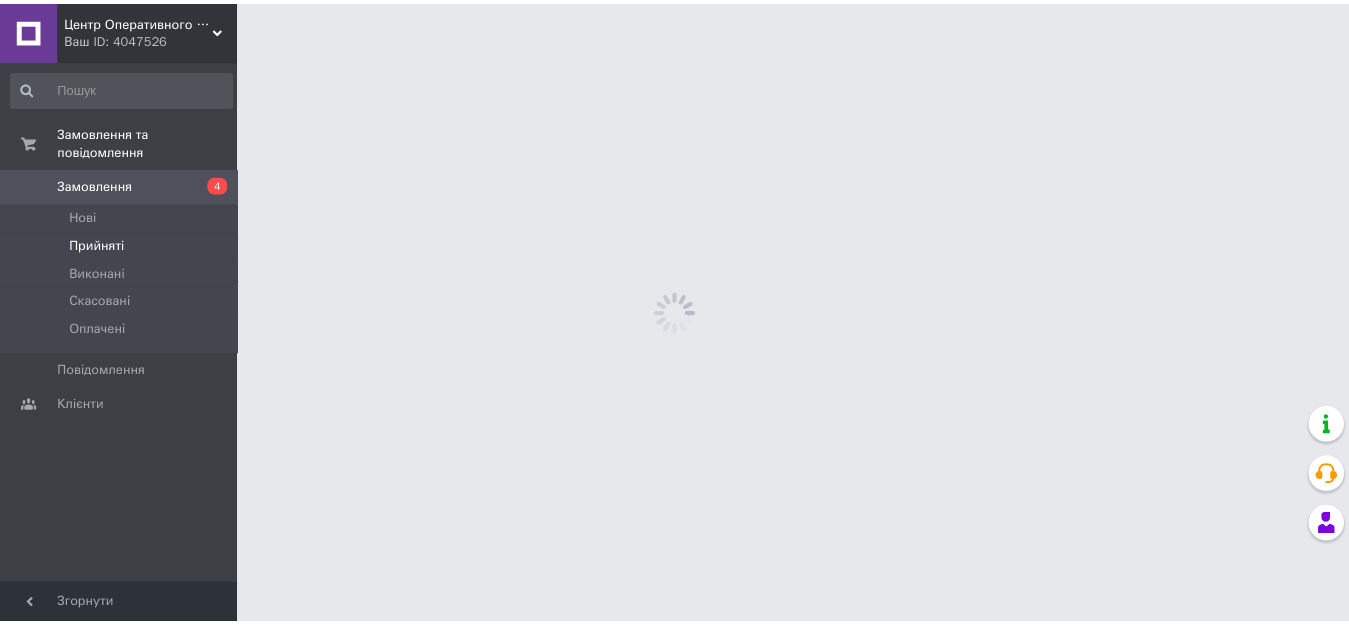 scroll, scrollTop: 0, scrollLeft: 0, axis: both 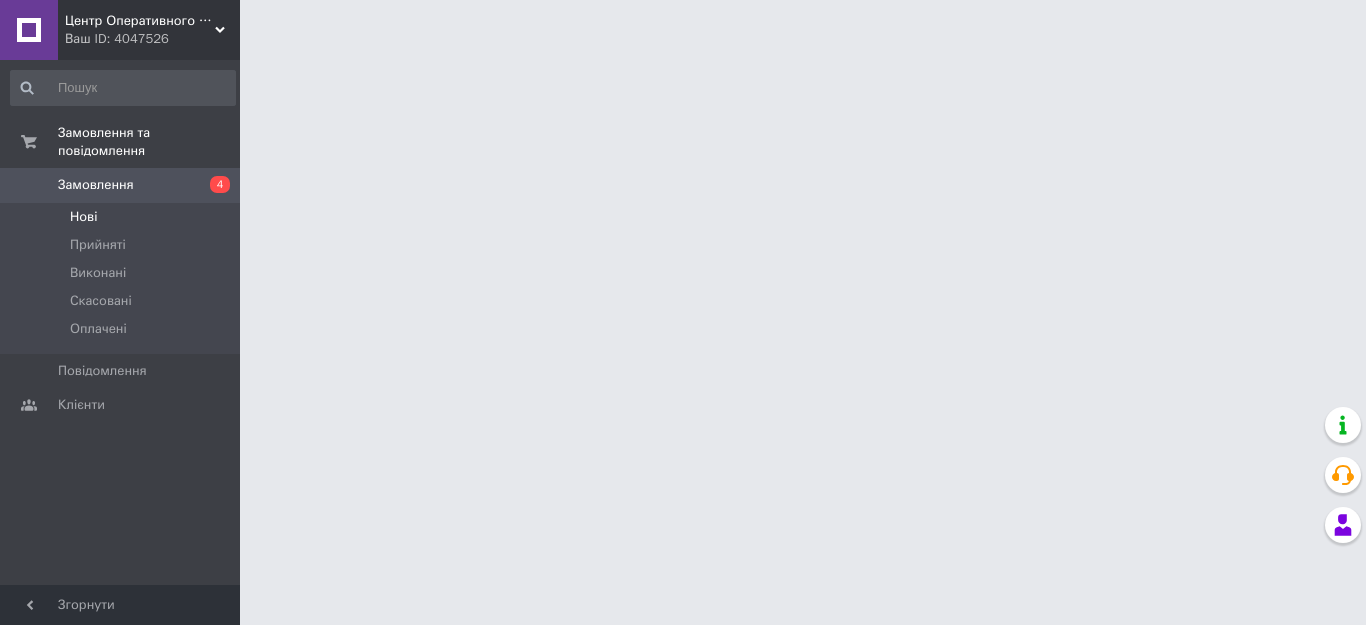 click on "Нові" at bounding box center [123, 217] 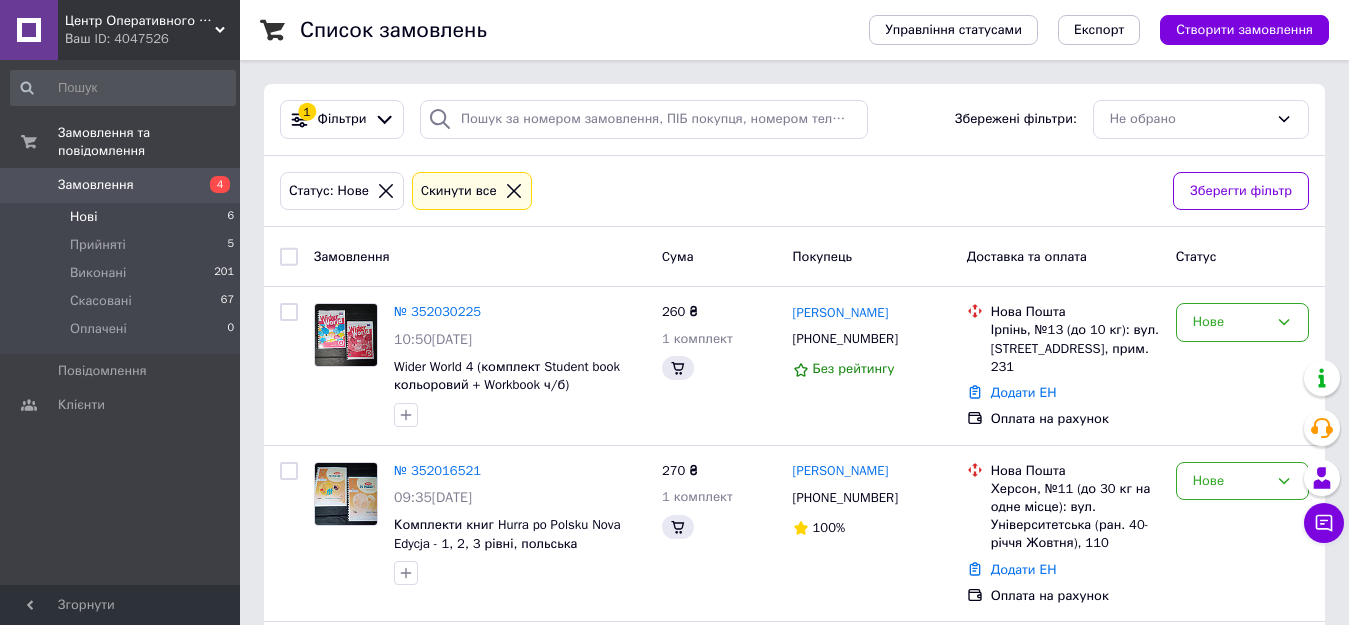 click on "Нові 6" at bounding box center (123, 217) 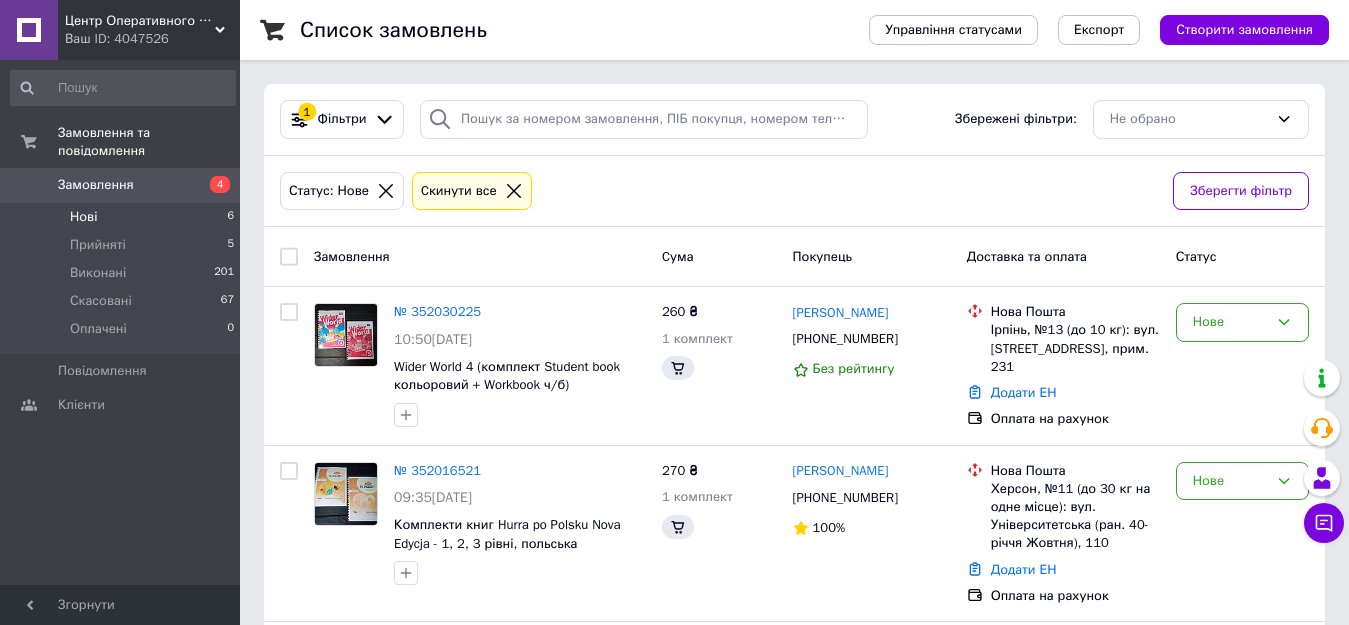 click on "Нові 6" at bounding box center (123, 217) 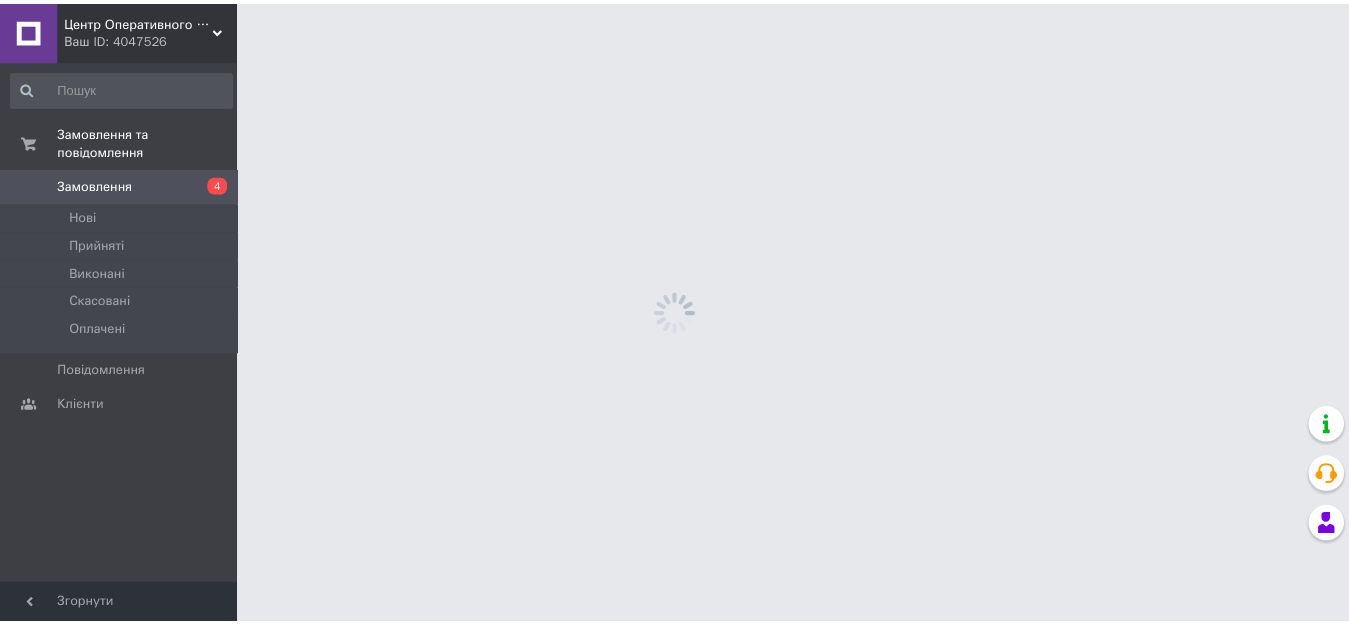 scroll, scrollTop: 0, scrollLeft: 0, axis: both 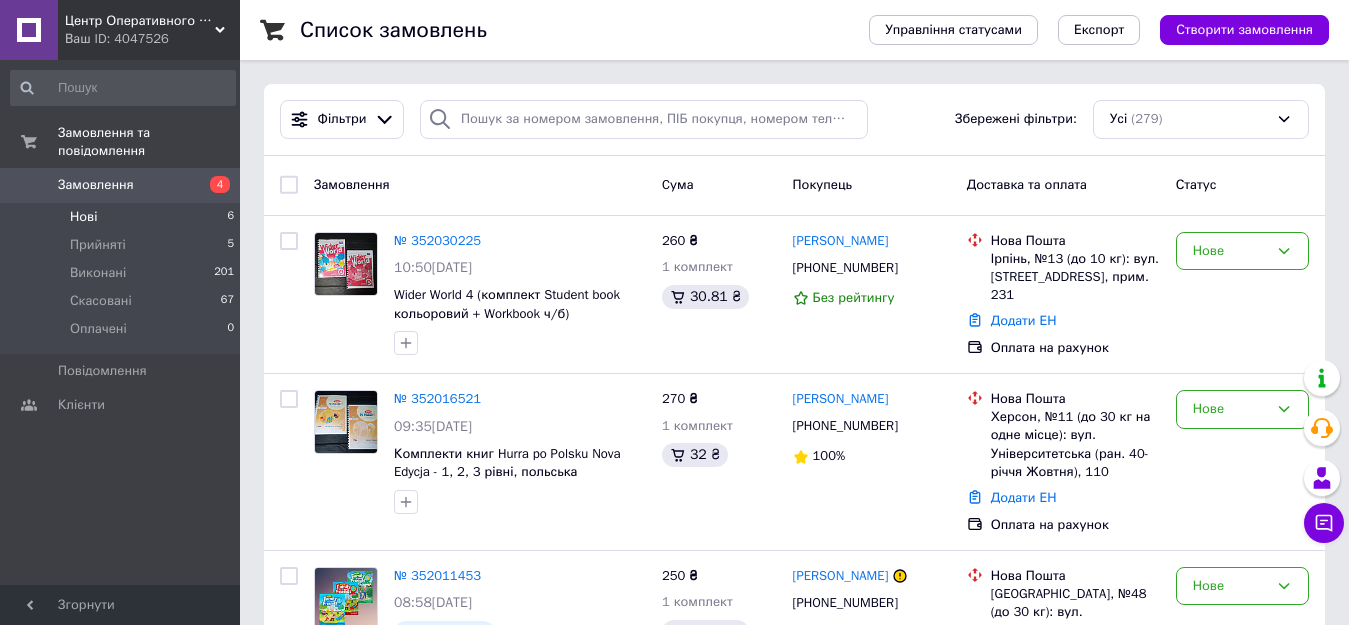 click on "Нові 6" at bounding box center [123, 217] 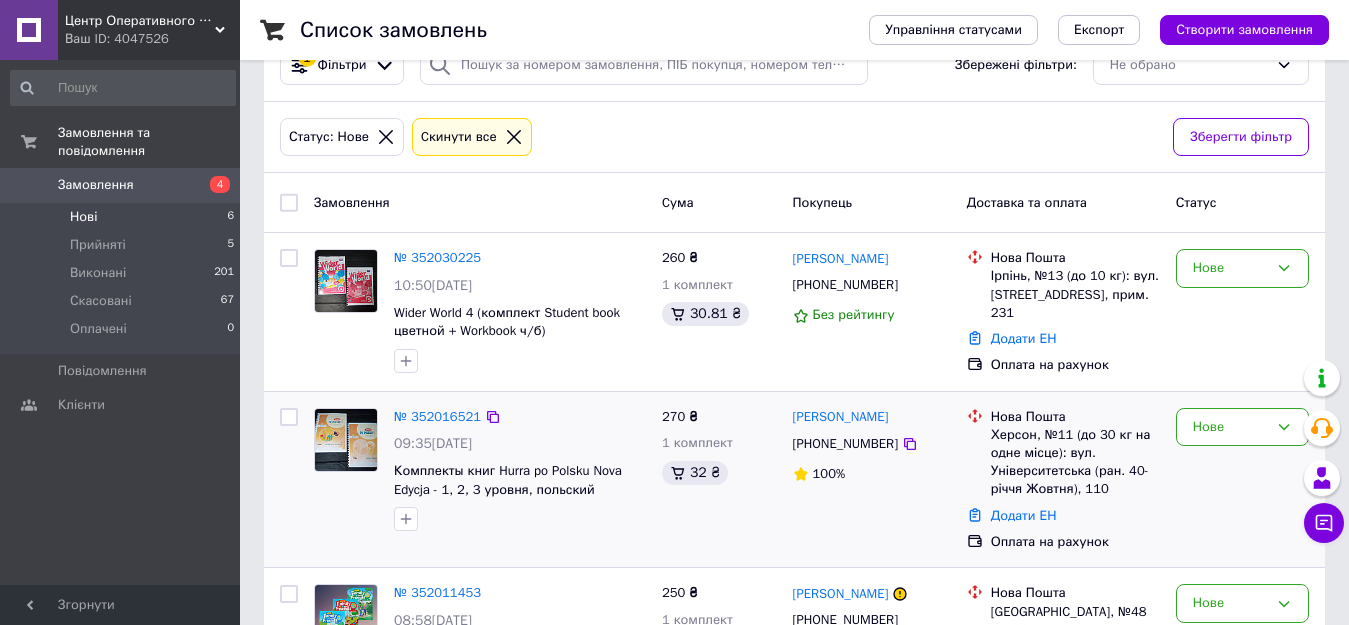 scroll, scrollTop: 0, scrollLeft: 0, axis: both 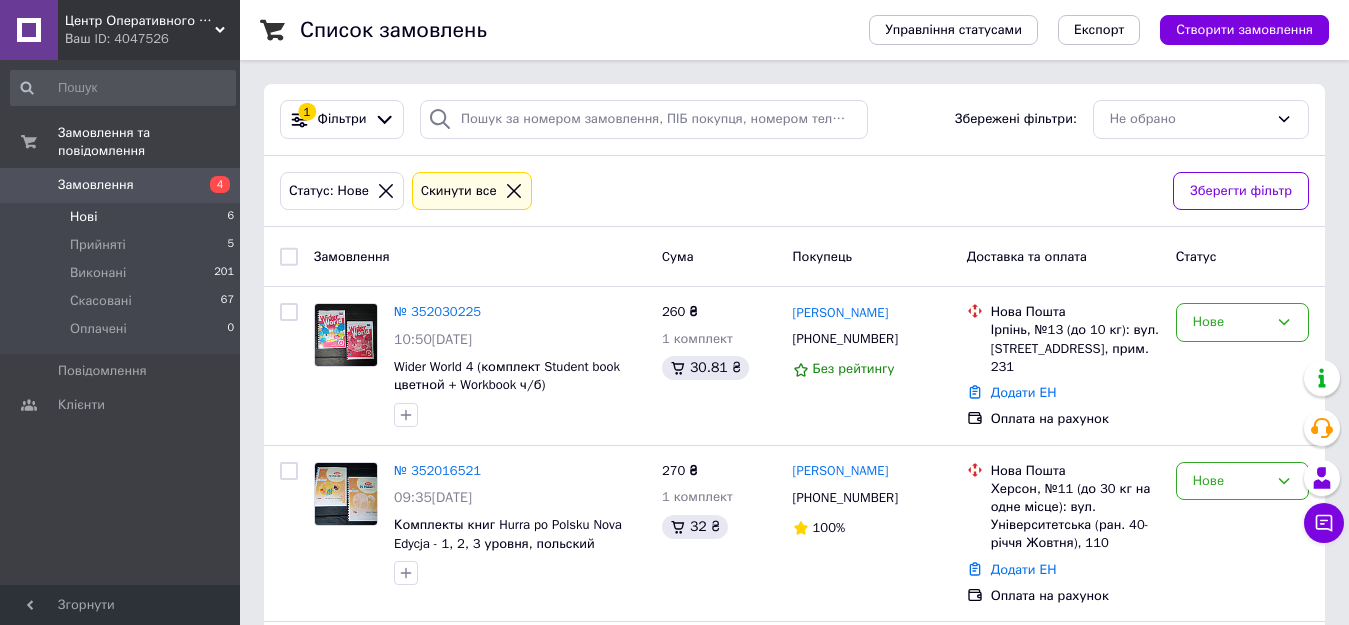 click on "Нові 6" at bounding box center (123, 217) 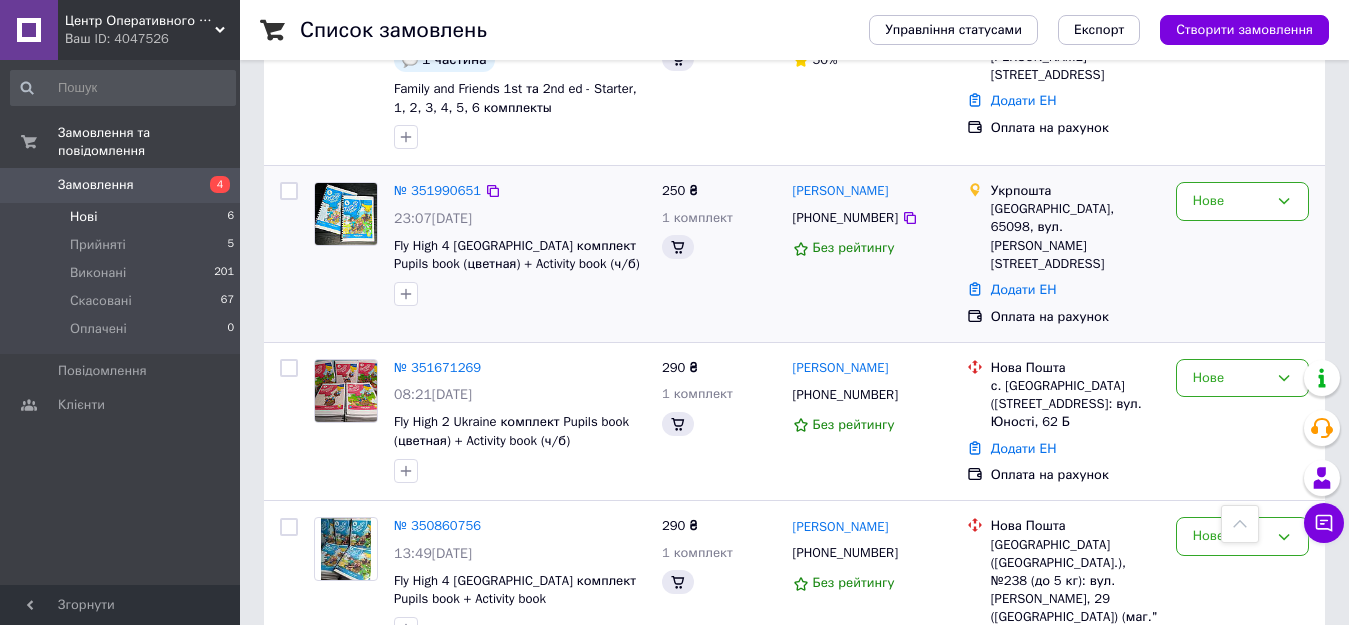 scroll, scrollTop: 74, scrollLeft: 0, axis: vertical 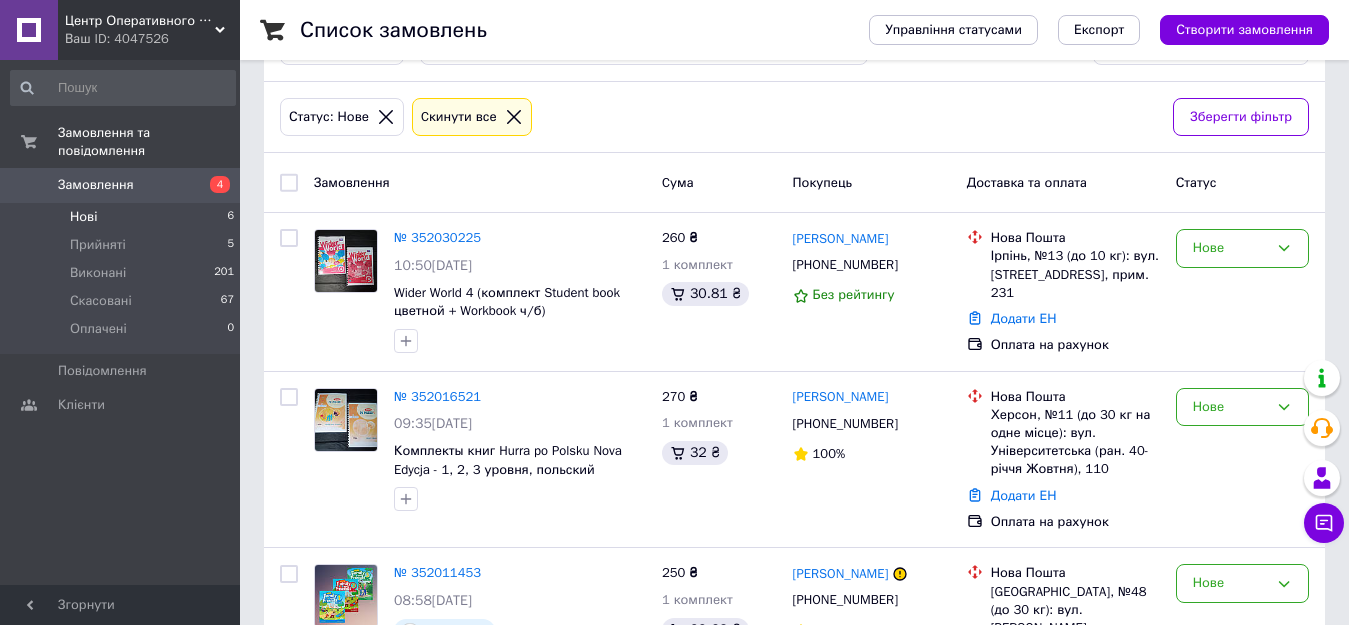 click on "Нові 6" at bounding box center [123, 217] 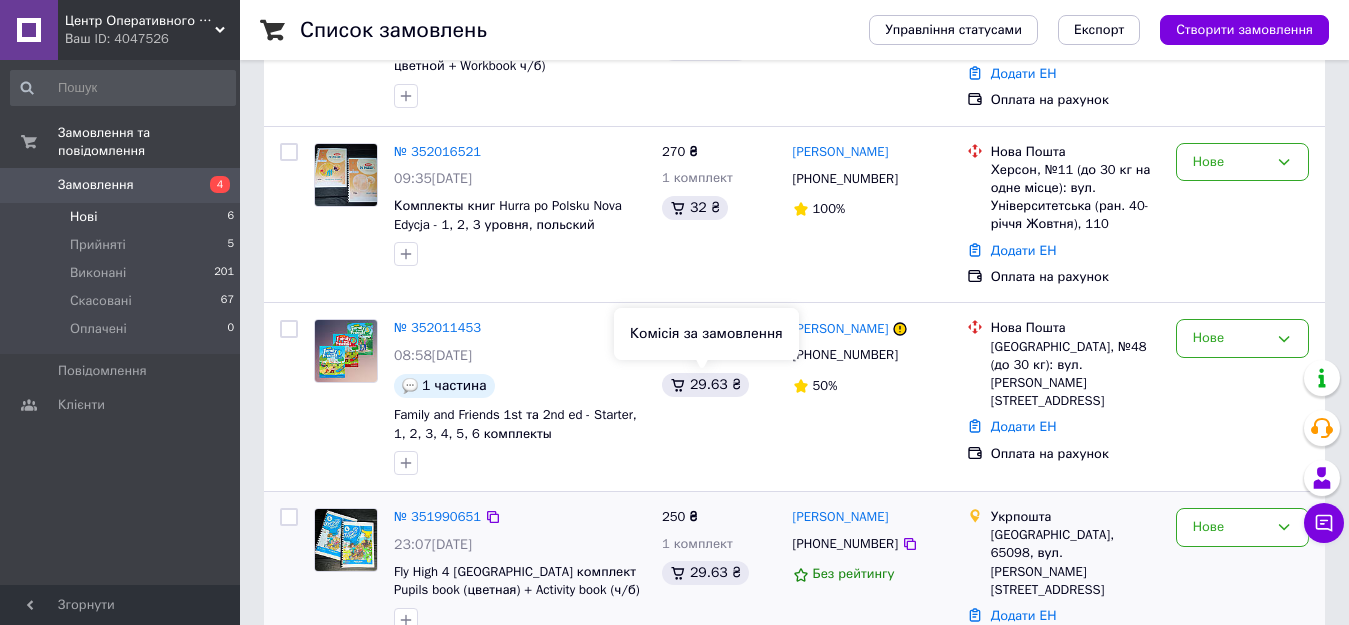 scroll, scrollTop: 219, scrollLeft: 0, axis: vertical 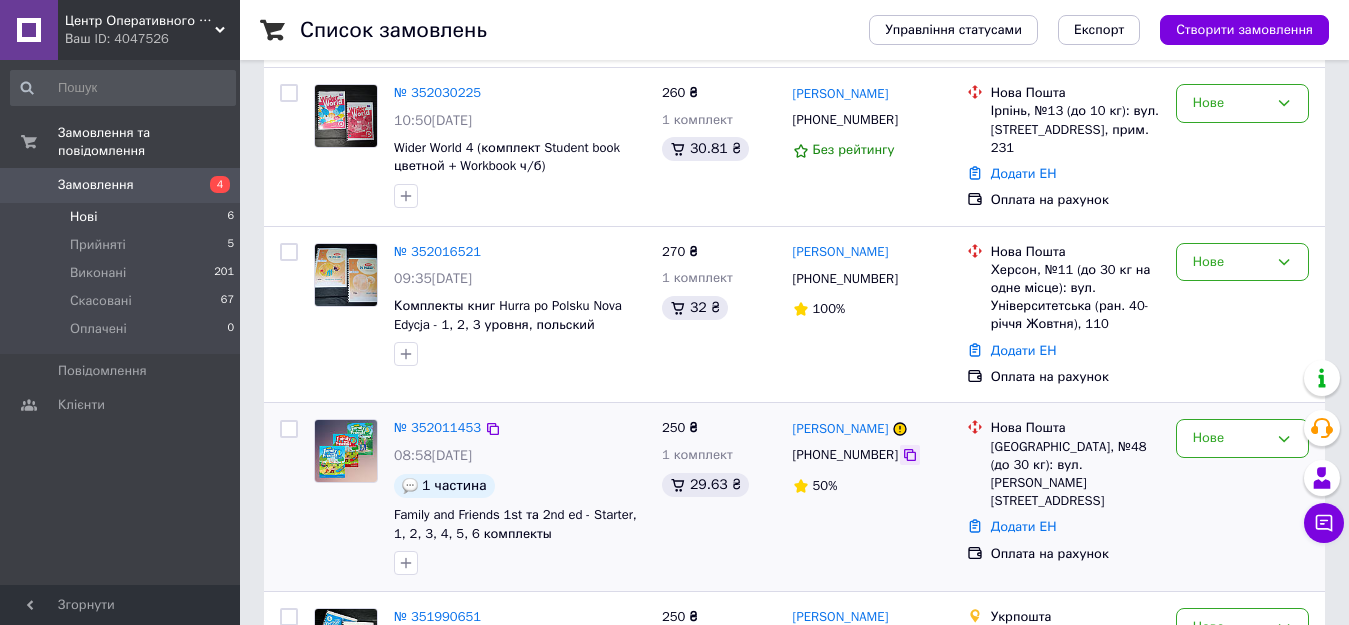 click 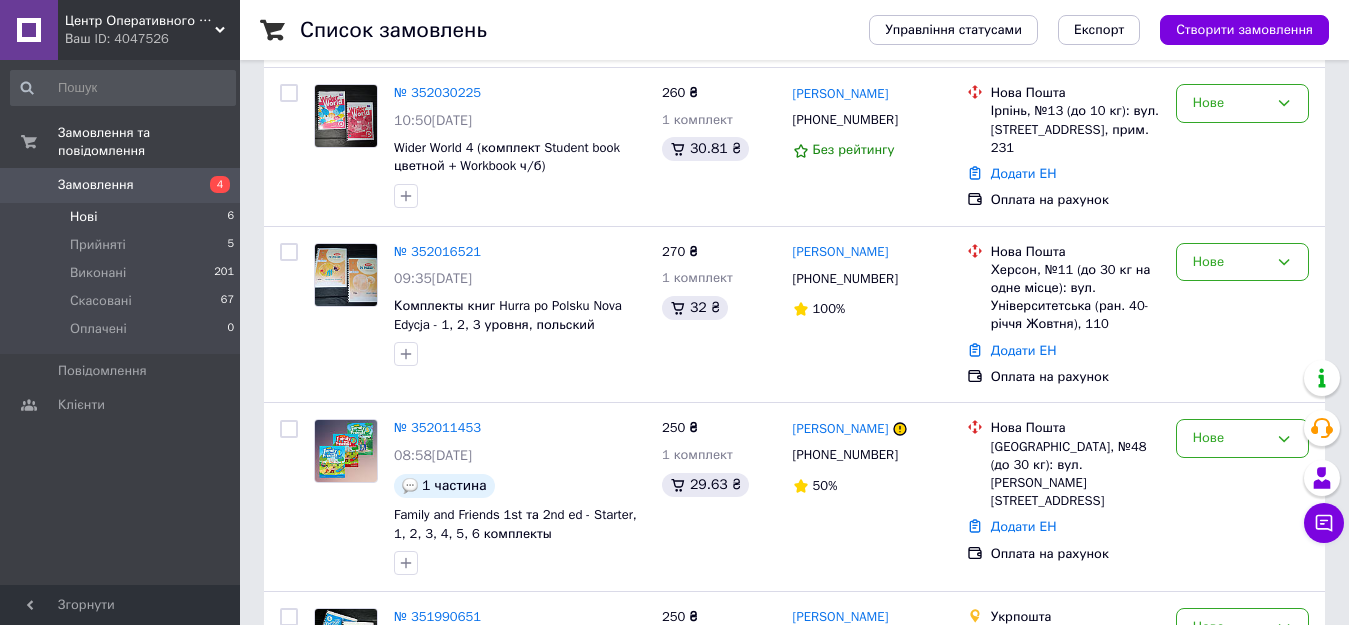 click on "Замовлення 4" at bounding box center [123, 185] 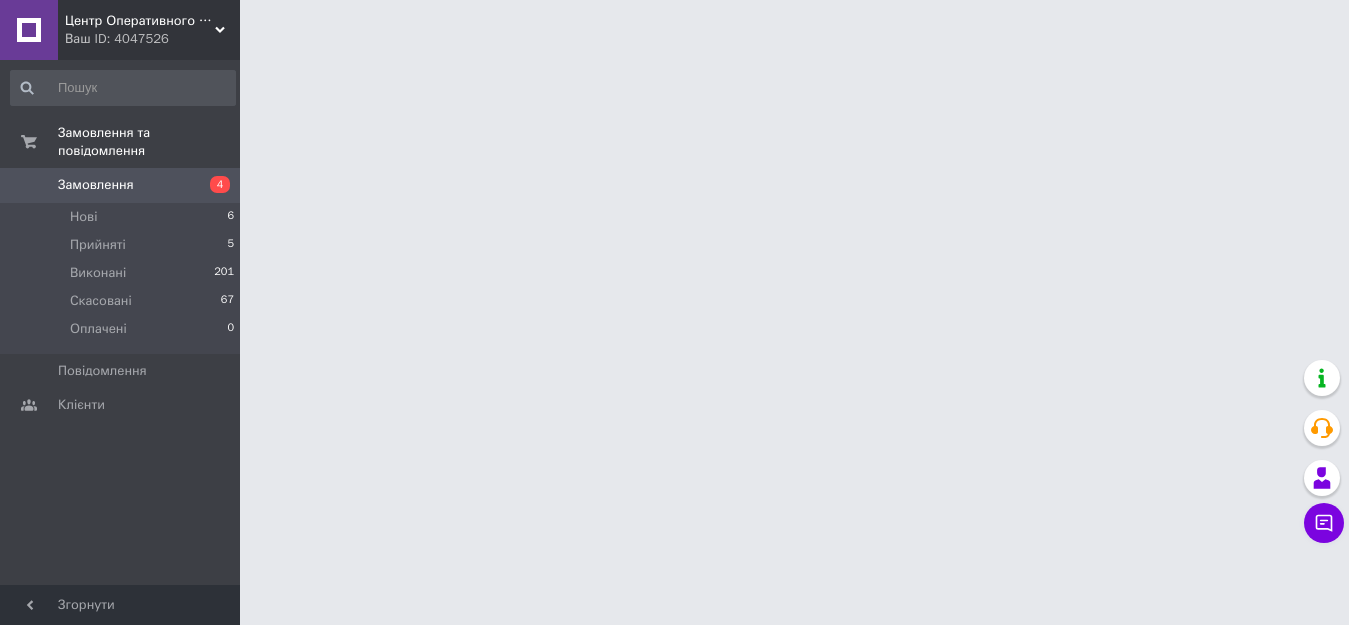 scroll, scrollTop: 0, scrollLeft: 0, axis: both 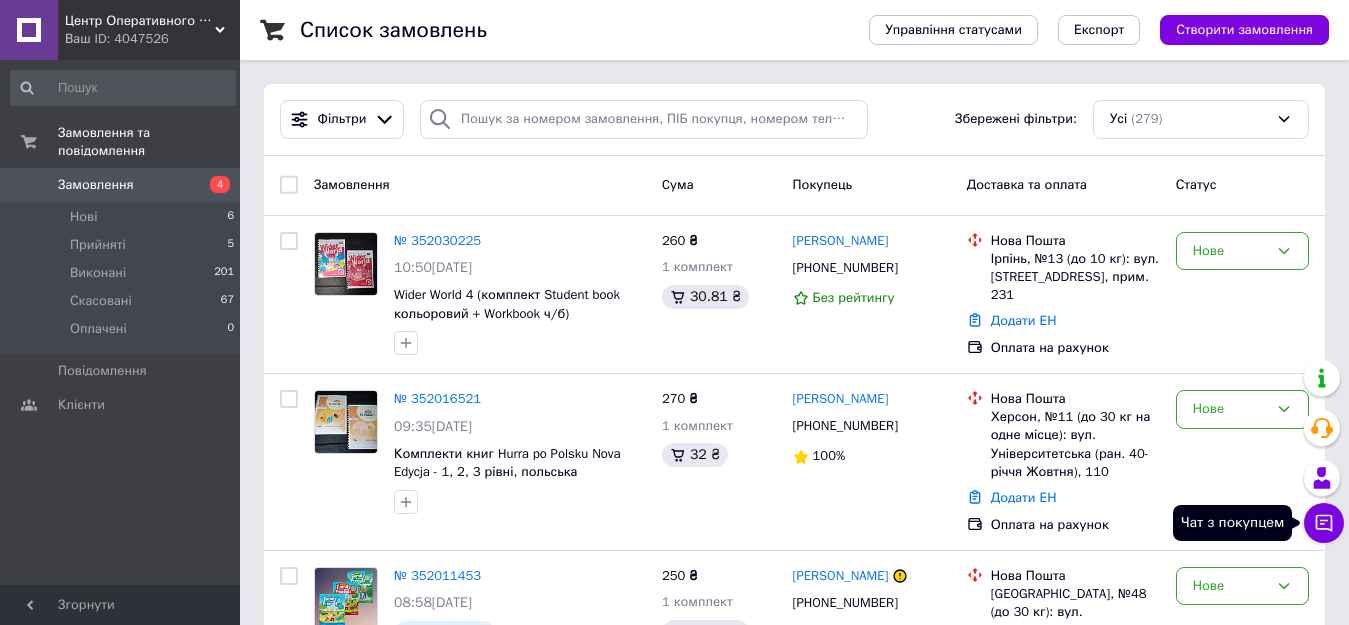 click on "Чат з покупцем" at bounding box center (1324, 523) 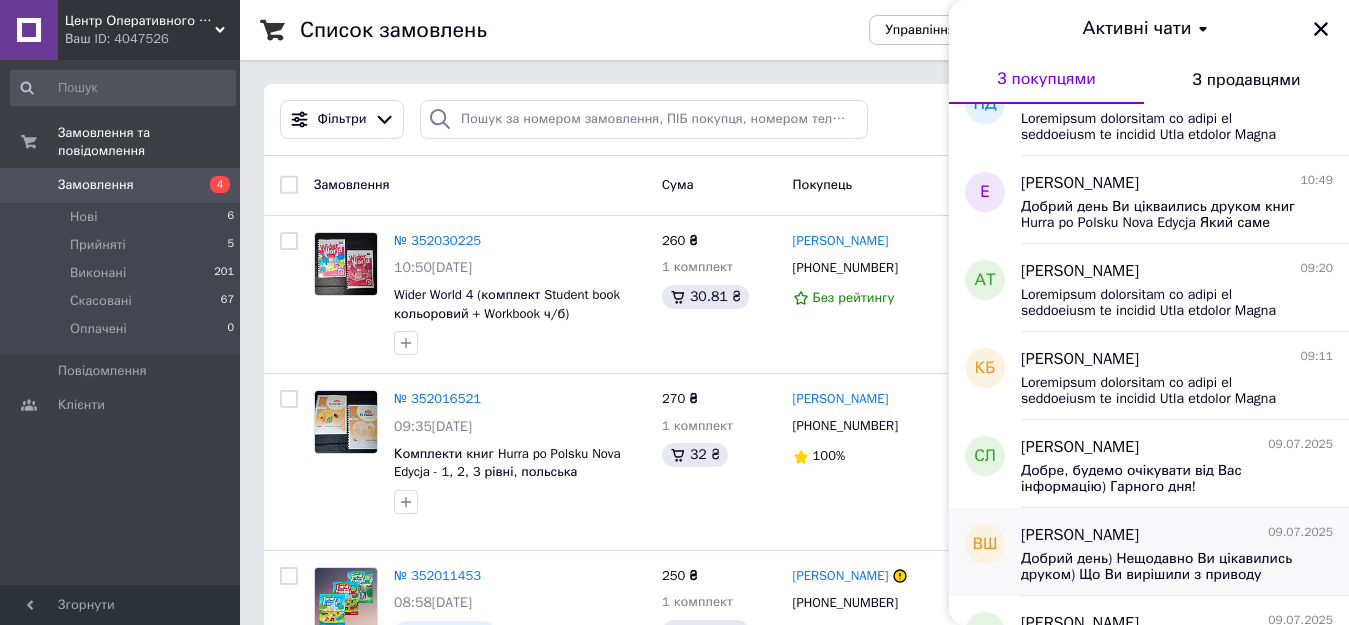 scroll, scrollTop: 100, scrollLeft: 0, axis: vertical 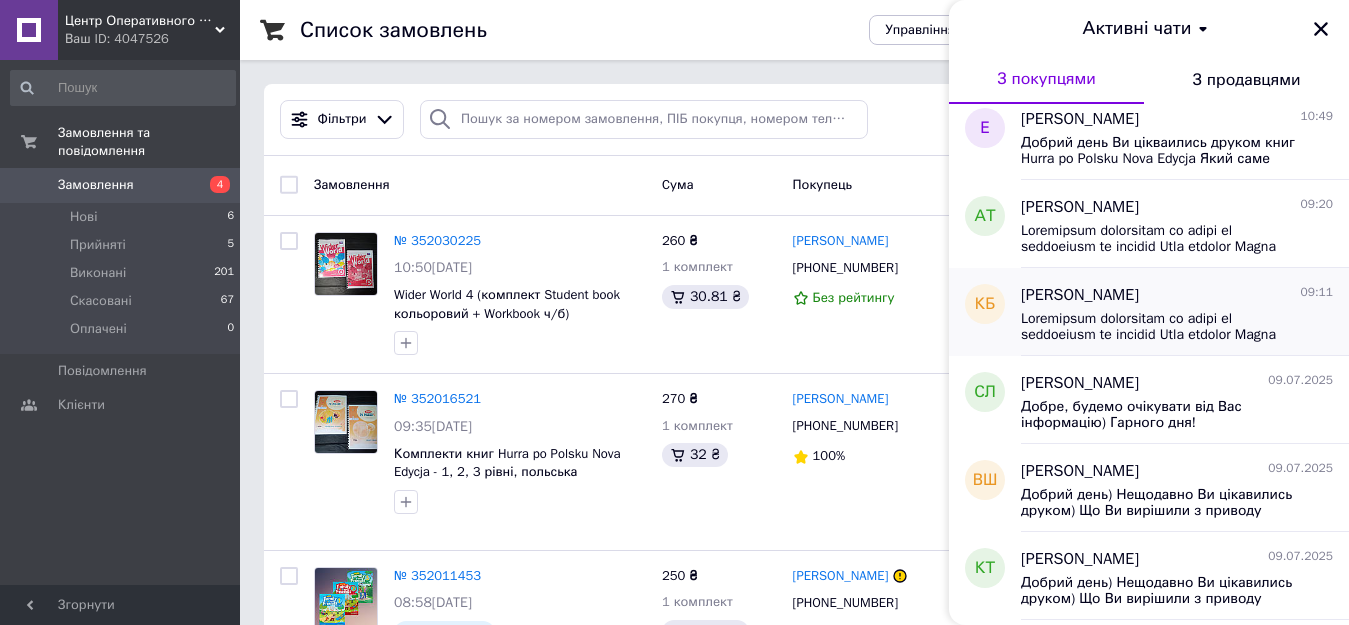 click on "[PERSON_NAME]" at bounding box center (1080, 295) 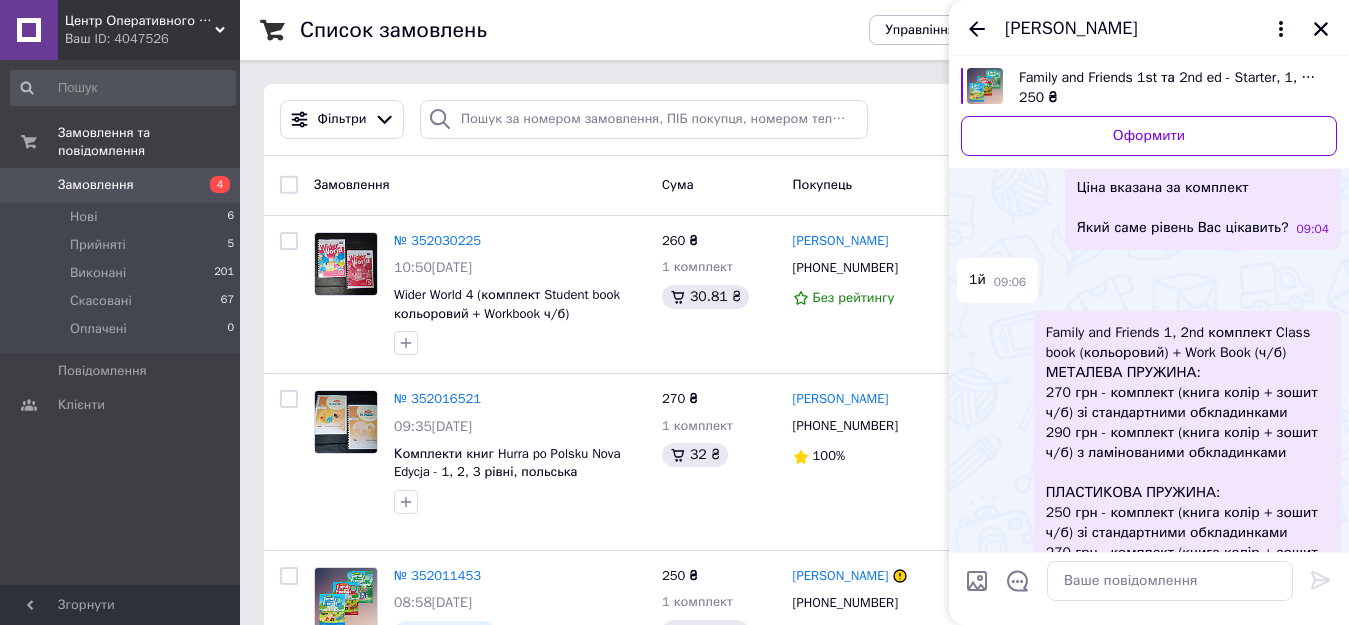 scroll, scrollTop: 185, scrollLeft: 0, axis: vertical 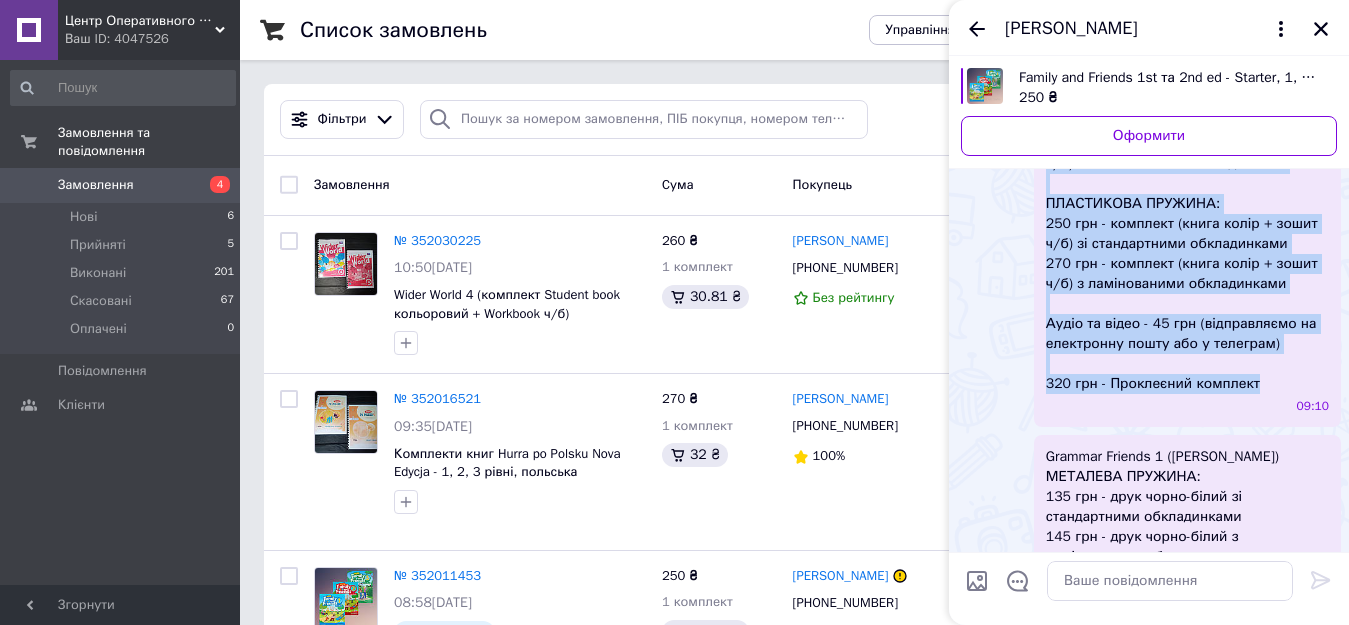 drag, startPoint x: 1048, startPoint y: 341, endPoint x: 1266, endPoint y: 392, distance: 223.88614 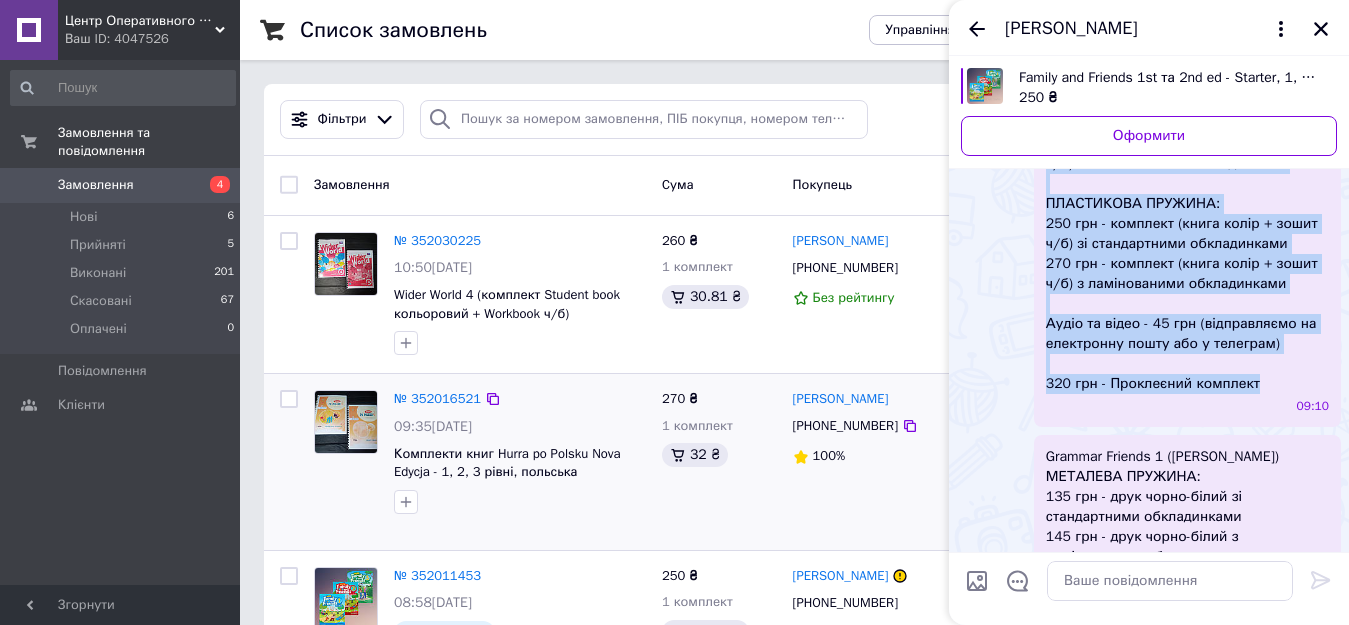 copy on "Family and Friends 1, 2nd комплект Class book (кольоровий) + Work Book (ч/б) МЕТАЛЕВА ПРУЖИНА: 270 грн - комплект (книга колір + зошит ч/б) зі стандартними обкладинками 290 грн - комплект (книга колір + зошит ч/б) з ламінованими обкладинками ПЛАСТИКОВА ПРУЖИНА: 250 грн - комплект (книга колір + зошит ч/б) зі стандартними обкладинками 270 грн - комплект (книга колір + зошит ч/б) з ламінованими обкладинками Аудіо та відео - 45 грн (відправляємо на електронну пошту або  у телеграм) 320 грн - Проклеєний комплект" 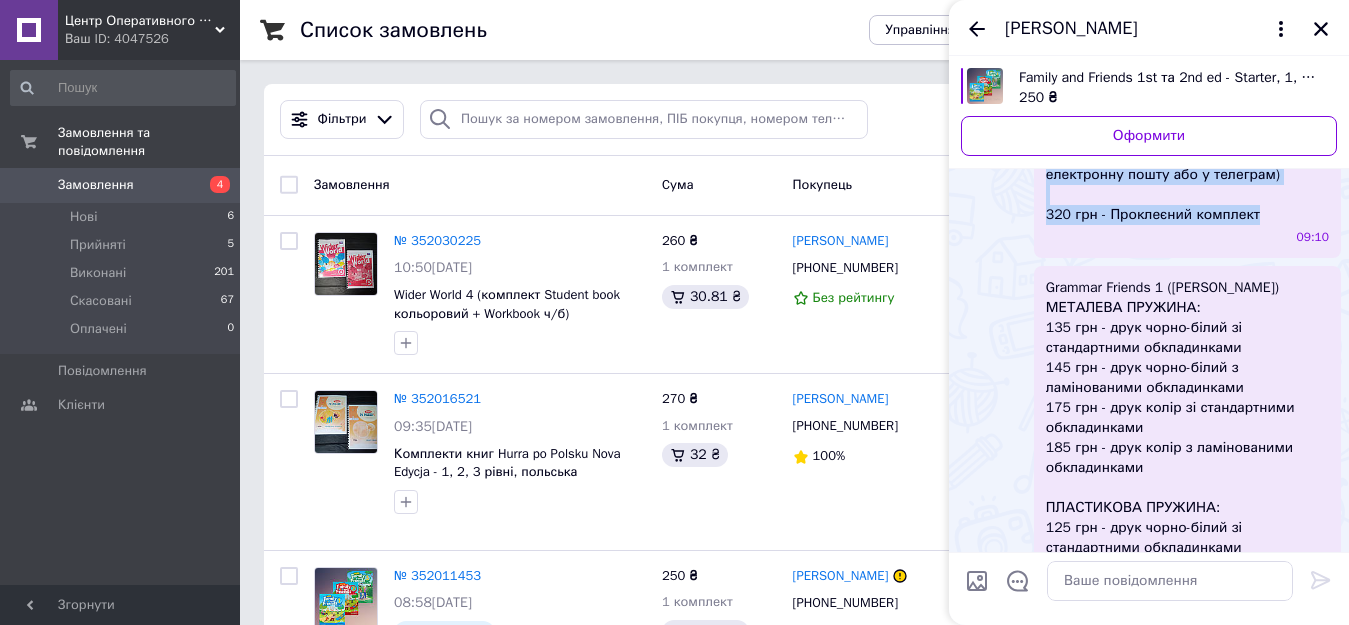 scroll, scrollTop: 685, scrollLeft: 0, axis: vertical 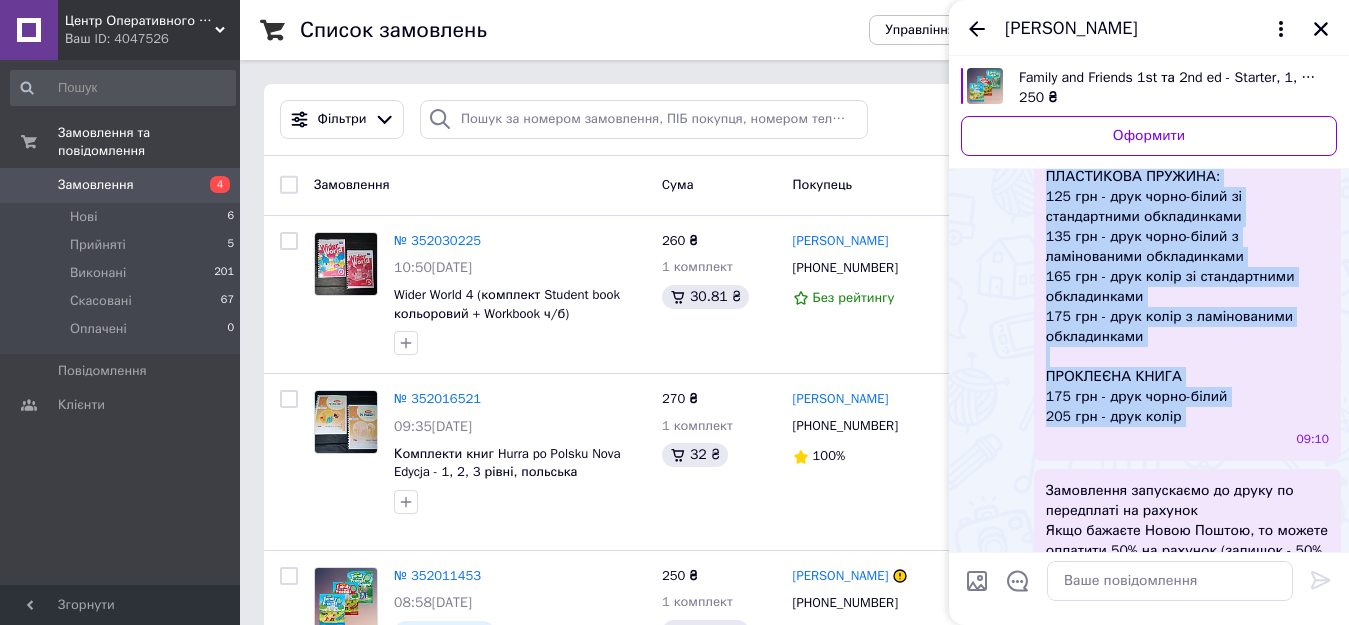 drag, startPoint x: 1044, startPoint y: 263, endPoint x: 1212, endPoint y: 430, distance: 236.88182 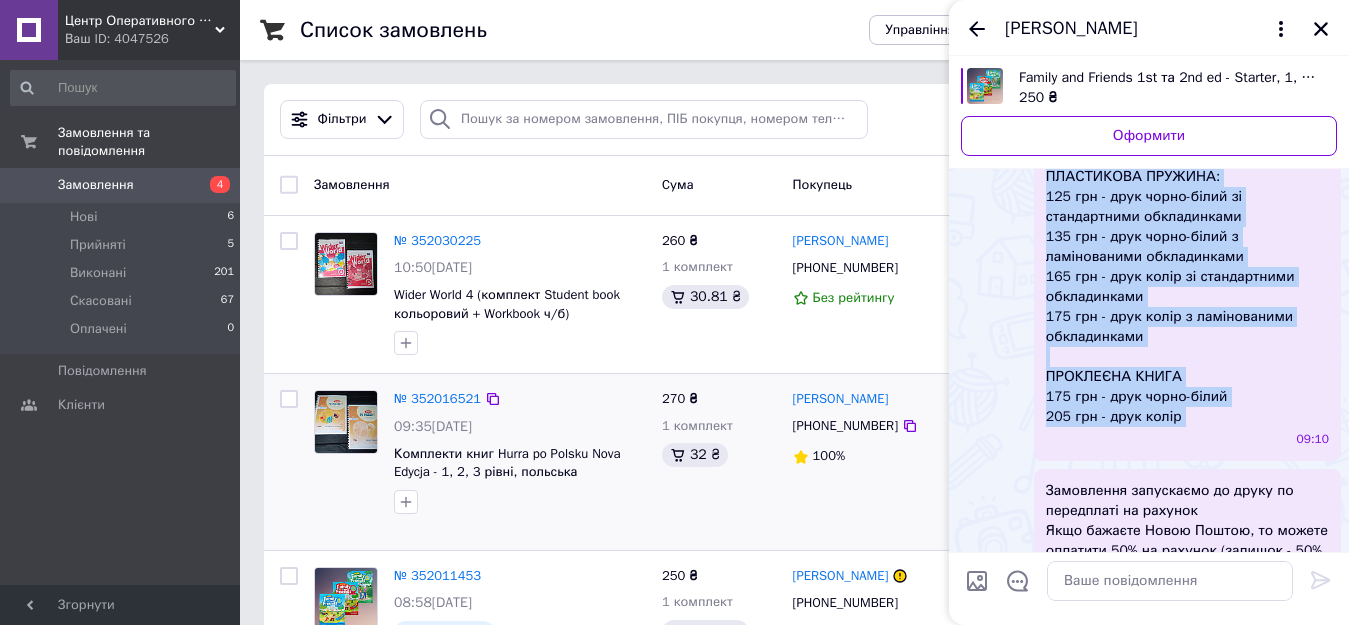 copy on "Grammar Friends 1 ([PERSON_NAME]) МЕТАЛЕВА ПРУЖИНА: 135 грн - друк чорно-білий зі стандартними обкладинками  145 грн - друк чорно-білий з ламінованими обкладинками 175 грн - друк колір зі стандартними обкладинками   185 грн - друк колір з ламінованими обкладинками ПЛАСТИКОВА ПРУЖИНА: 125 грн - друк чорно-білий зі стандартними обкладинками  135 грн - друк чорно-білий з ламінованими обкладинками 165 грн - друк колір зі стандартними обкладинками   175 грн - друк колір з ламінованими обкладинками ПРОКЛЕЄНА КНИГА 175 грн - друк чорно-білий 205 грн - друк колір" 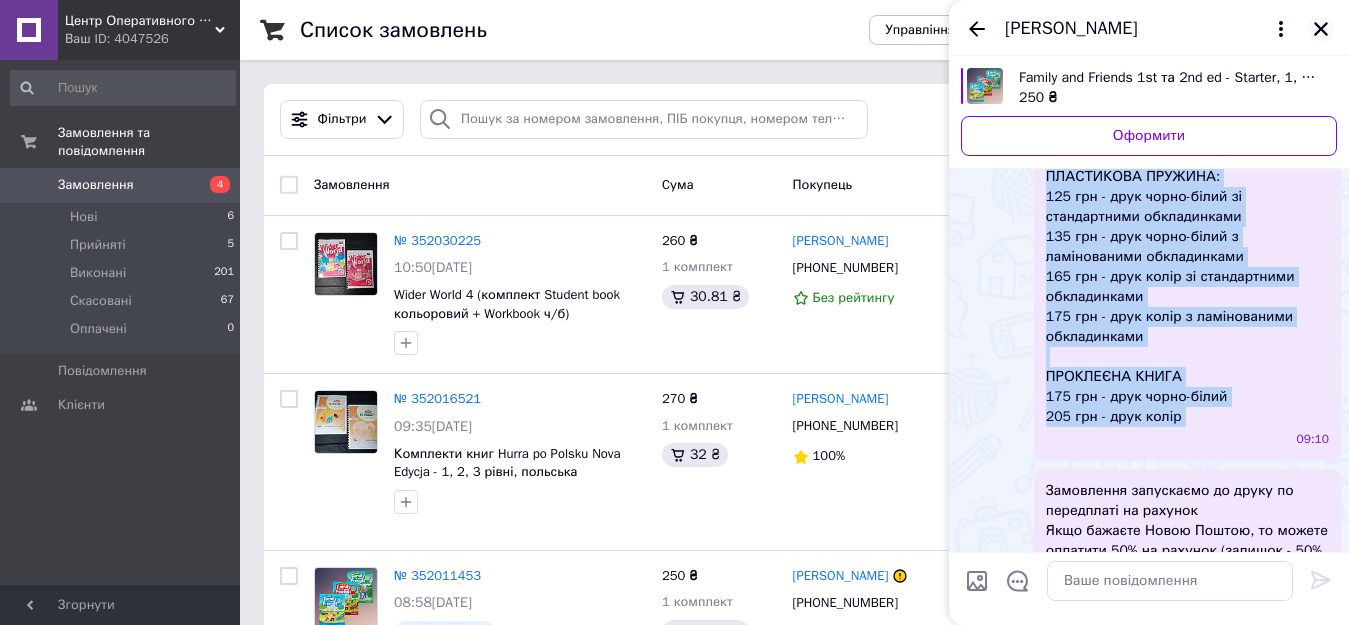 click 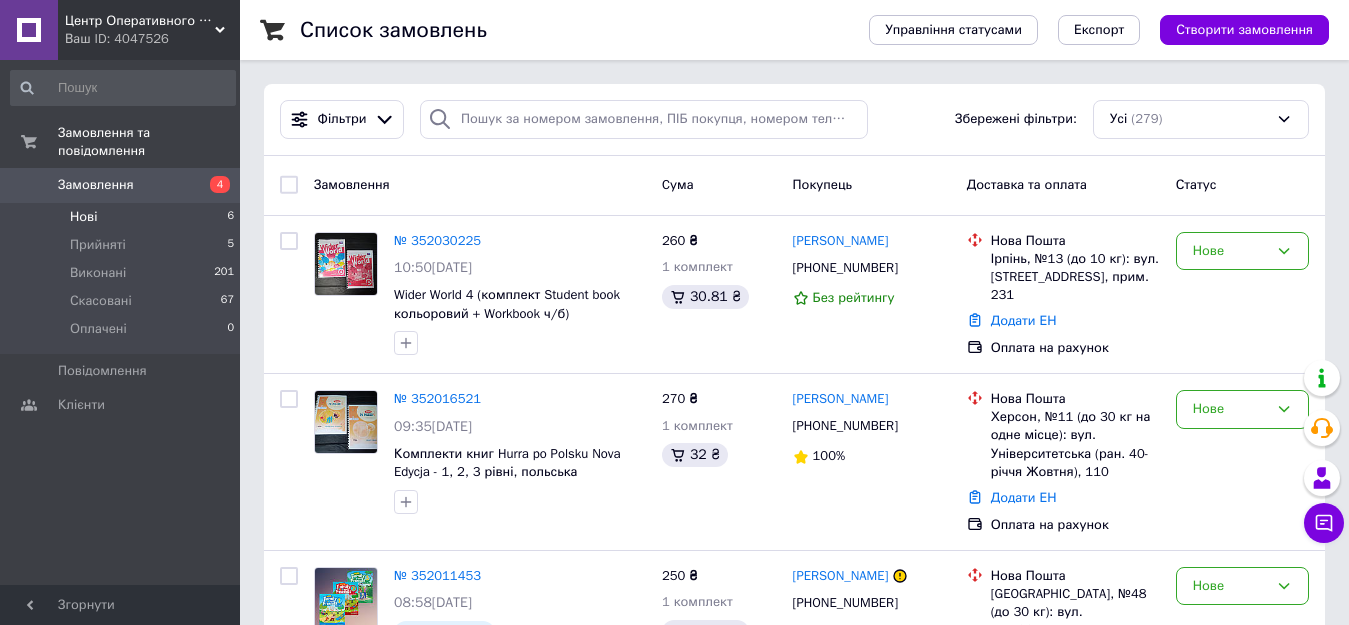 click on "Нові 6" at bounding box center [123, 217] 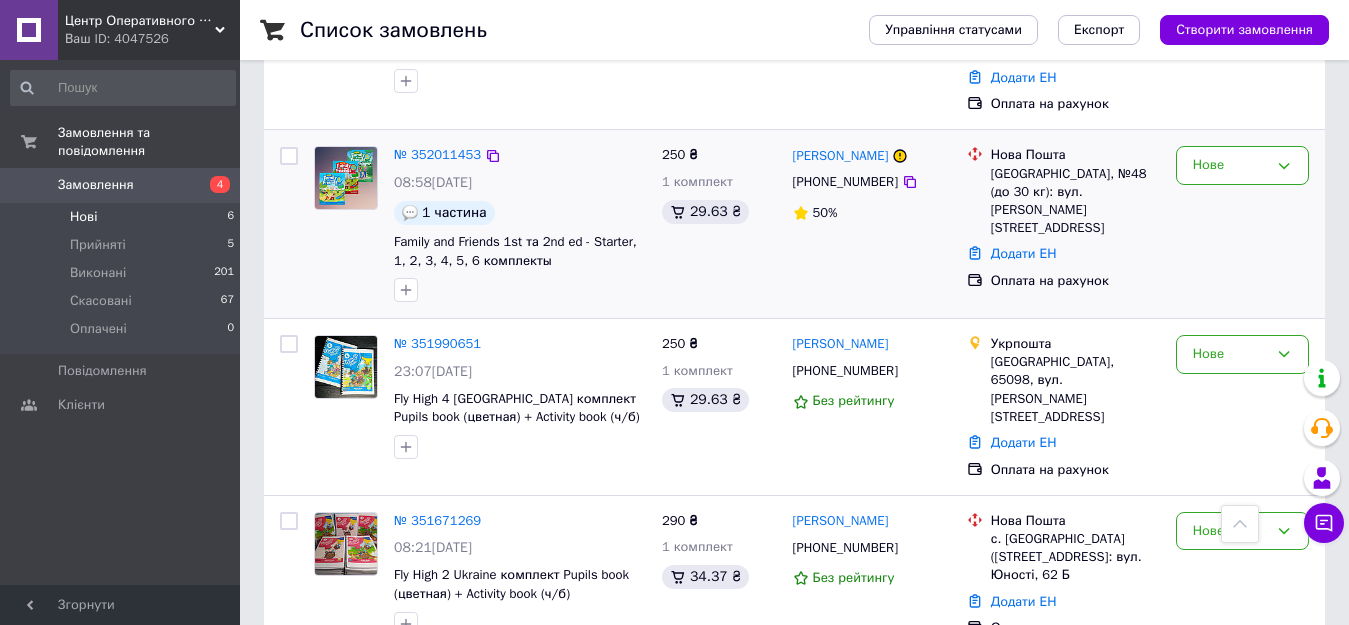 scroll, scrollTop: 600, scrollLeft: 0, axis: vertical 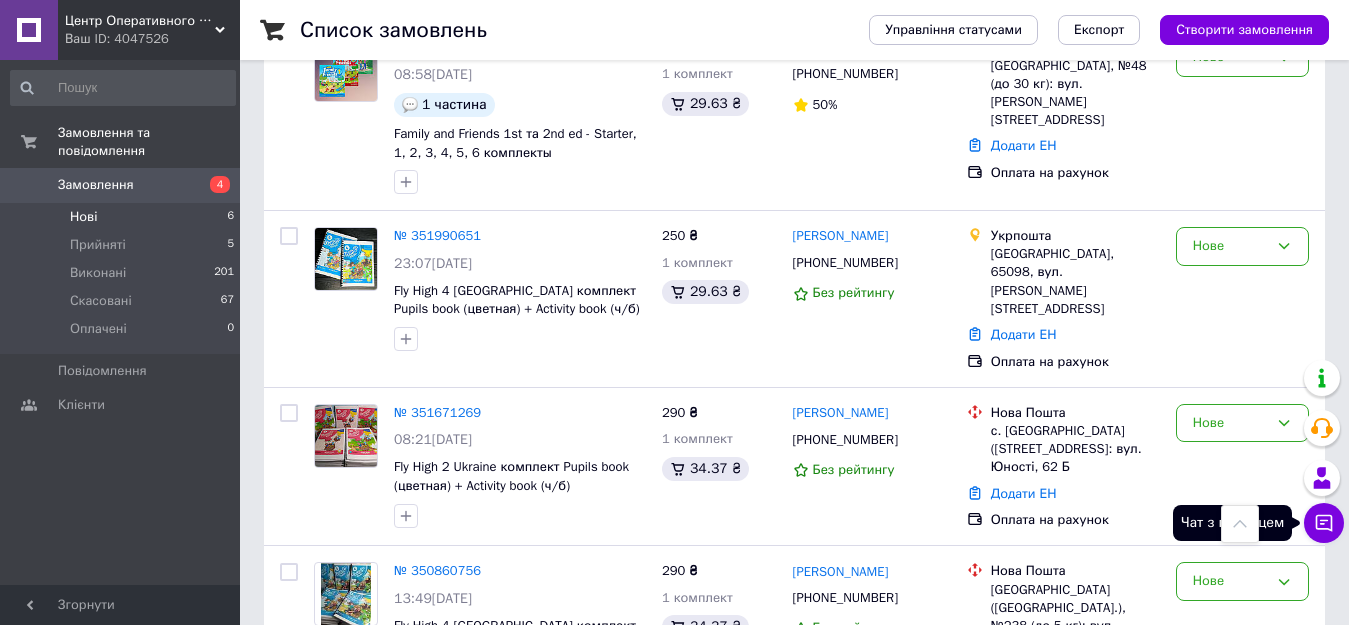 click on "Чат з покупцем" at bounding box center [1324, 523] 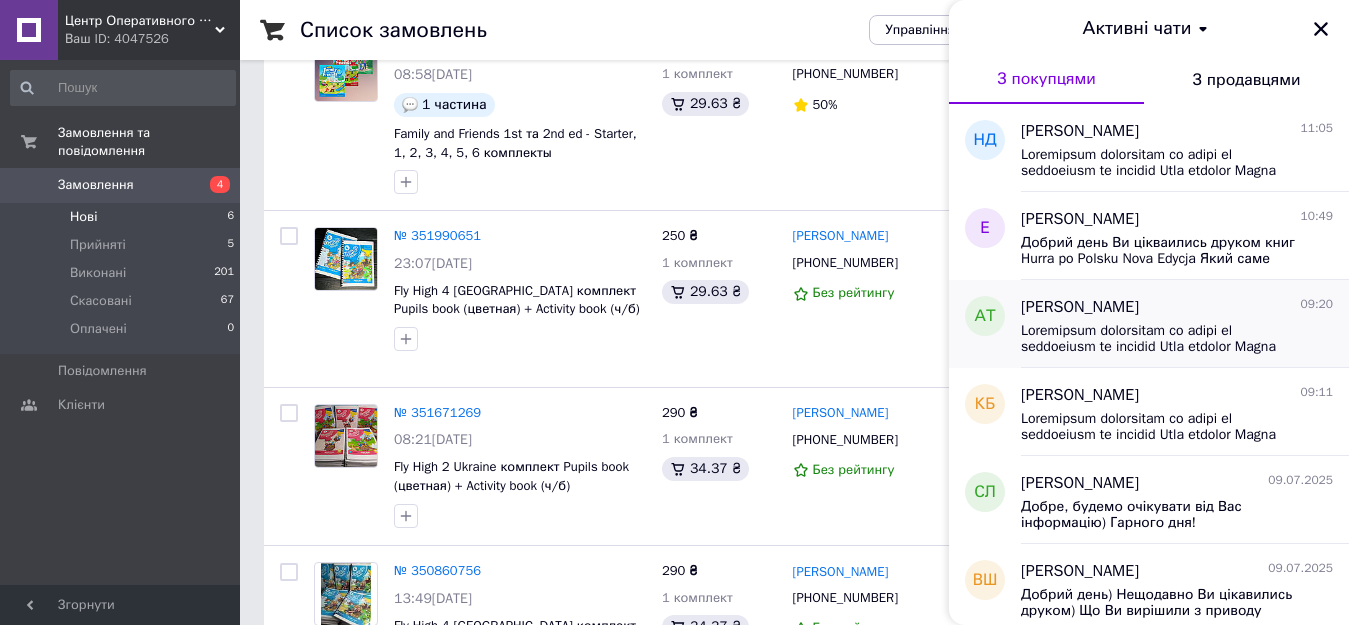 click at bounding box center [1163, 339] 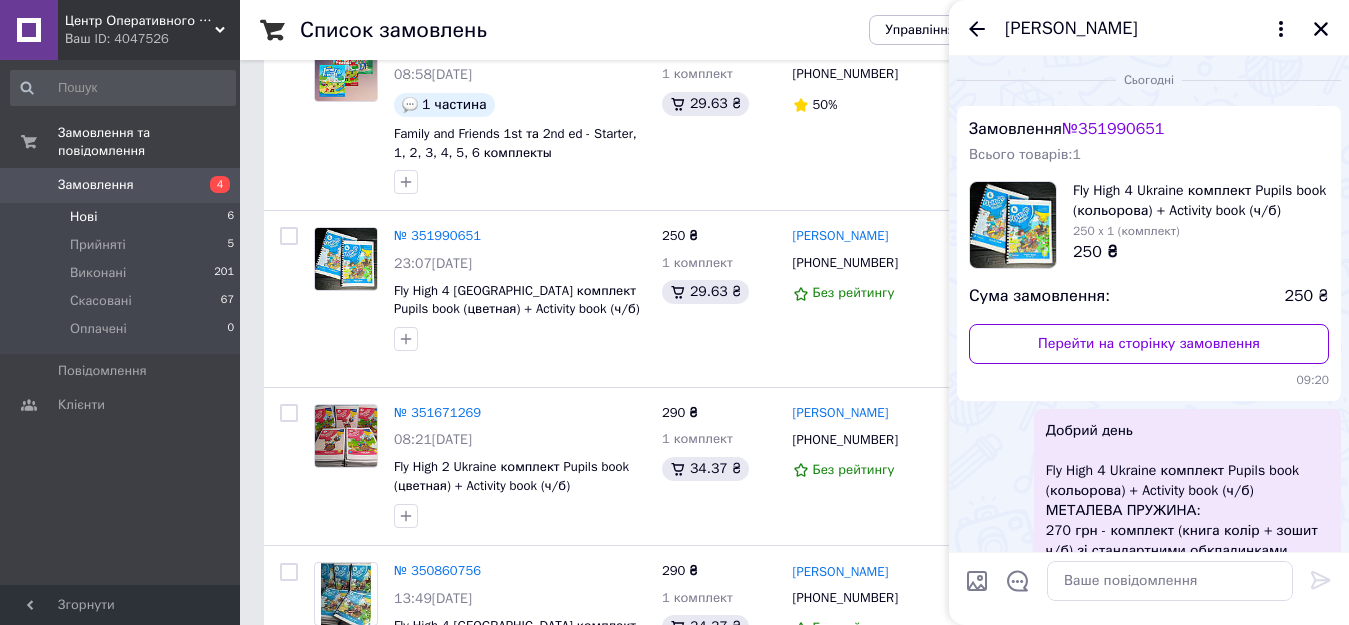 scroll, scrollTop: 0, scrollLeft: 0, axis: both 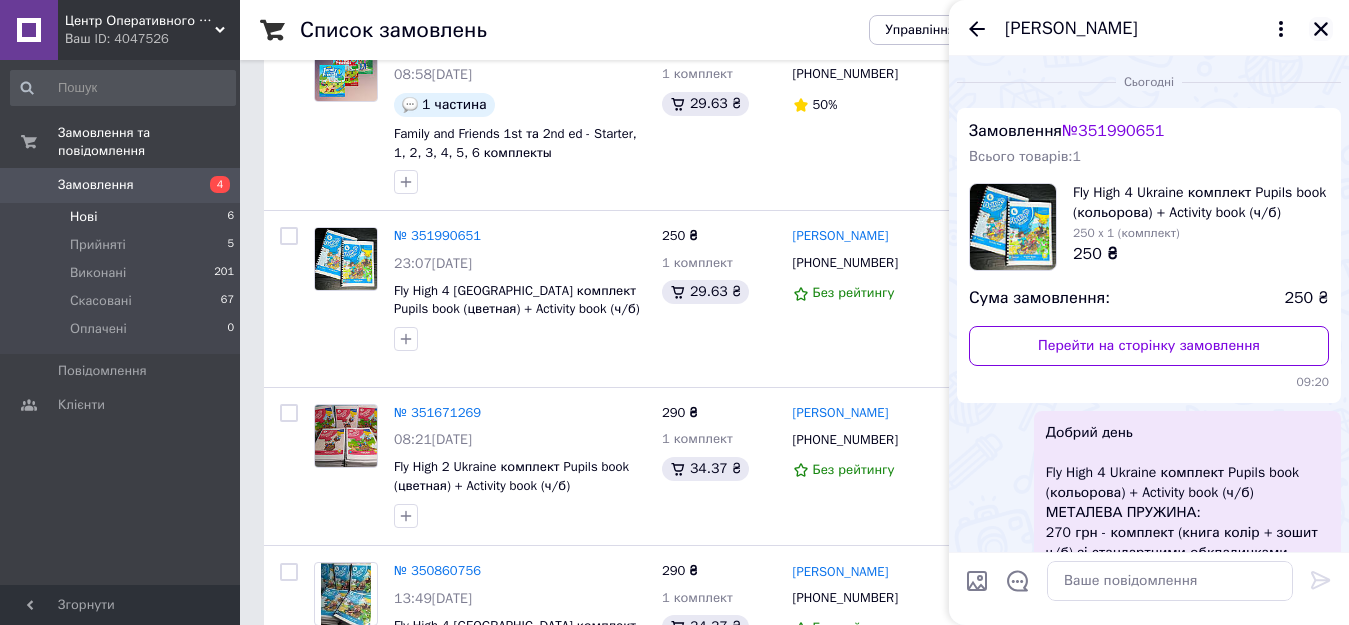 click 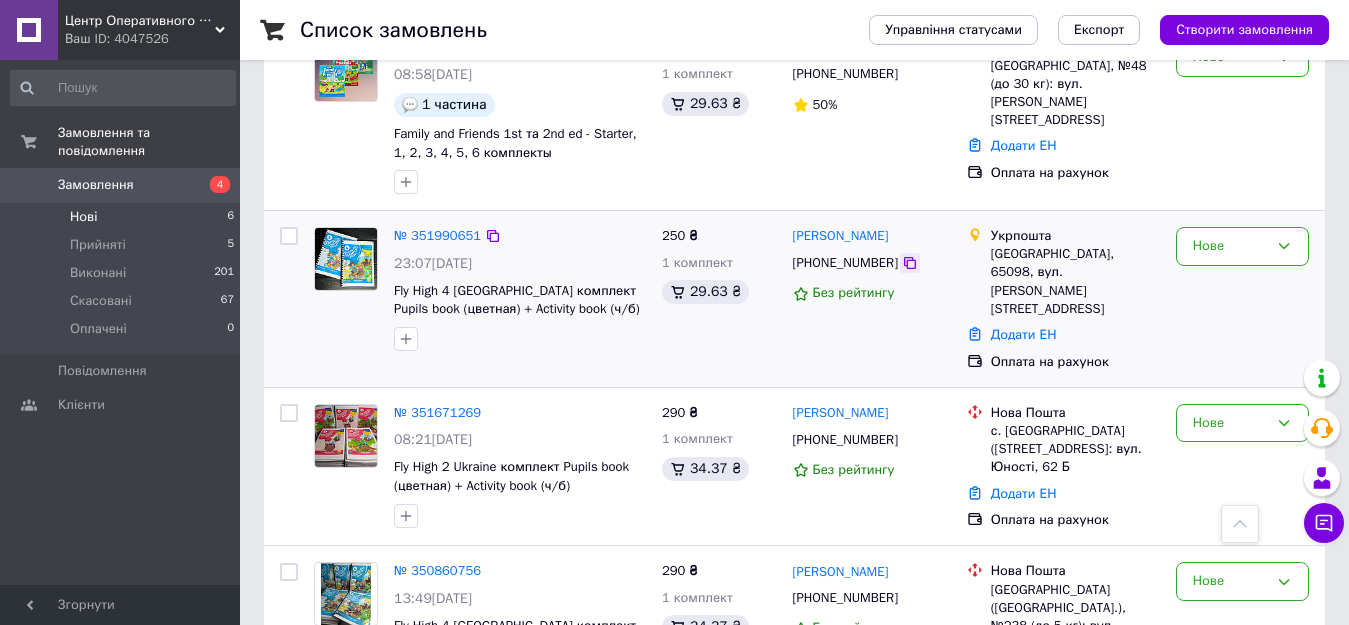 click 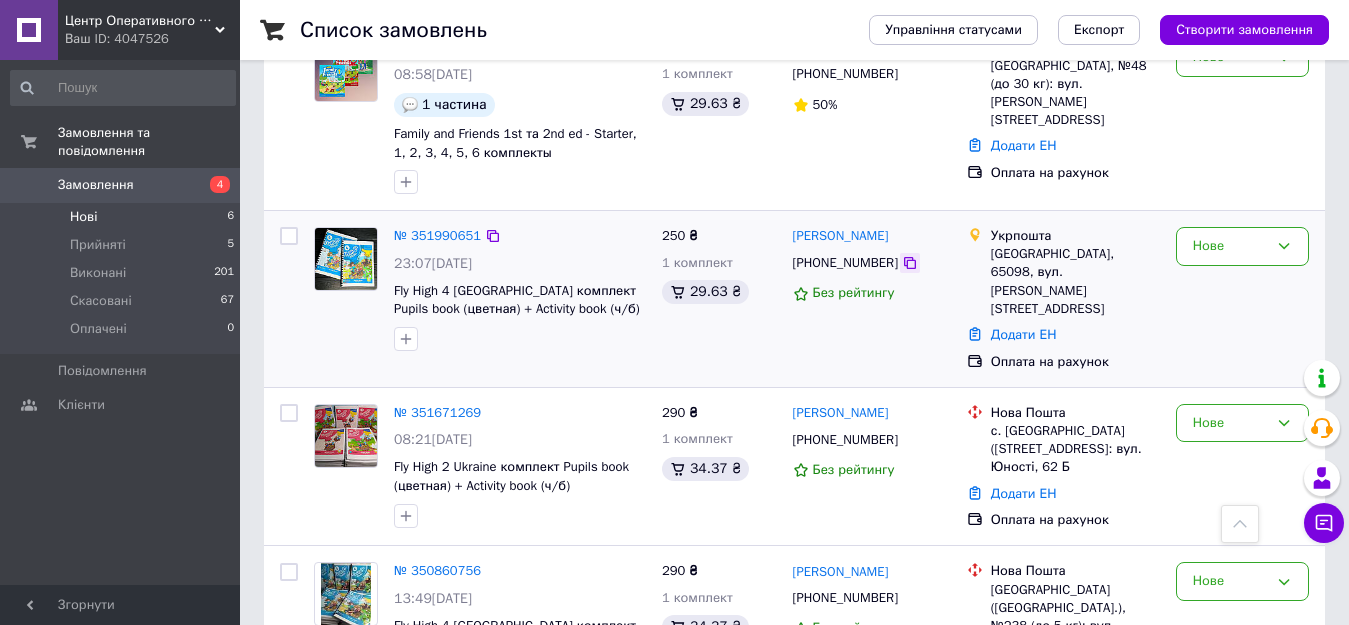 click 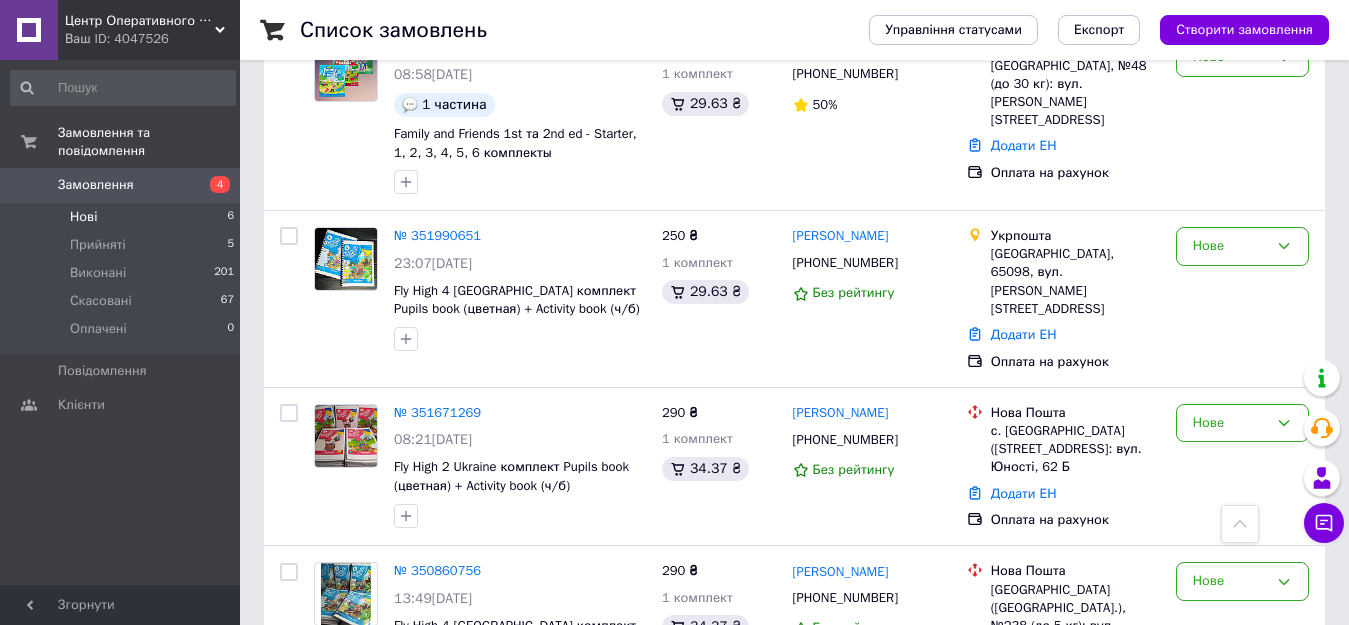 click on "Нові 6" at bounding box center [123, 217] 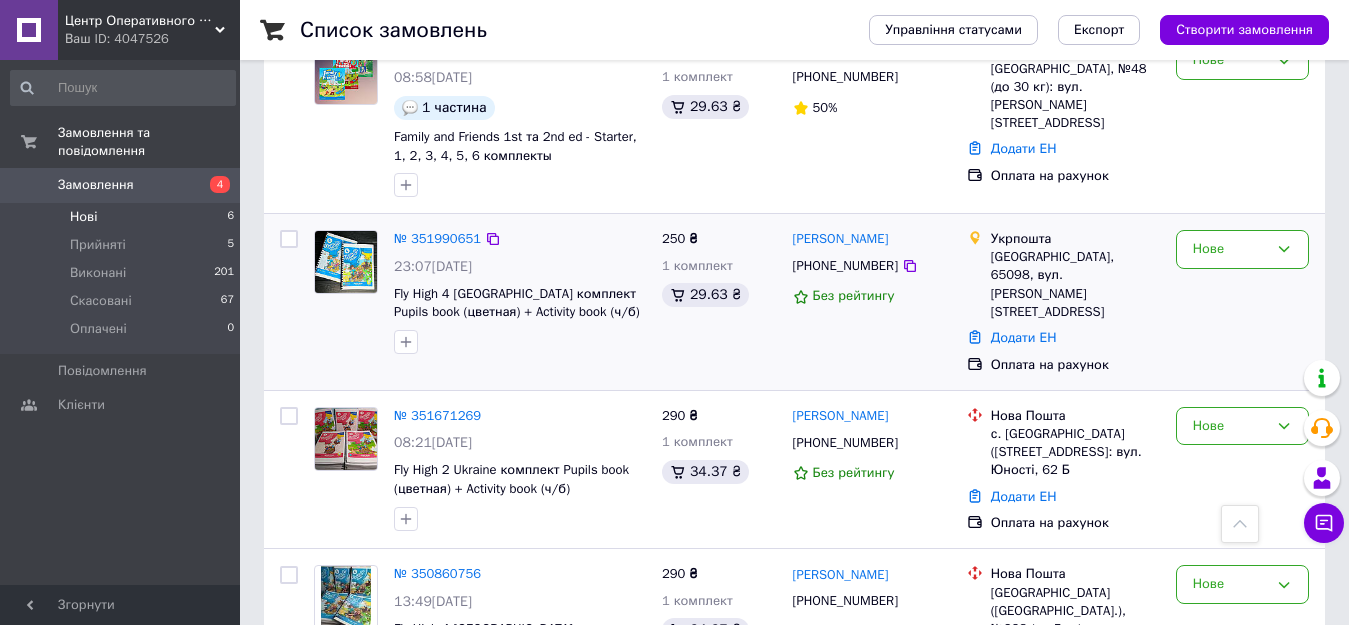 scroll, scrollTop: 719, scrollLeft: 0, axis: vertical 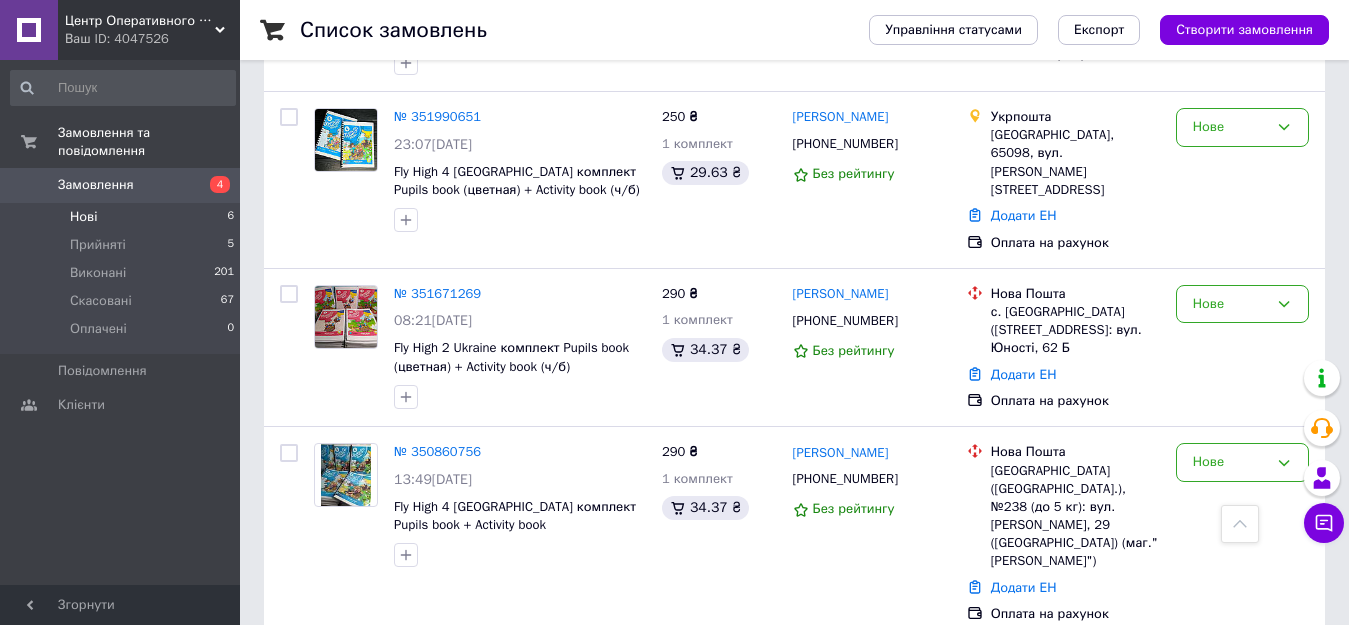 click on "Нові" at bounding box center (83, 217) 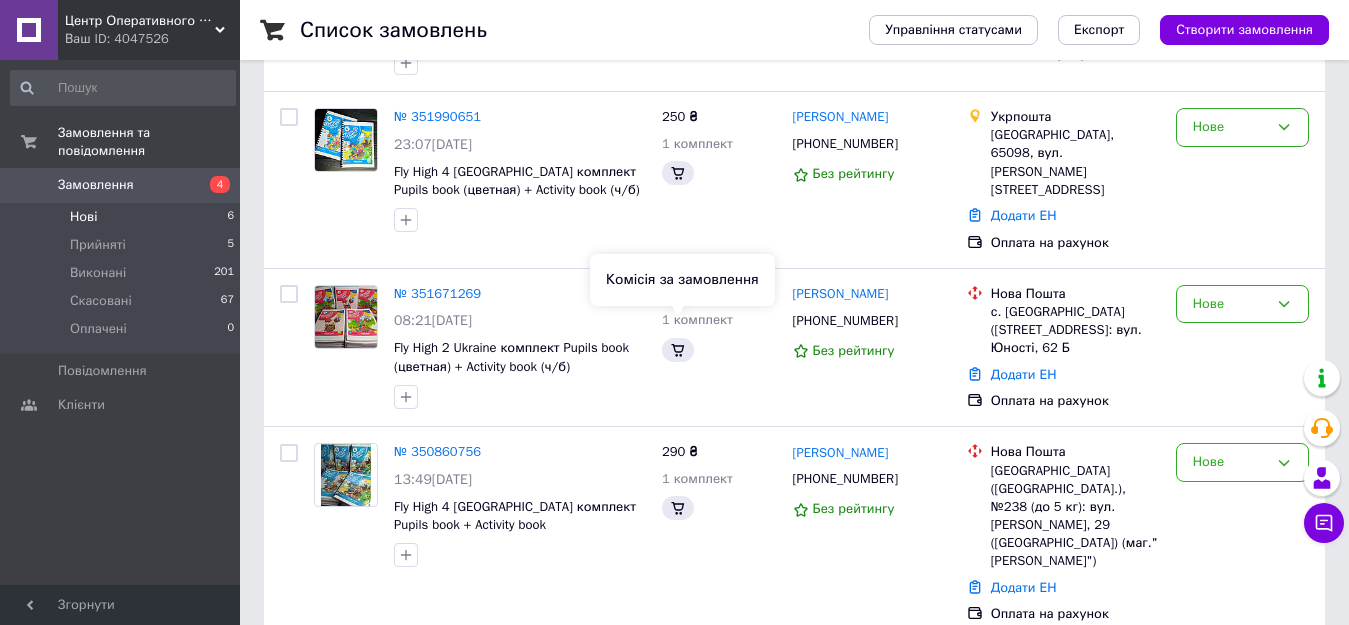 scroll, scrollTop: 0, scrollLeft: 0, axis: both 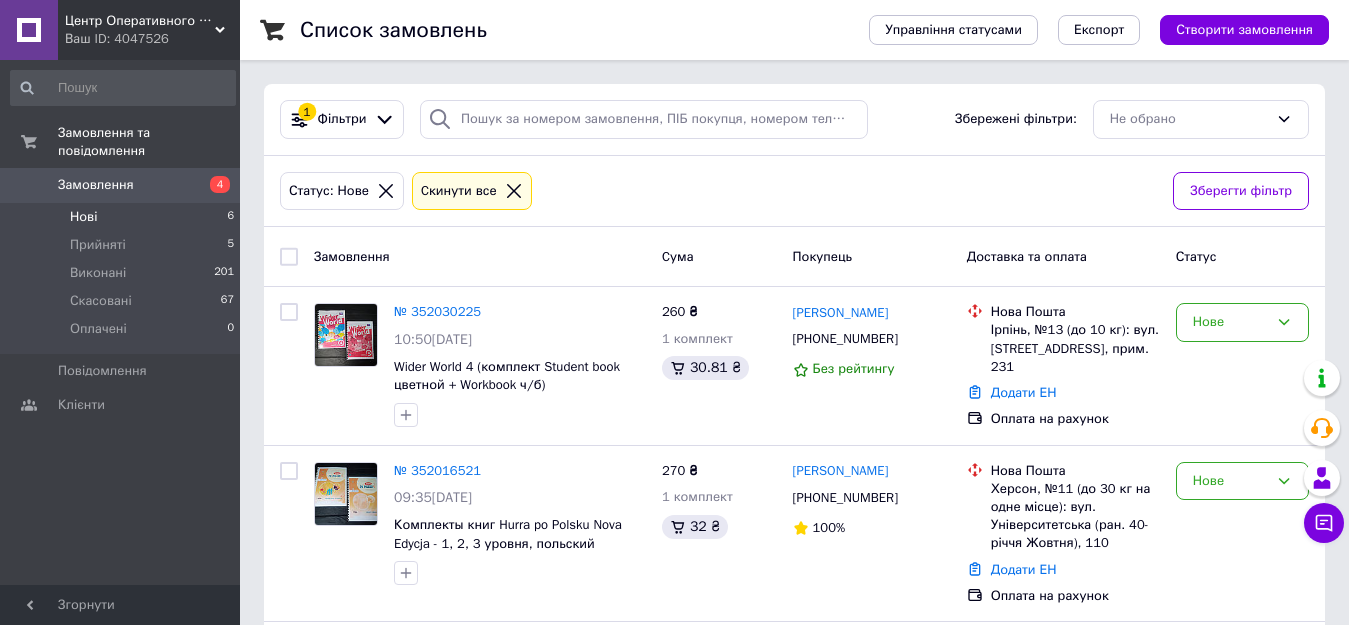 click on "Нові" at bounding box center (83, 217) 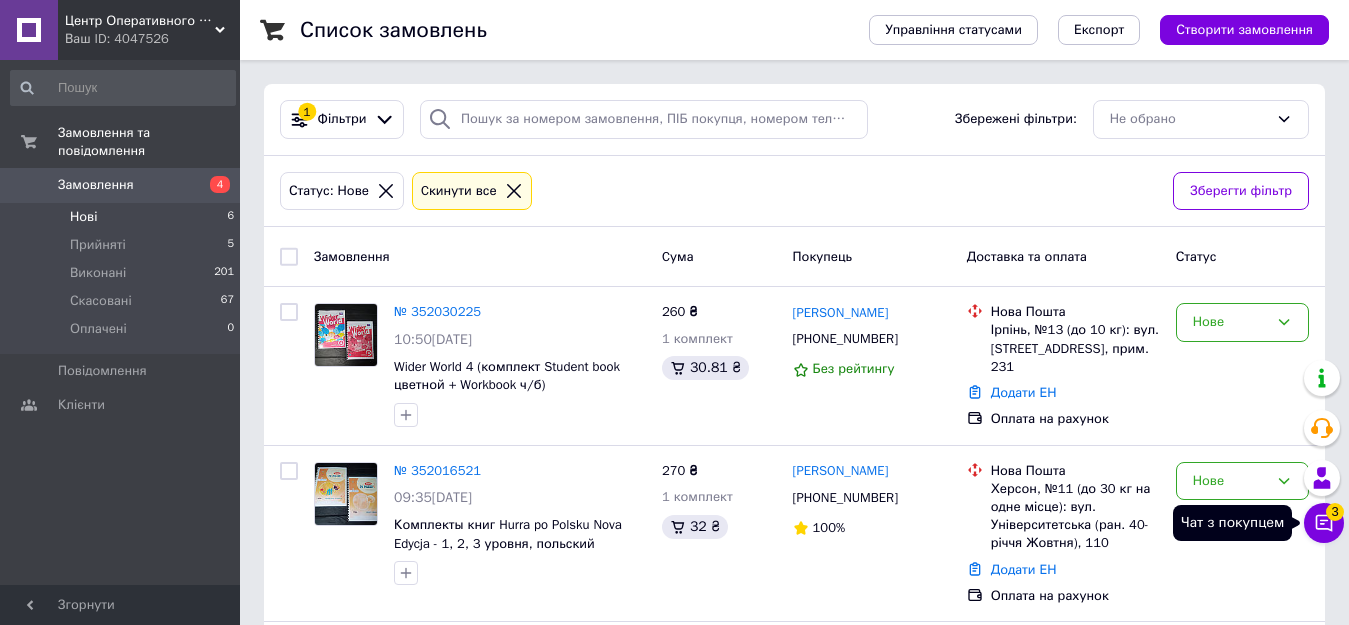 drag, startPoint x: 1326, startPoint y: 530, endPoint x: 1334, endPoint y: 520, distance: 12.806249 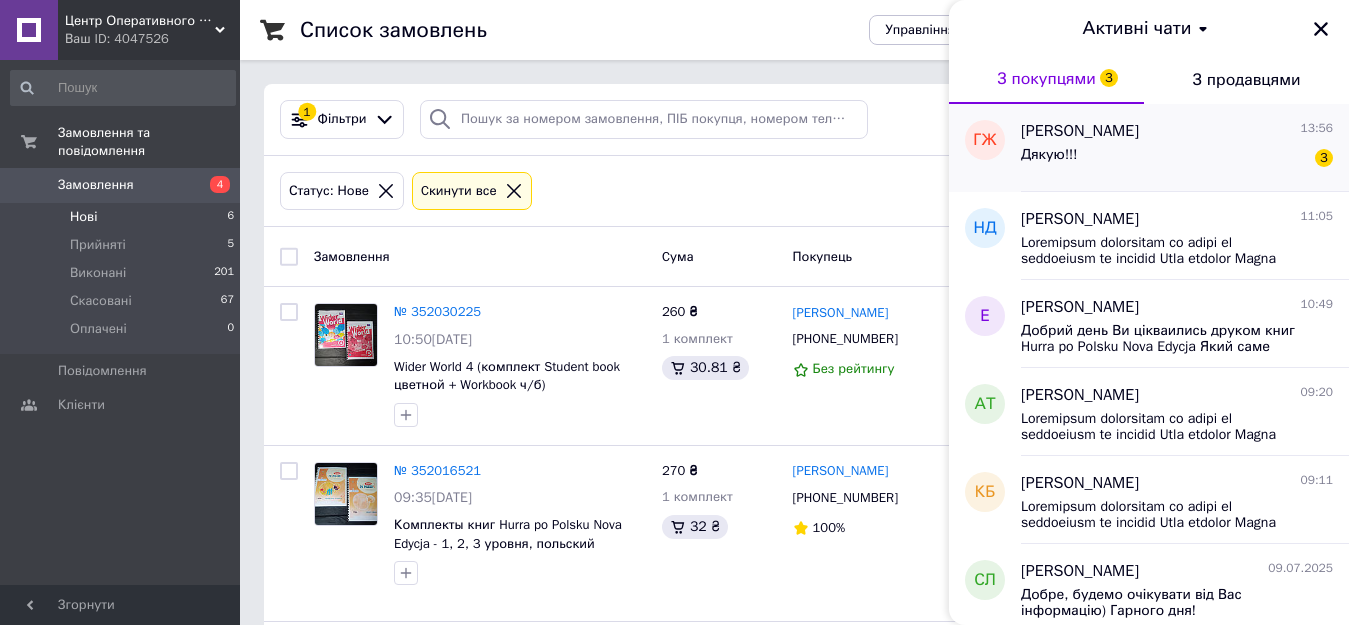 click on "Дякую!!! 3" at bounding box center (1177, 159) 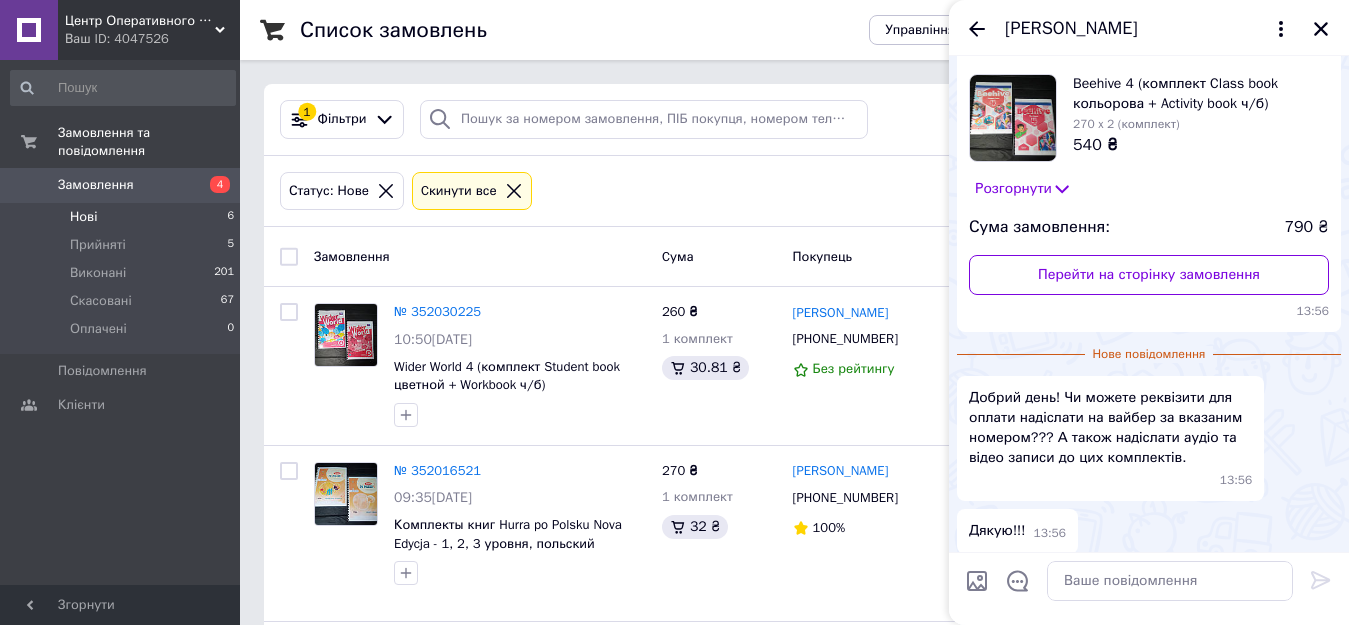 scroll, scrollTop: 0, scrollLeft: 0, axis: both 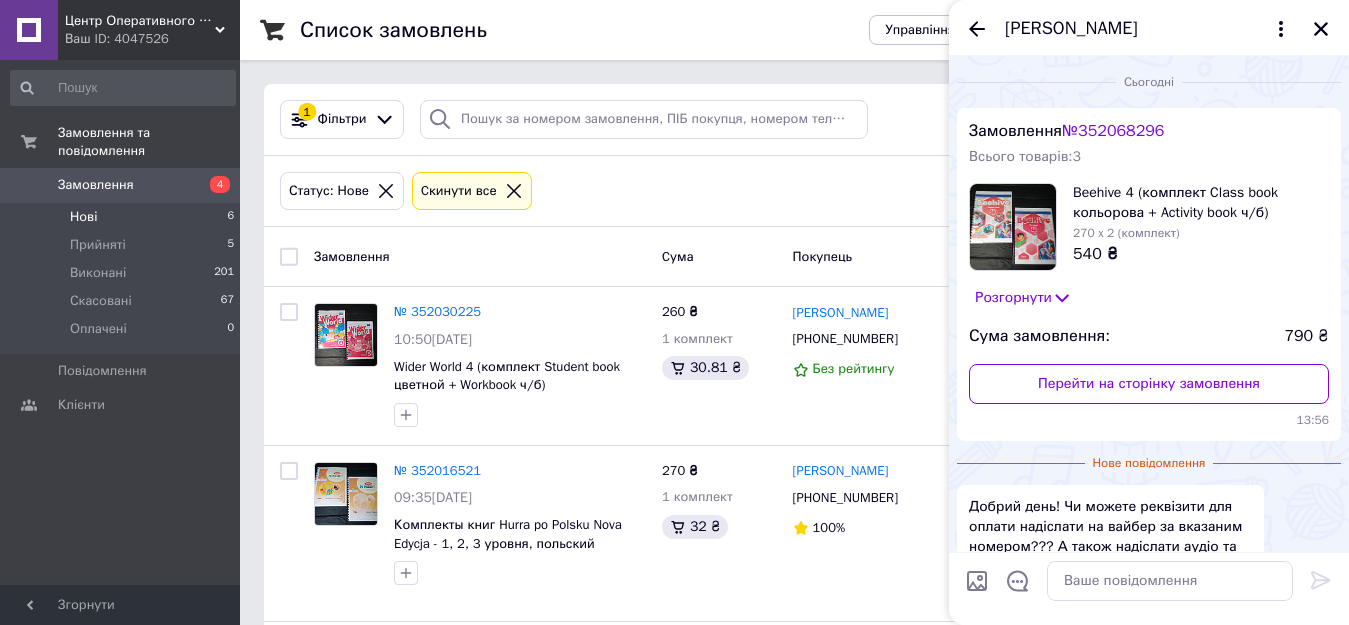 click on "Розгорнути" at bounding box center [1023, 298] 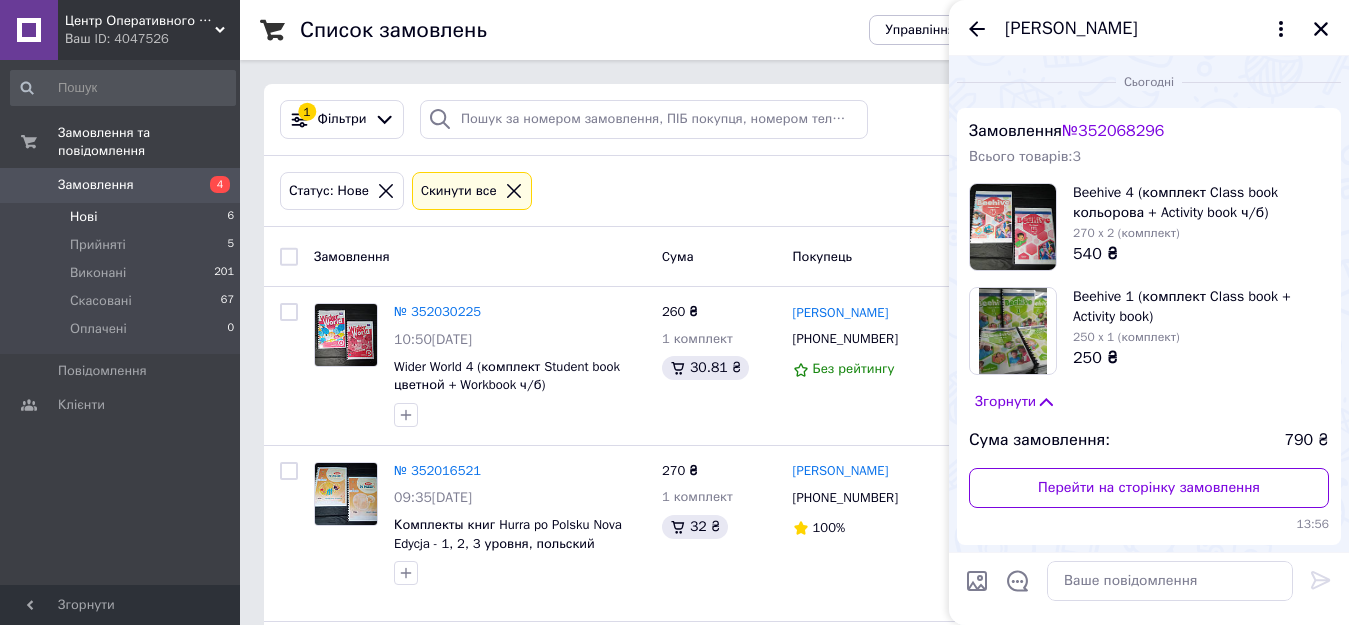 click 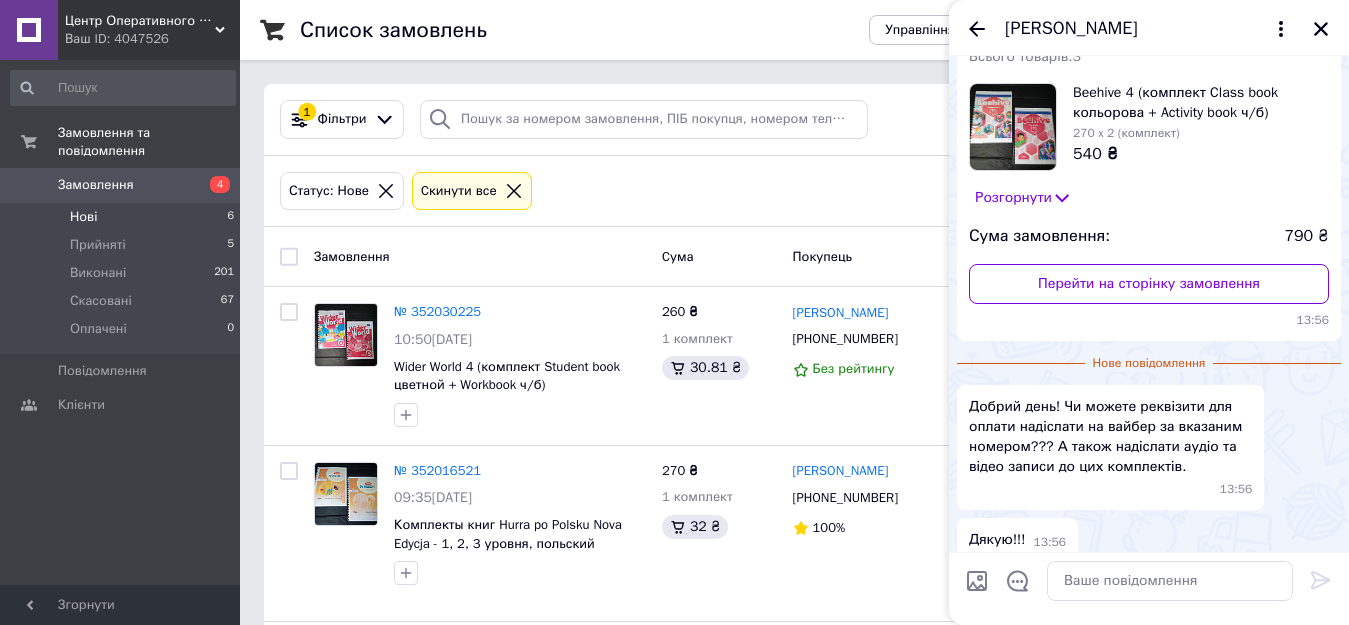 scroll, scrollTop: 0, scrollLeft: 0, axis: both 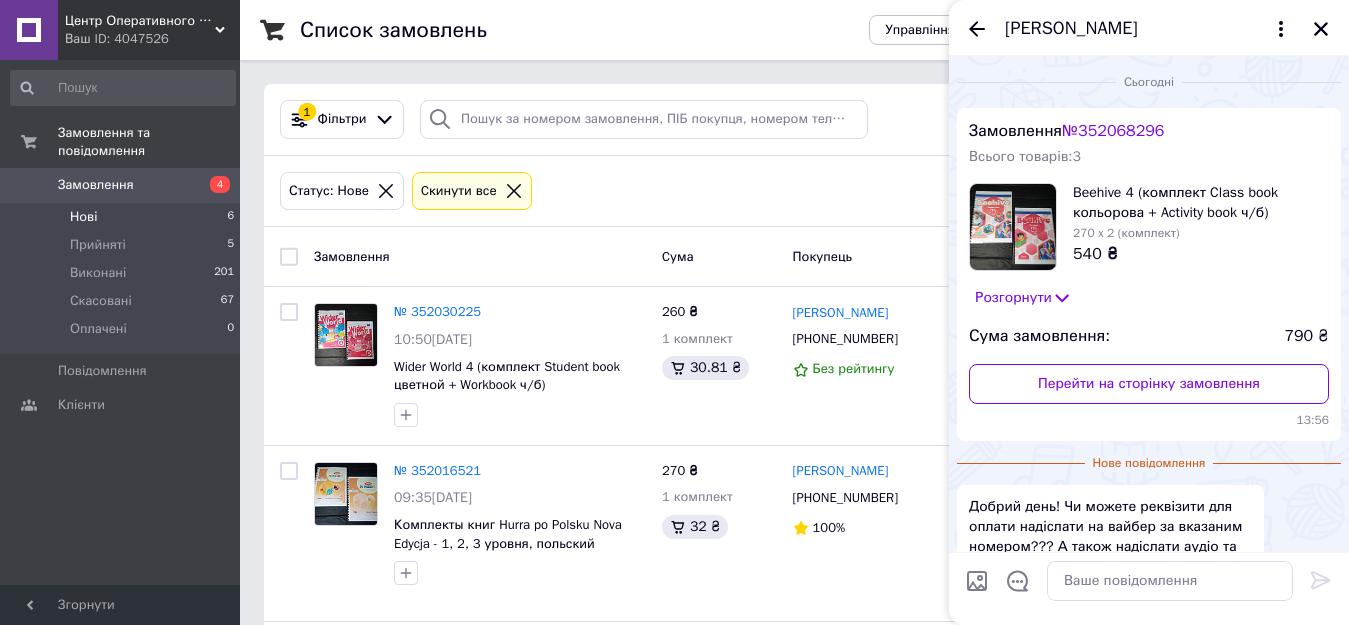 click on "[PERSON_NAME]" at bounding box center (1071, 29) 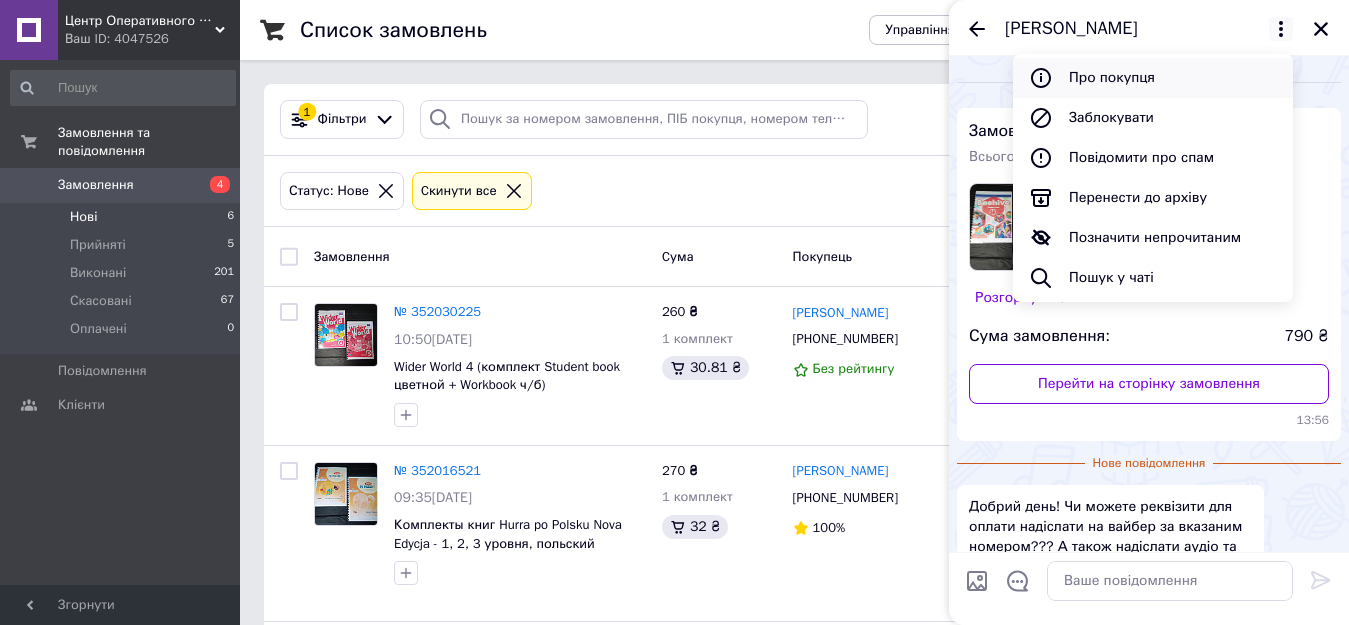 click on "Про покупця" at bounding box center [1153, 78] 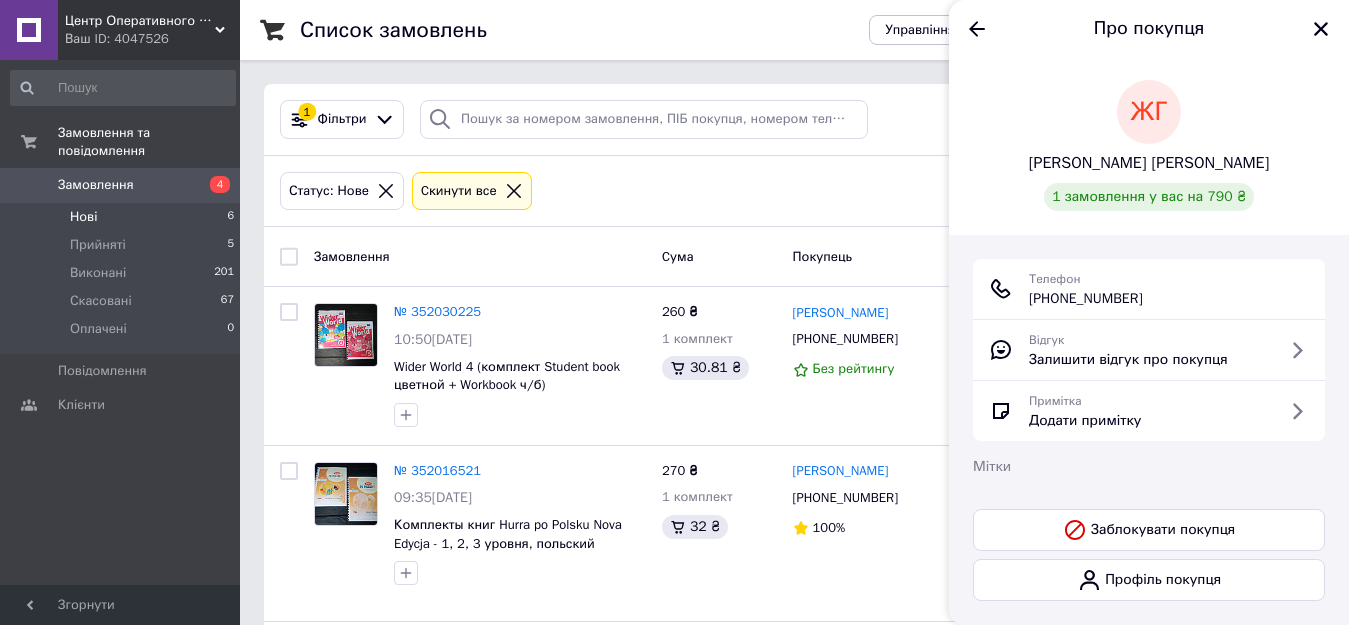 drag, startPoint x: 1030, startPoint y: 295, endPoint x: 1204, endPoint y: 300, distance: 174.07182 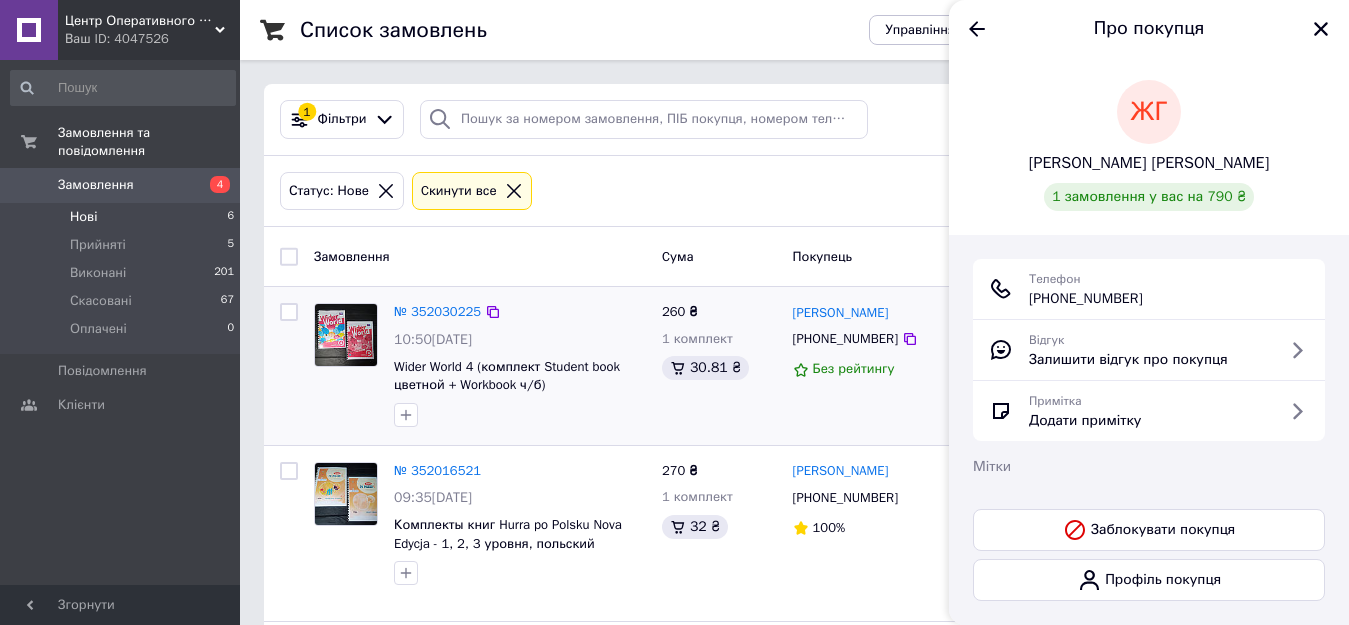 copy on "[PHONE_NUMBER]" 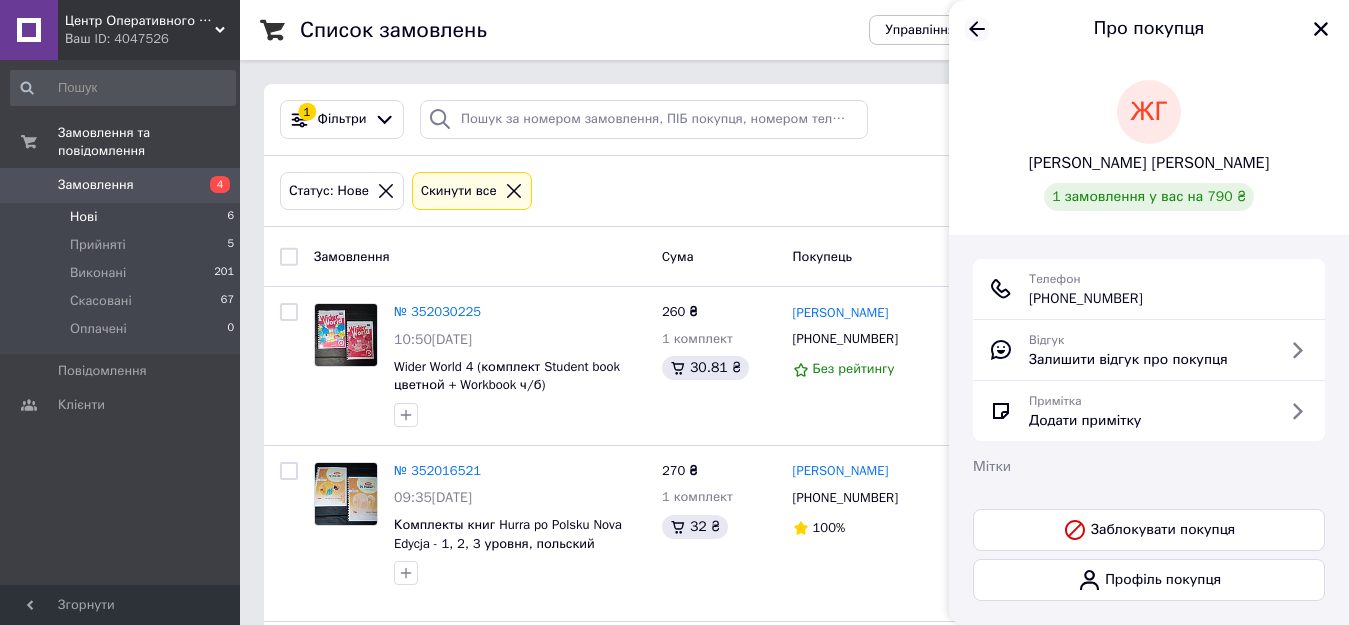 click 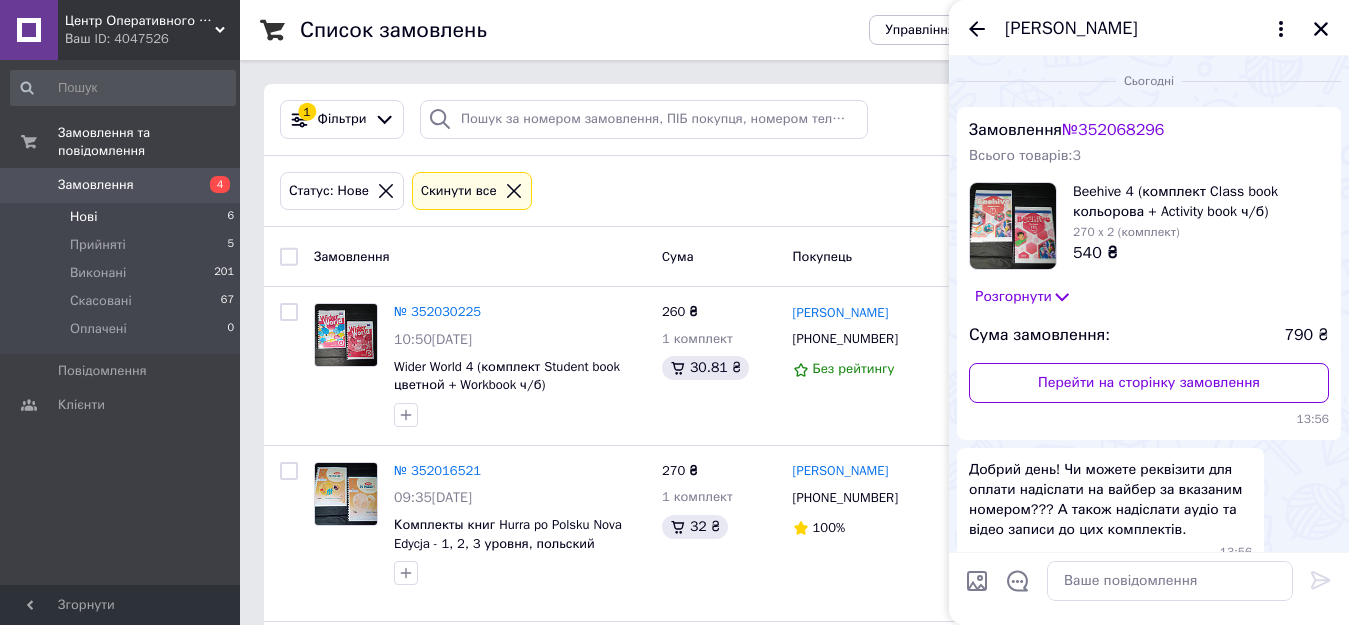 scroll, scrollTop: 0, scrollLeft: 0, axis: both 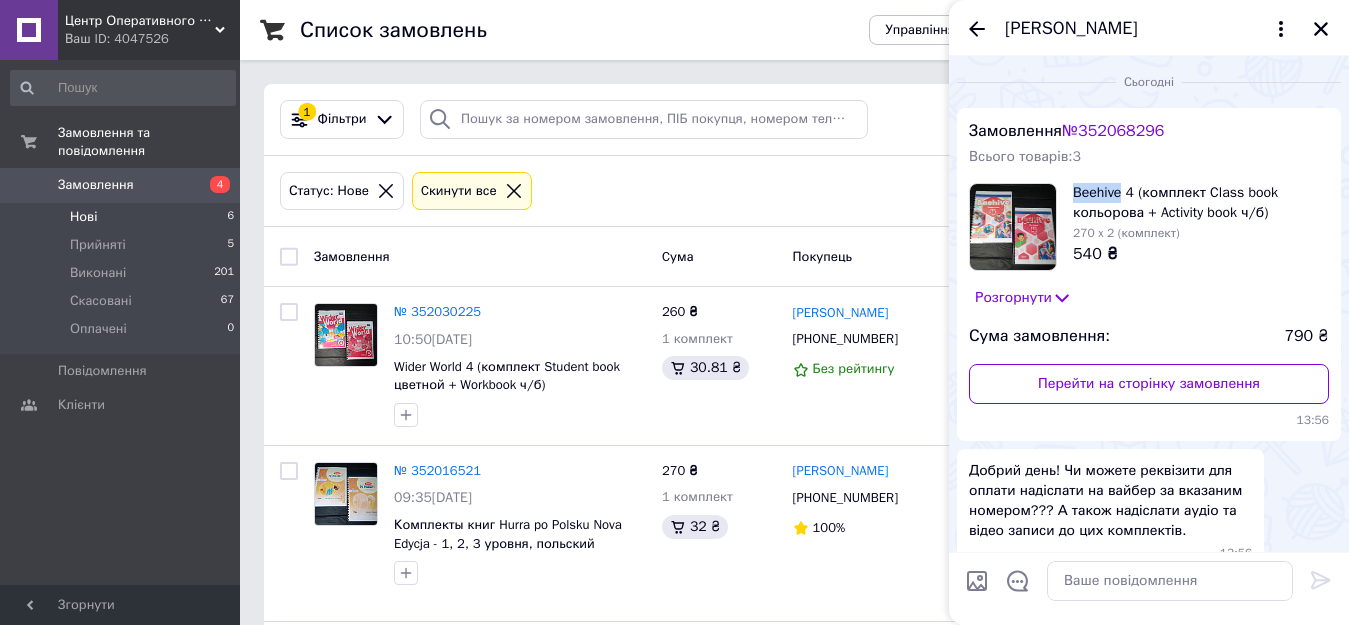 drag, startPoint x: 1074, startPoint y: 199, endPoint x: 1119, endPoint y: 197, distance: 45.044422 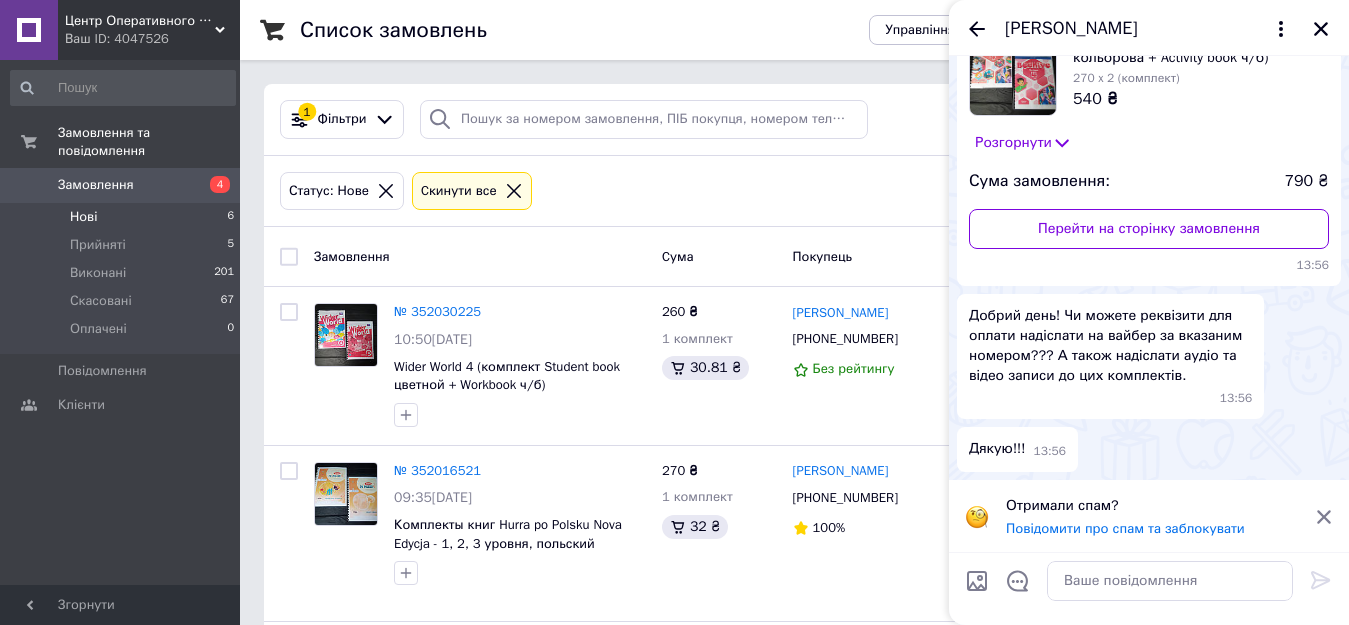 scroll, scrollTop: 156, scrollLeft: 0, axis: vertical 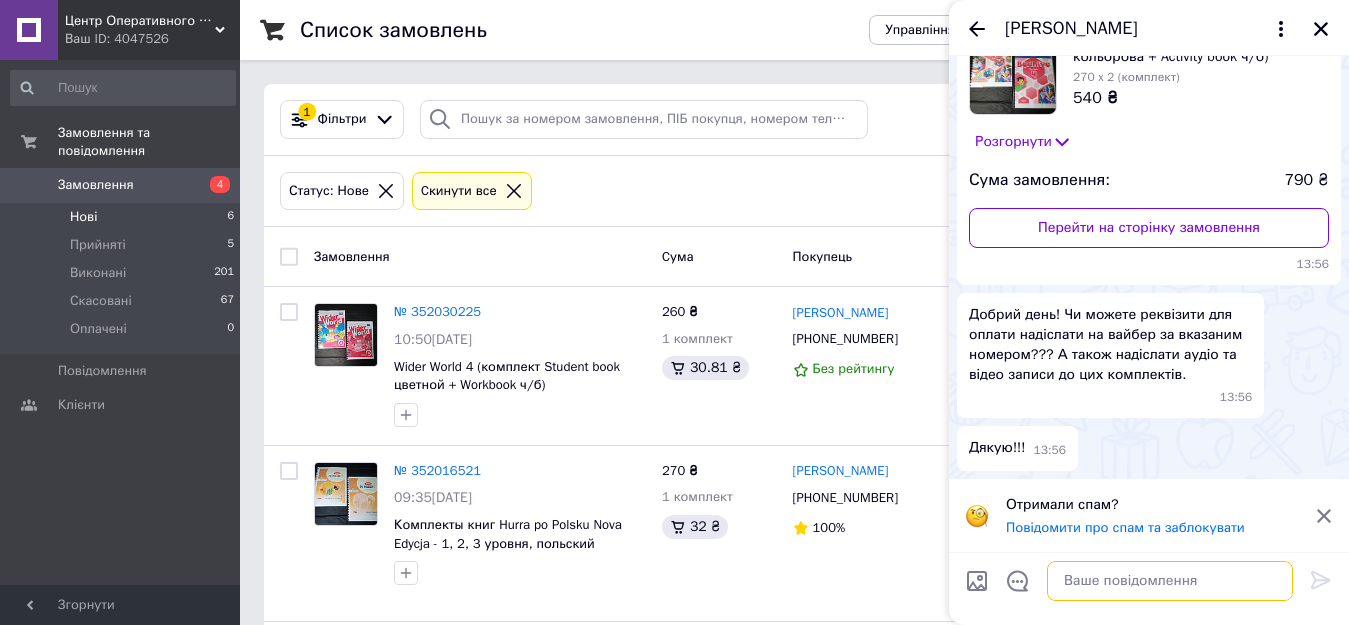 click at bounding box center [1170, 581] 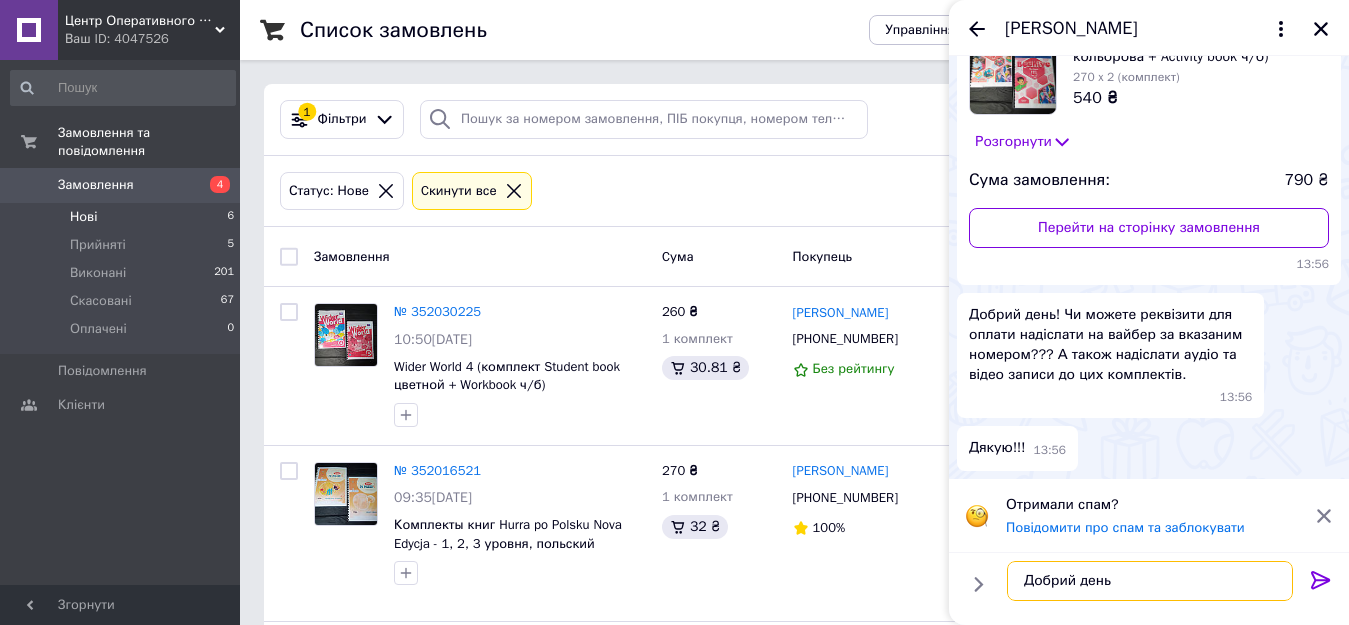 scroll, scrollTop: 34, scrollLeft: 0, axis: vertical 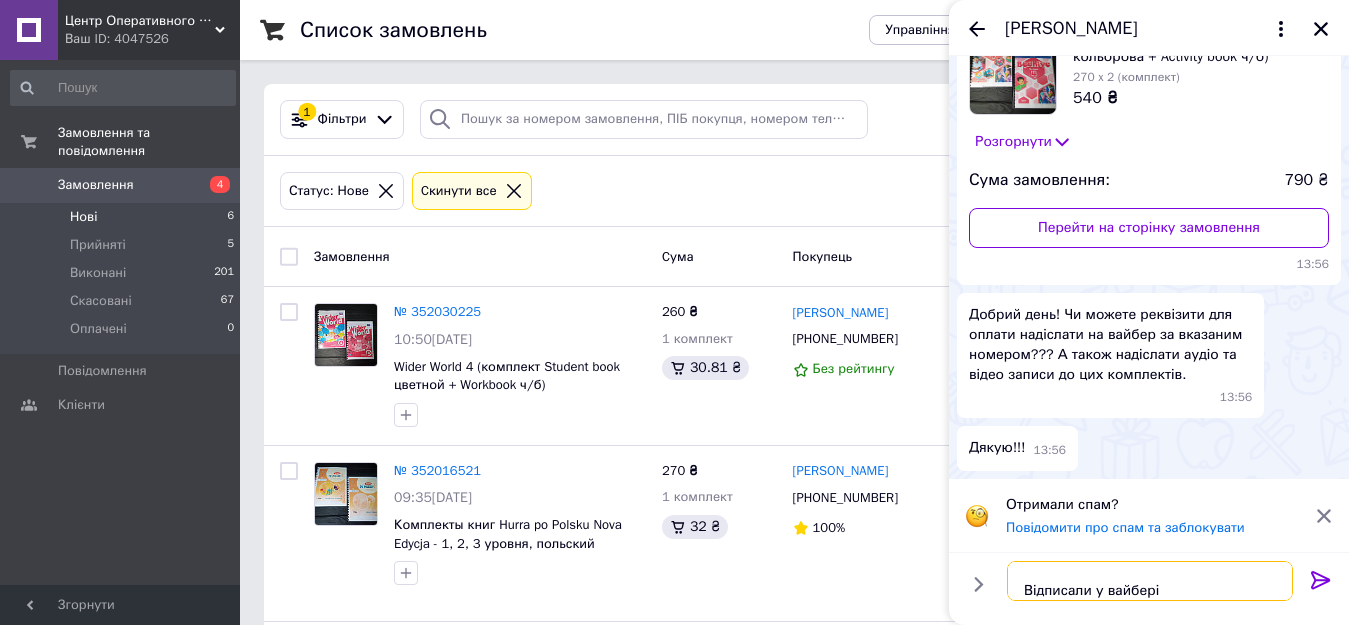type on "Добрий день
Відписали у вайбері)" 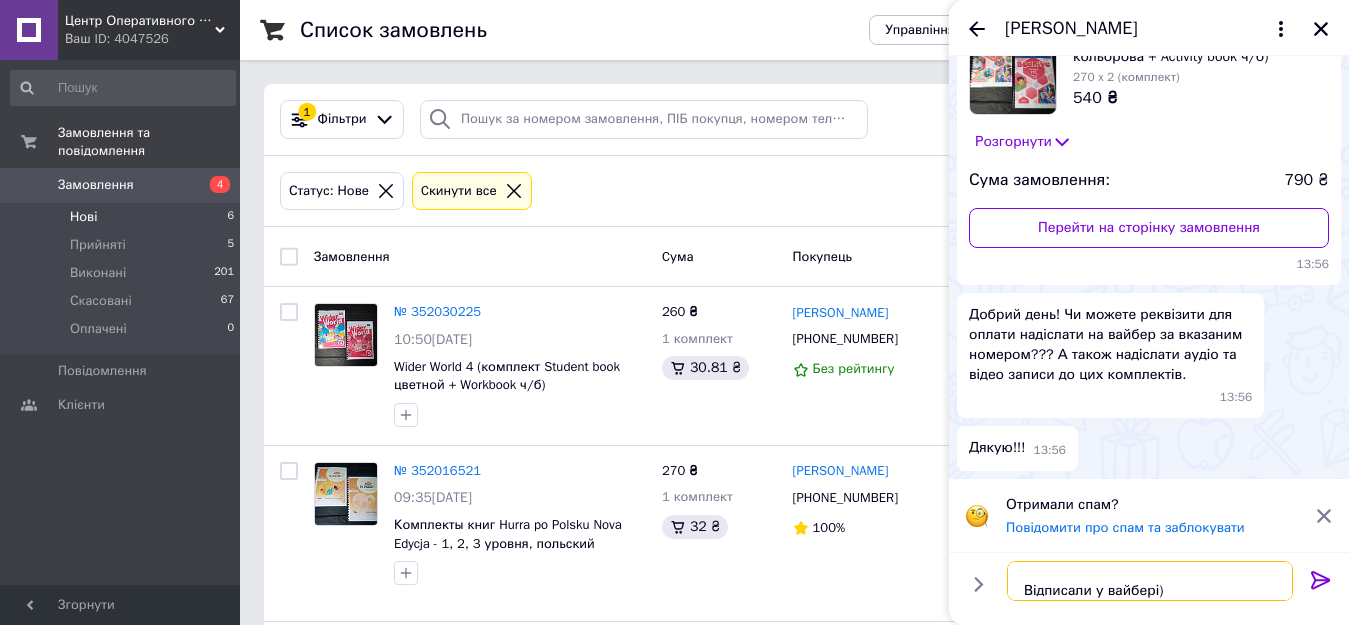 type 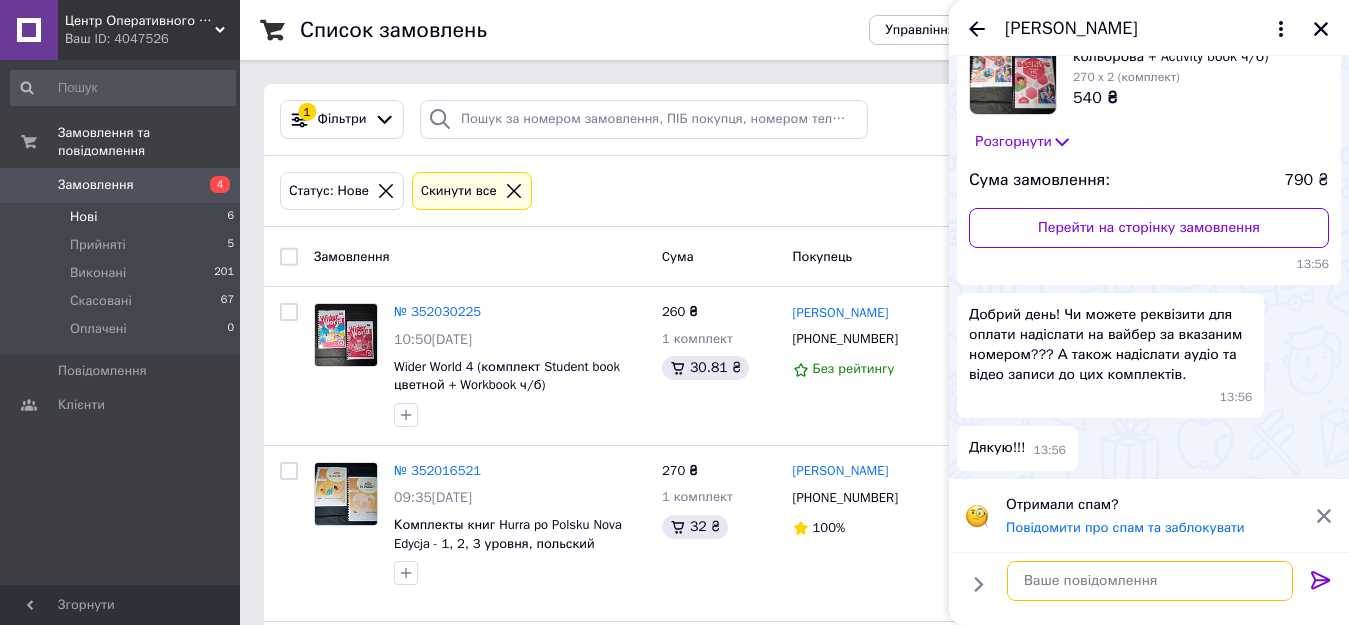 scroll, scrollTop: 0, scrollLeft: 0, axis: both 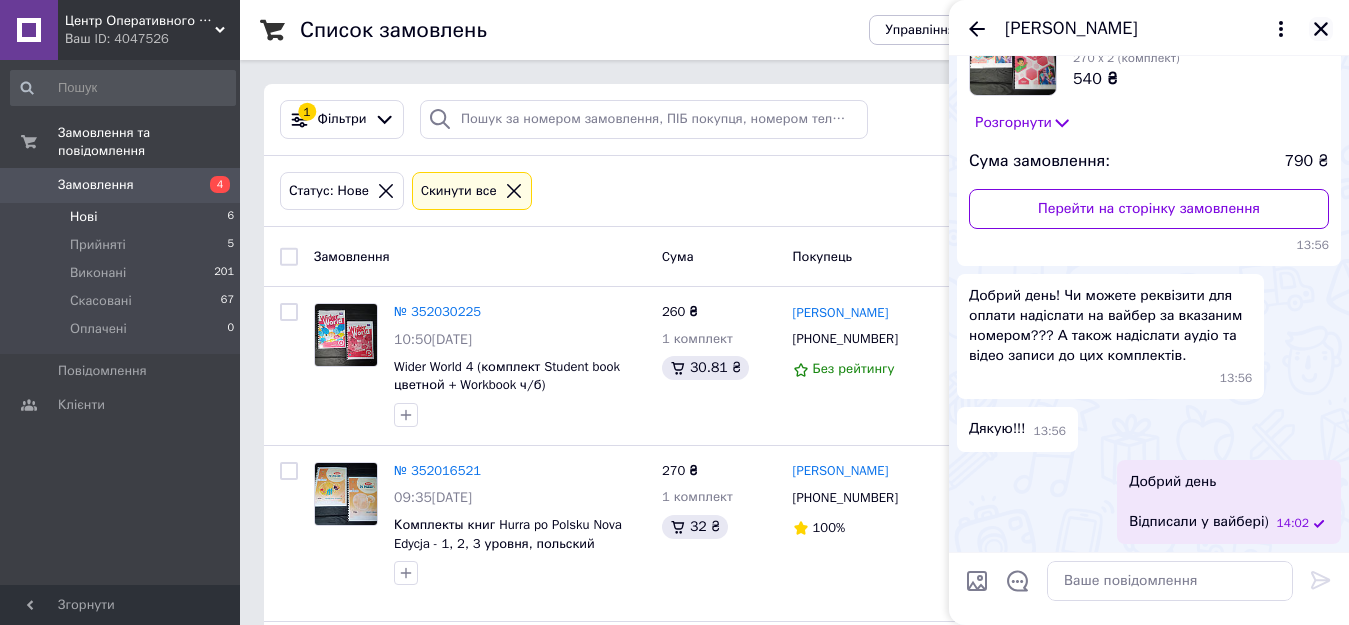 click at bounding box center [1321, 29] 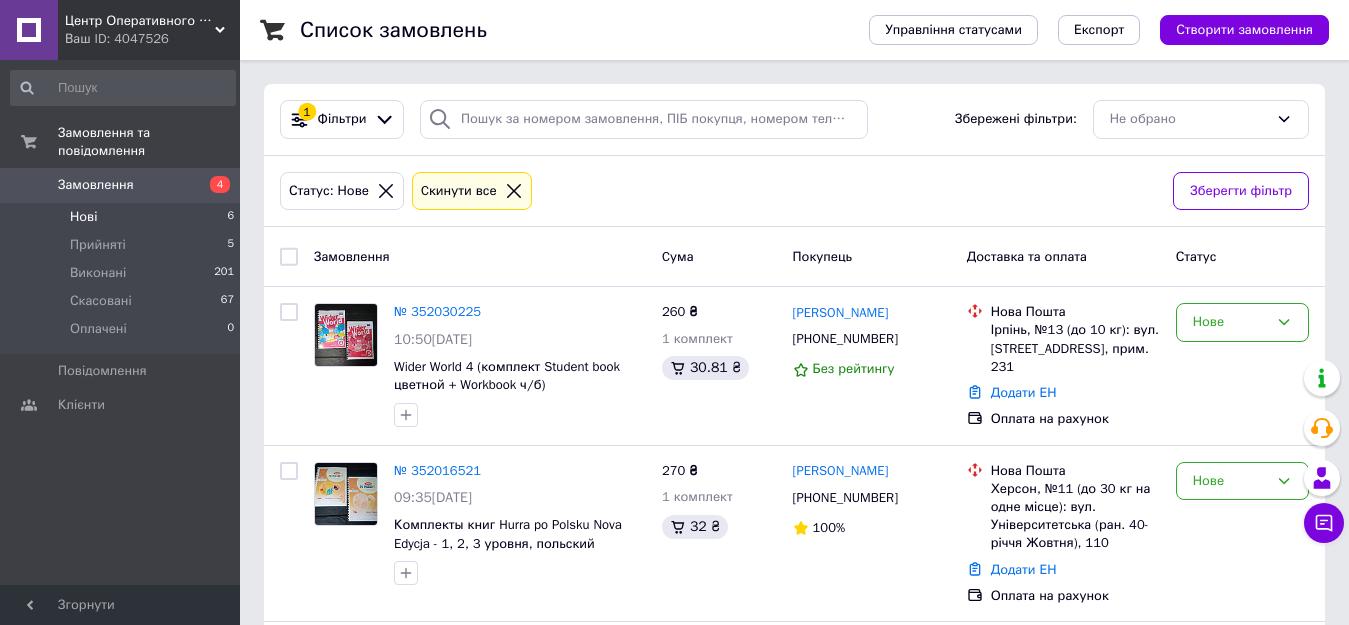 click on "Нові 6" at bounding box center [123, 217] 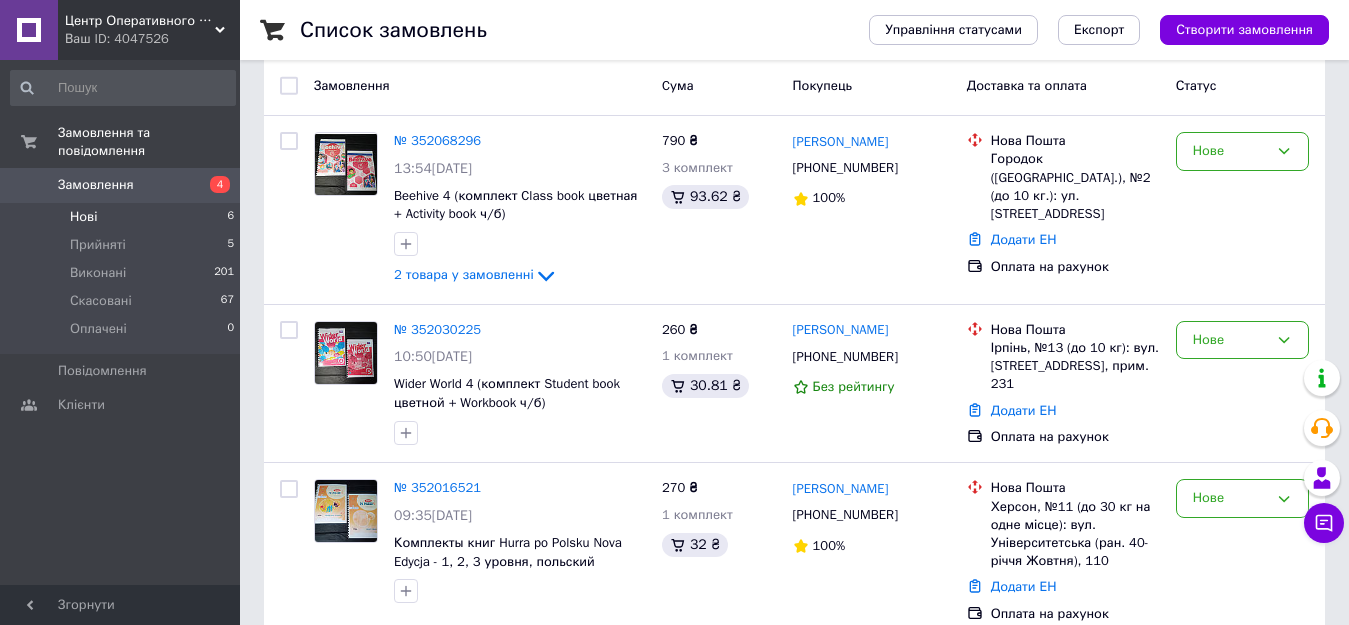 scroll, scrollTop: 200, scrollLeft: 0, axis: vertical 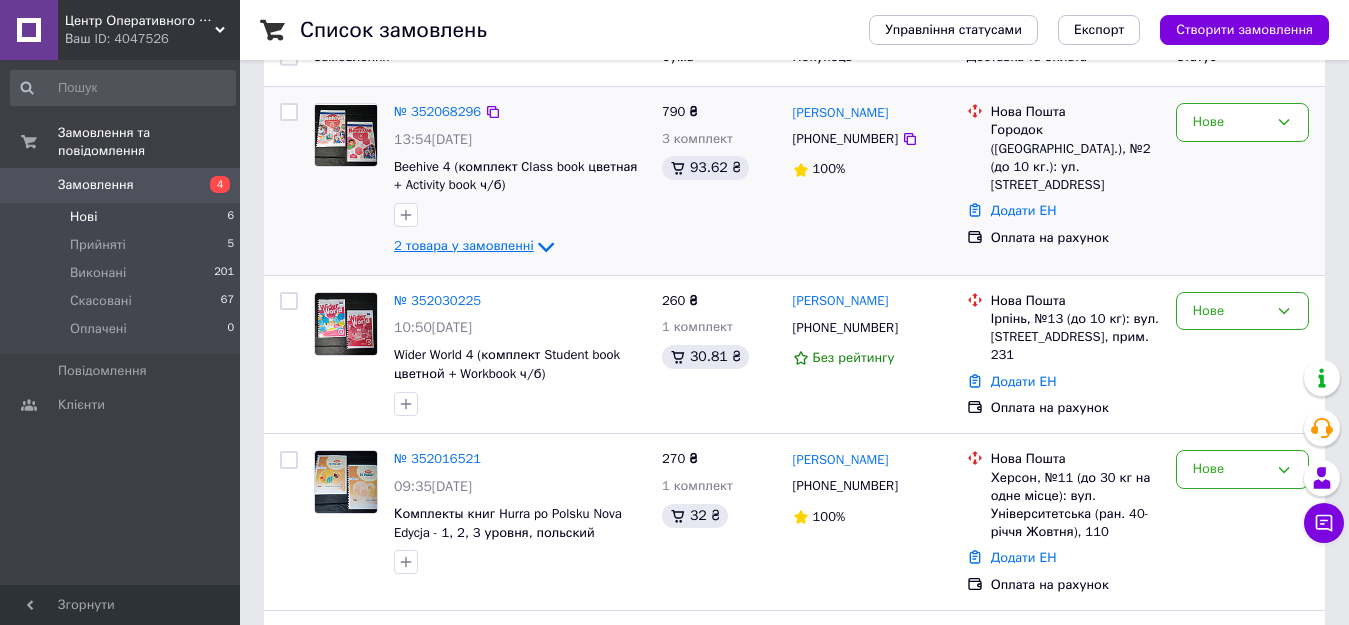 click on "2 товара у замовленні" at bounding box center (464, 246) 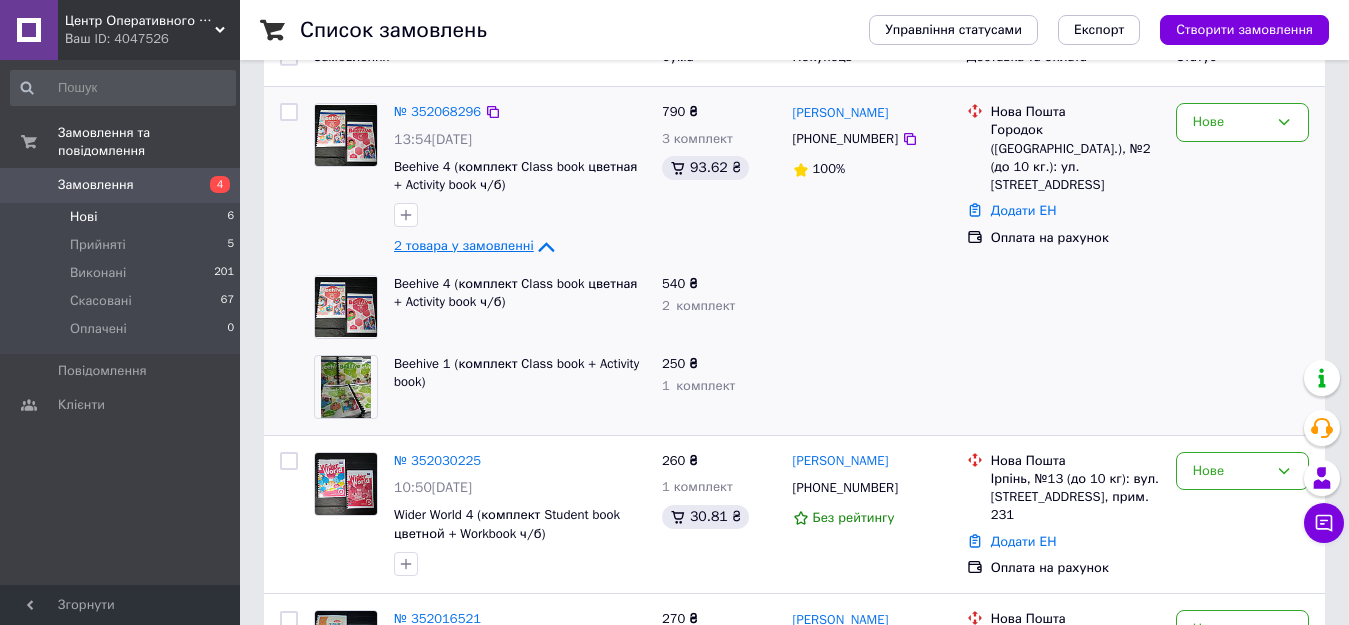 click on "2 товара у замовленні" at bounding box center (464, 246) 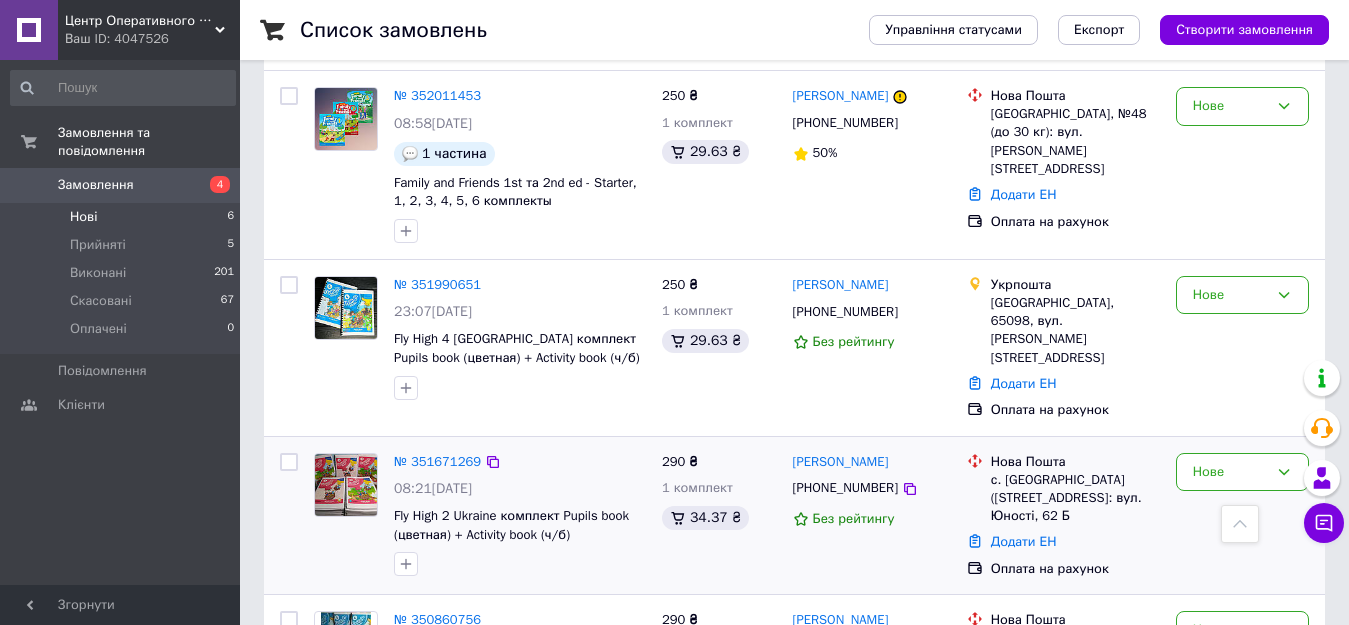 scroll, scrollTop: 708, scrollLeft: 0, axis: vertical 